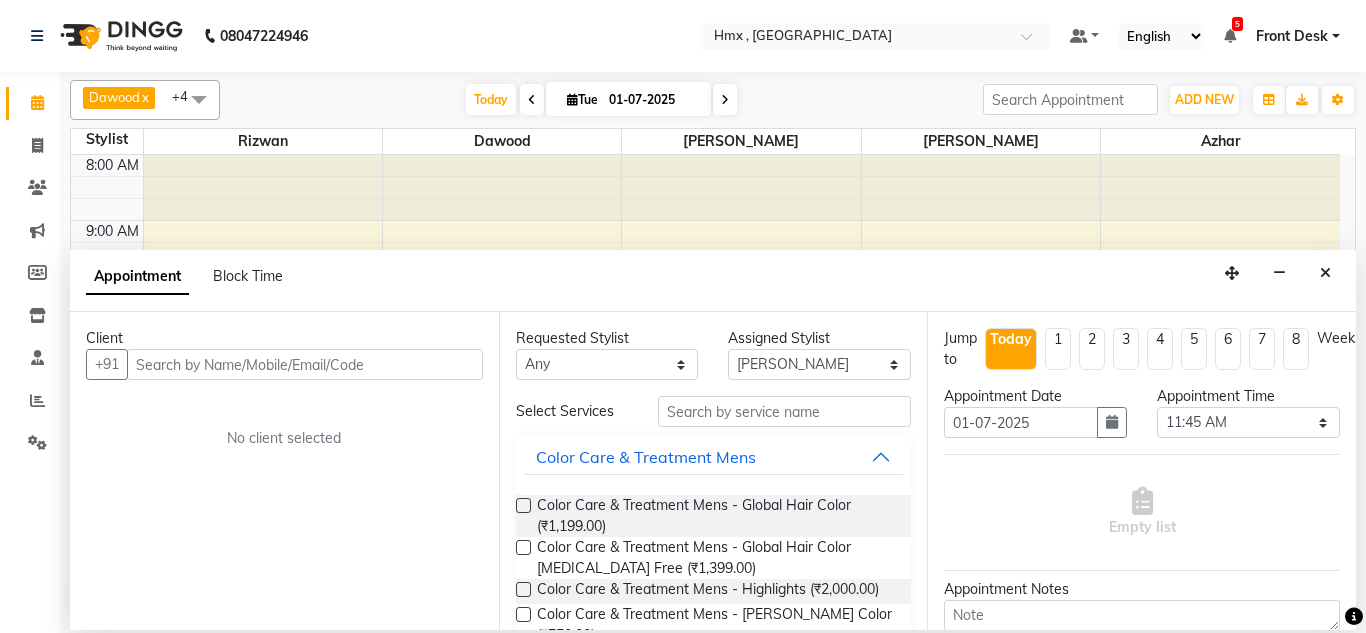 select on "39112" 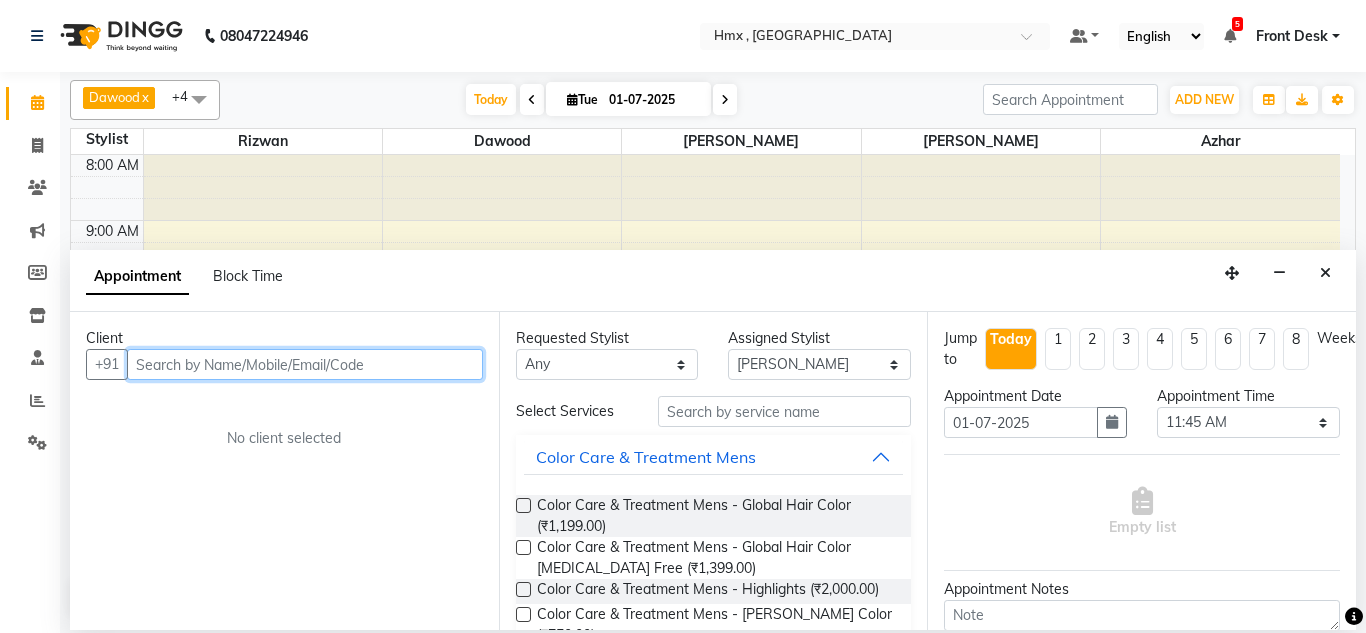 scroll, scrollTop: 0, scrollLeft: 0, axis: both 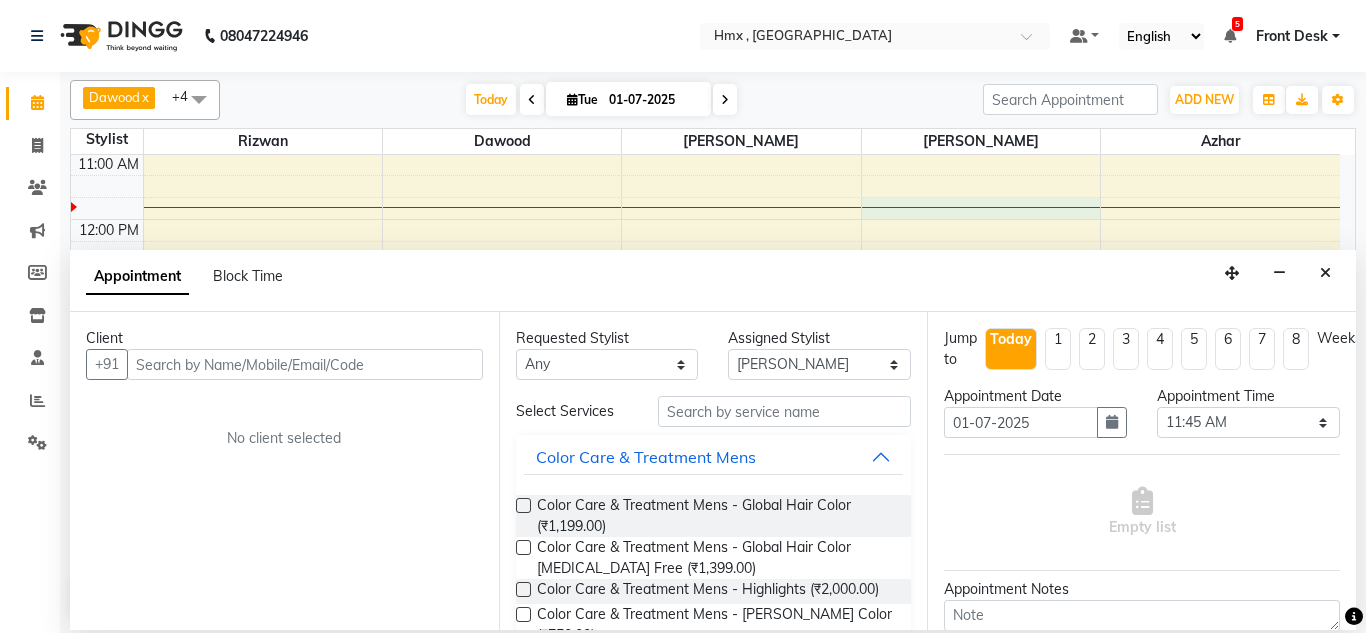 click on "Client" at bounding box center [284, 338] 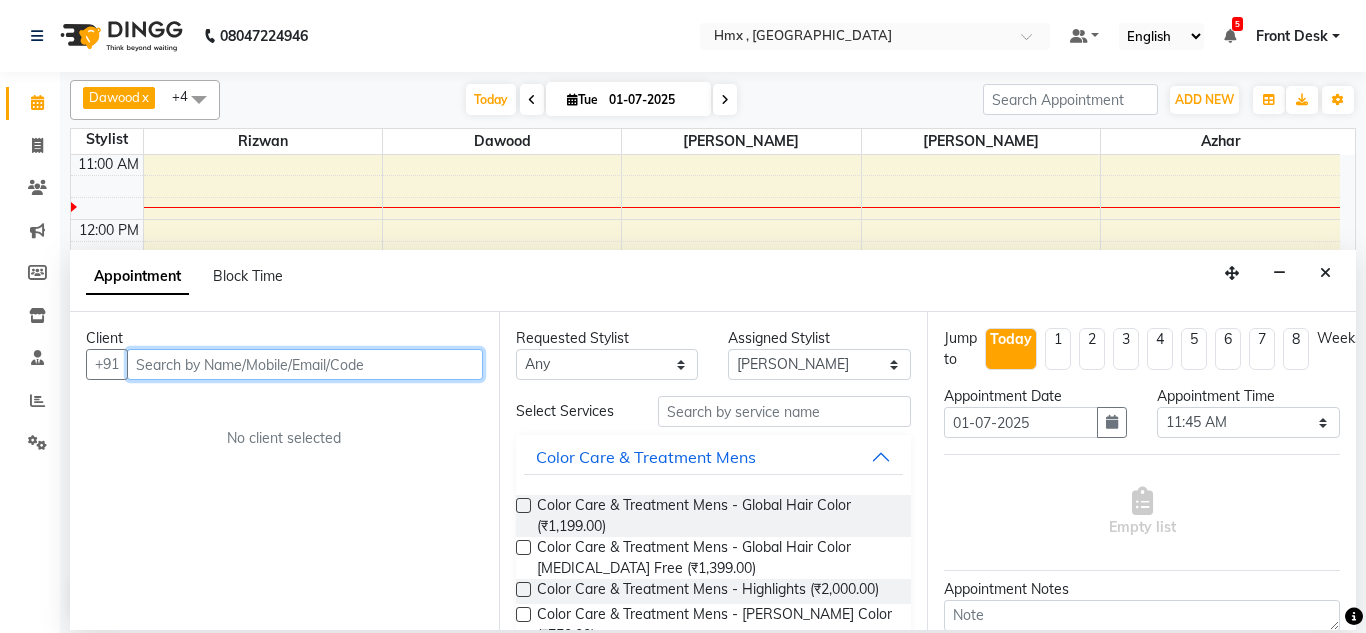click at bounding box center (305, 364) 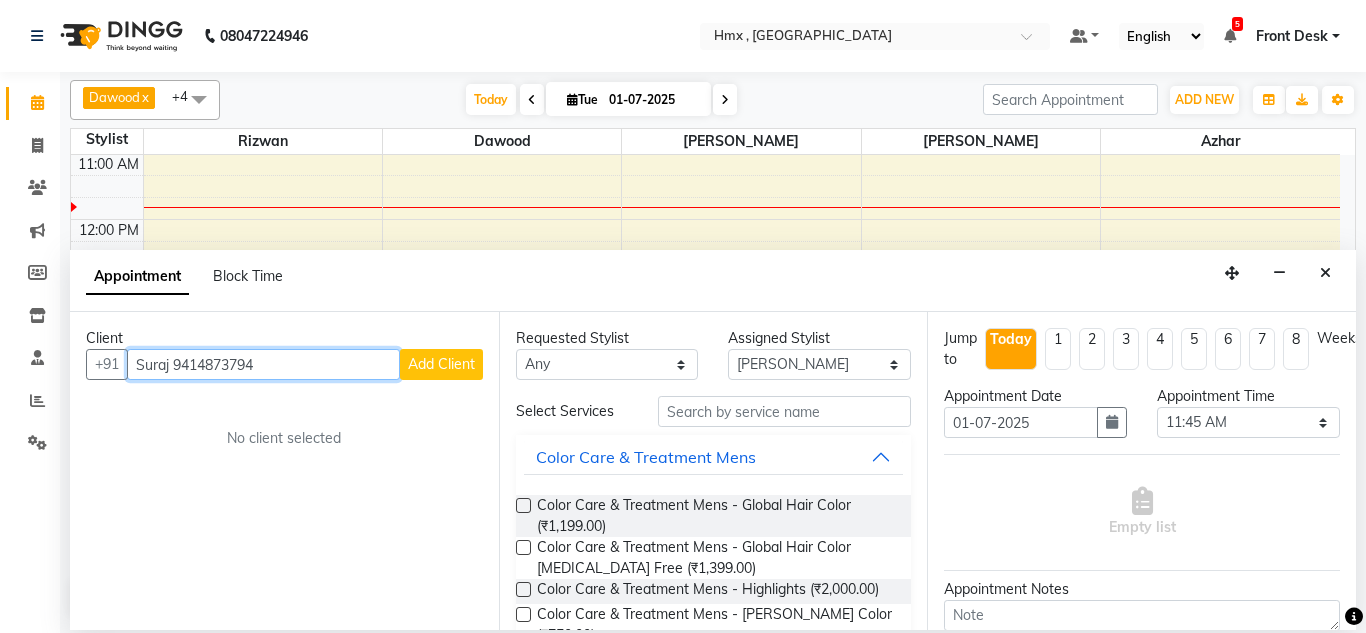 click on "Suraj 9414873794" at bounding box center [263, 364] 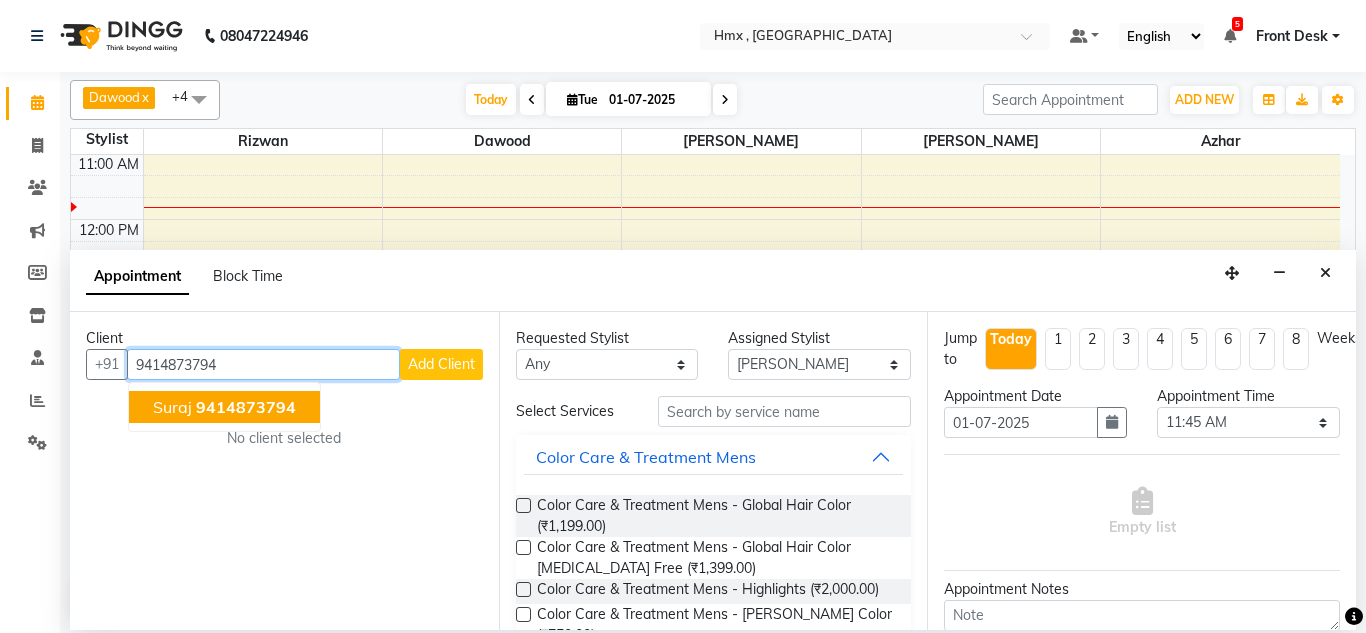 click on "9414873794" 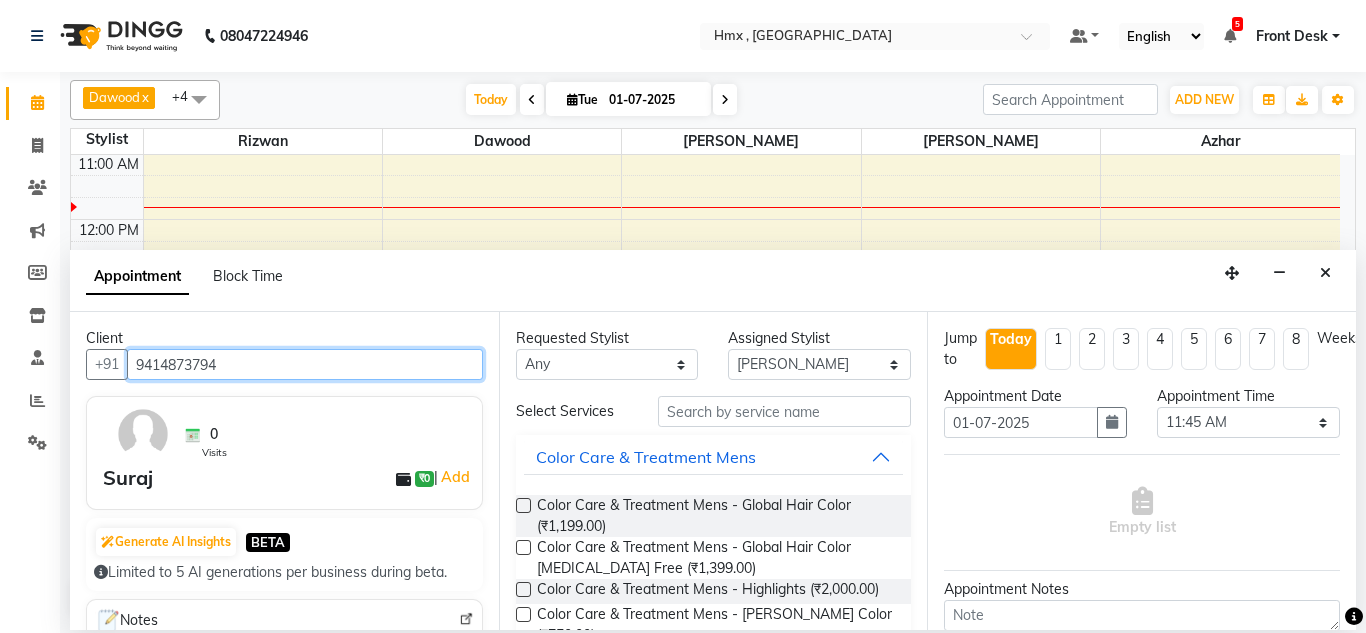 type on "9414873794" 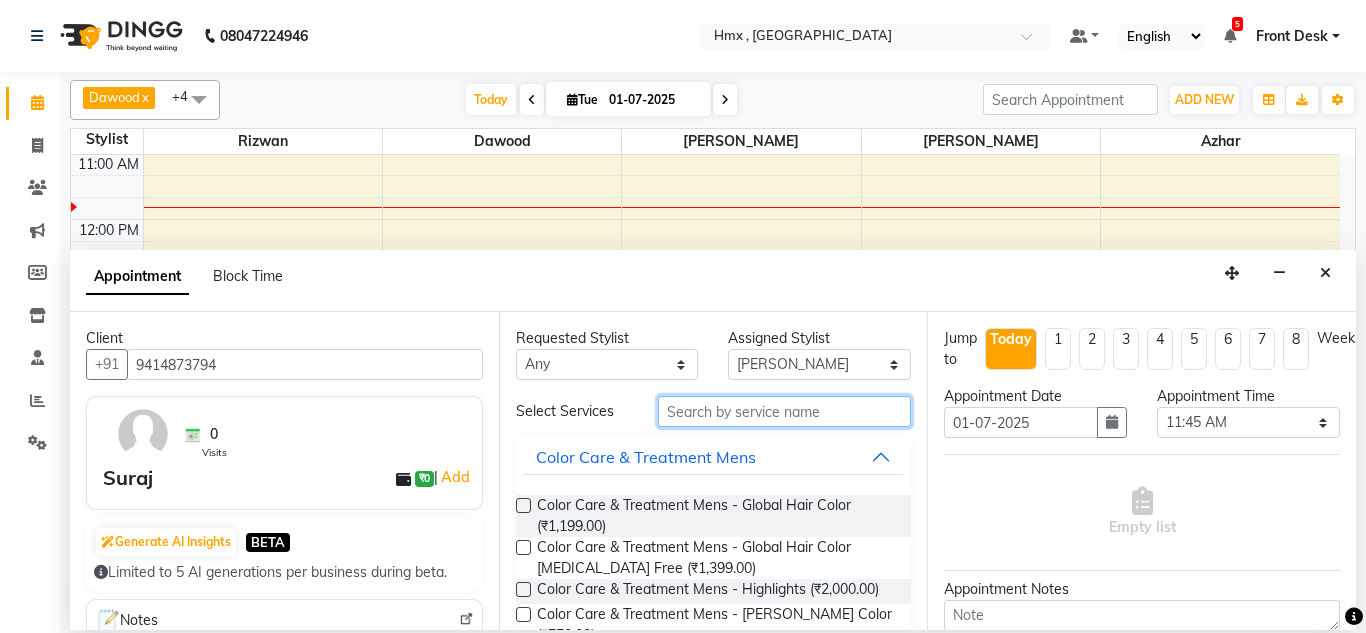 click at bounding box center (785, 411) 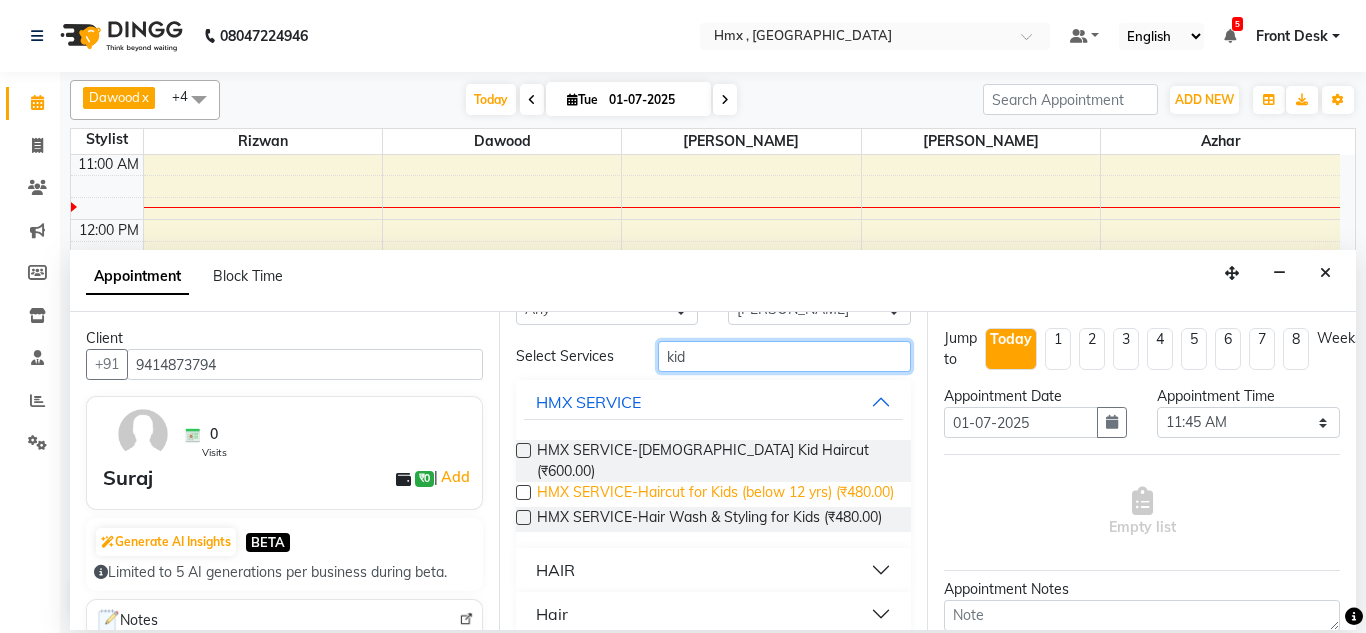 scroll, scrollTop: 94, scrollLeft: 0, axis: vertical 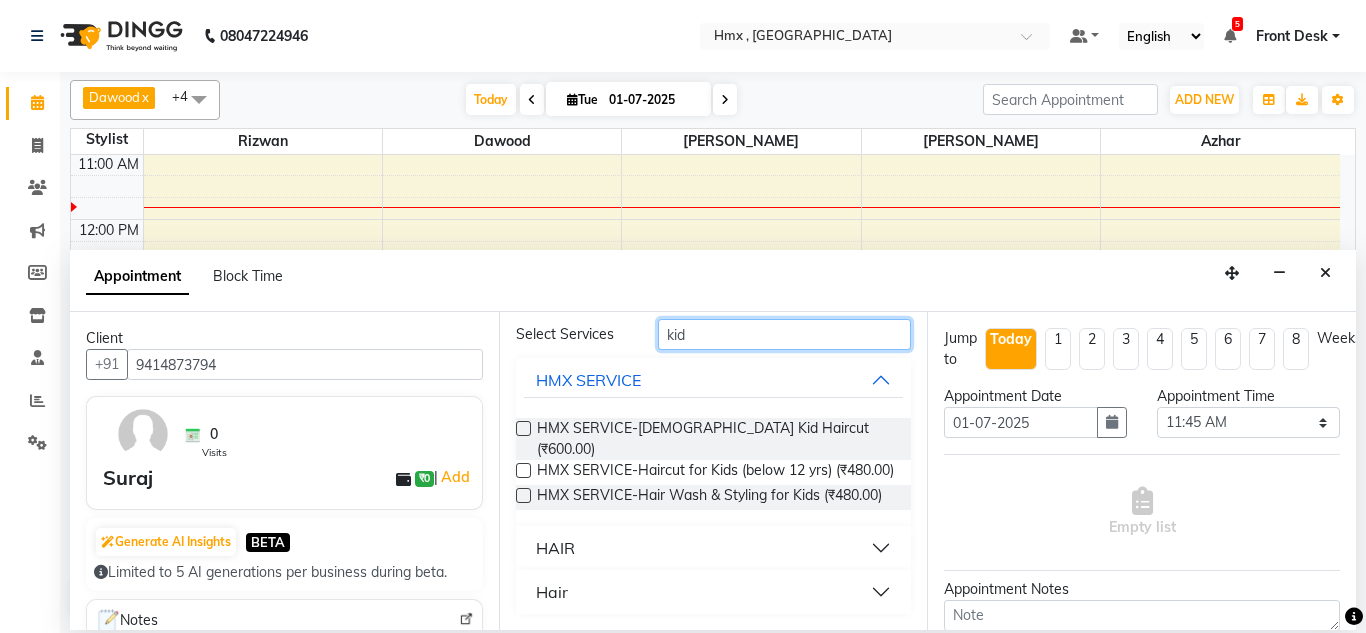 type on "kid" 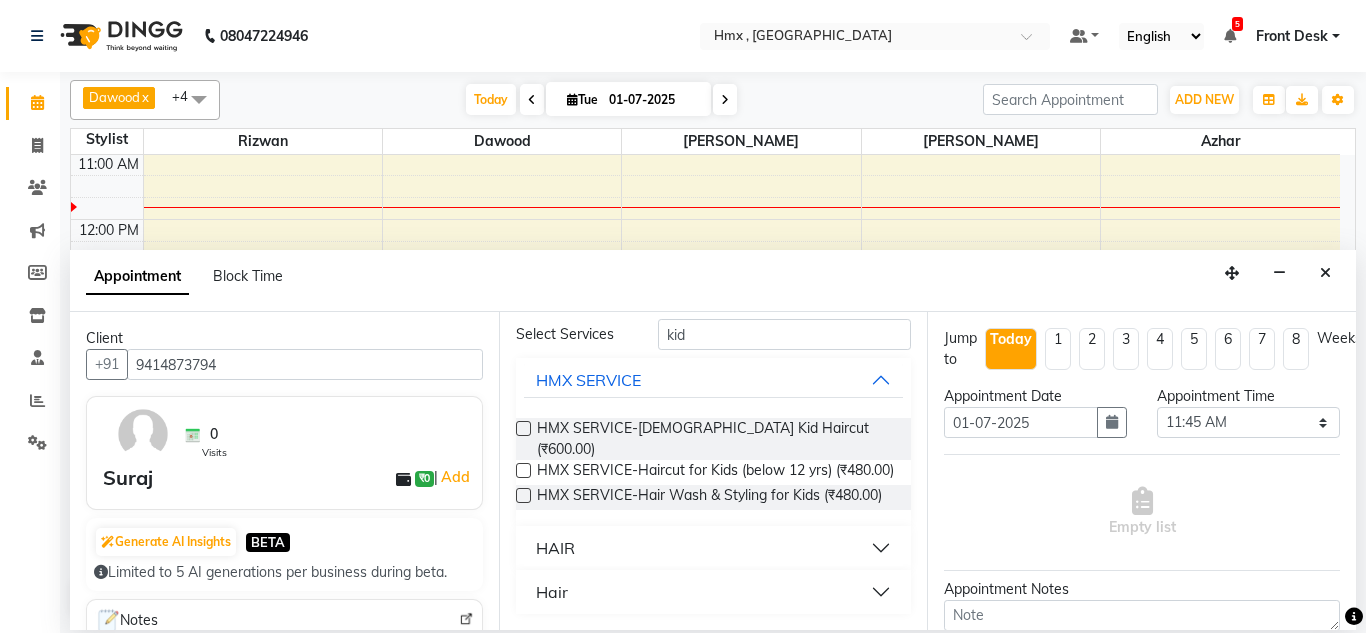 click at bounding box center [523, 470] 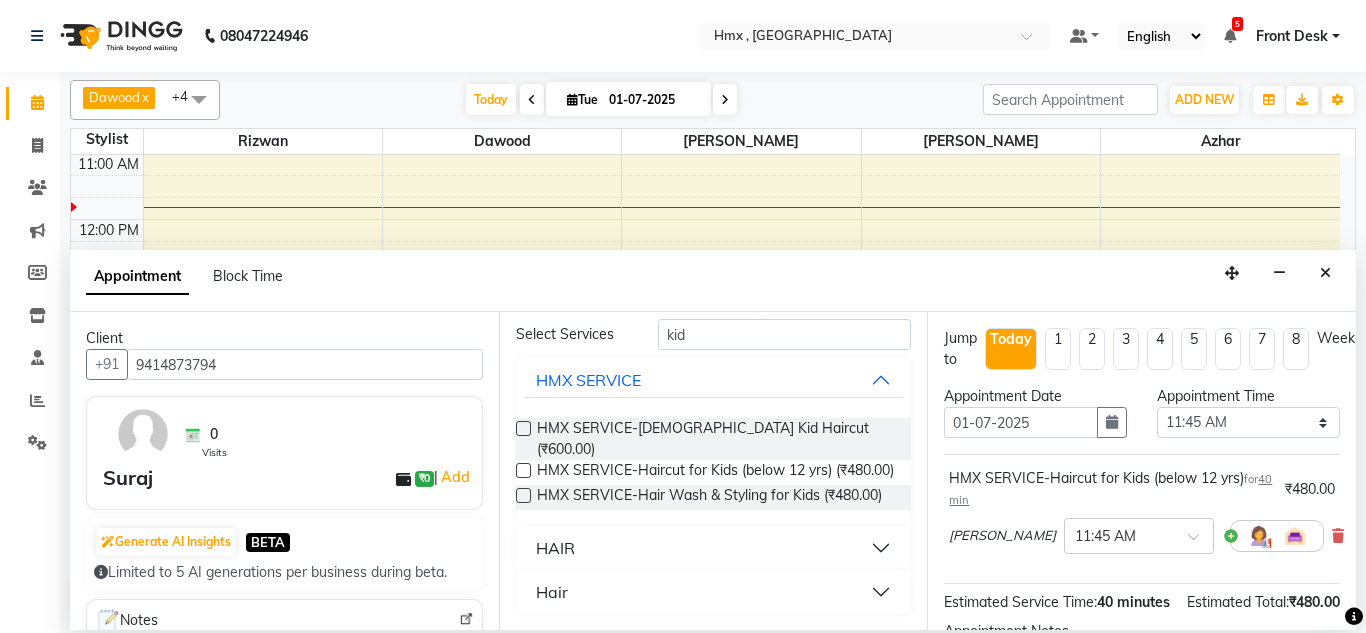 click at bounding box center (523, 470) 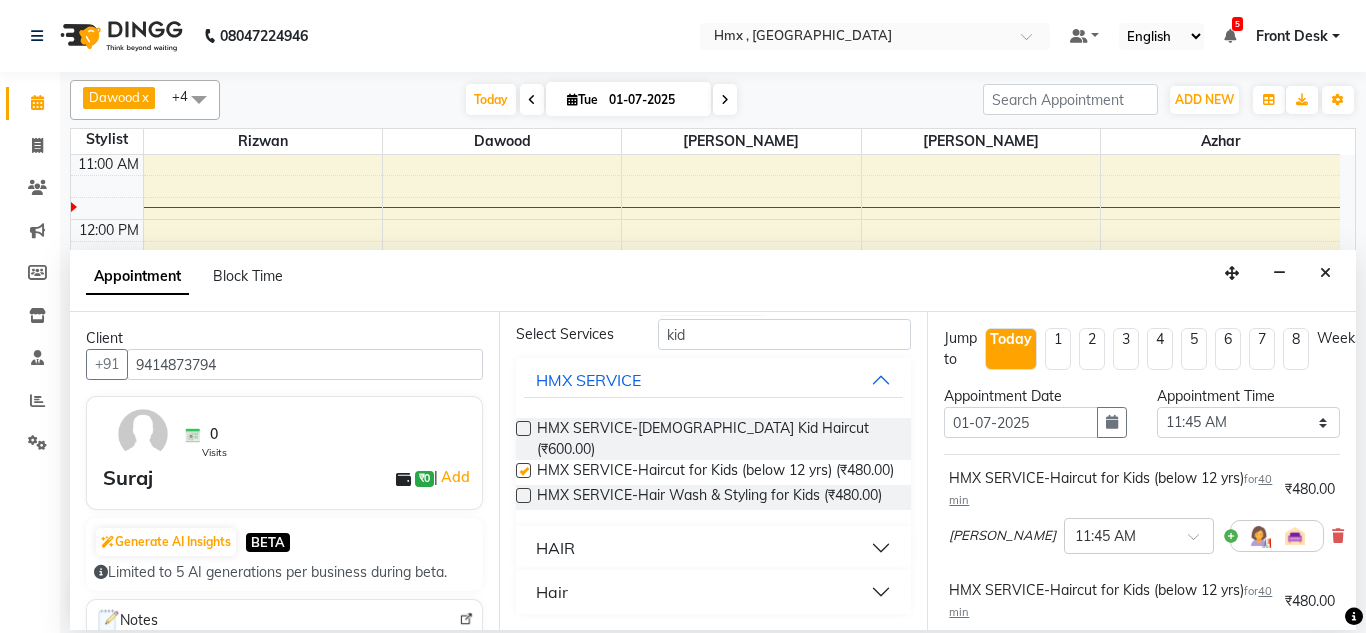 checkbox on "false" 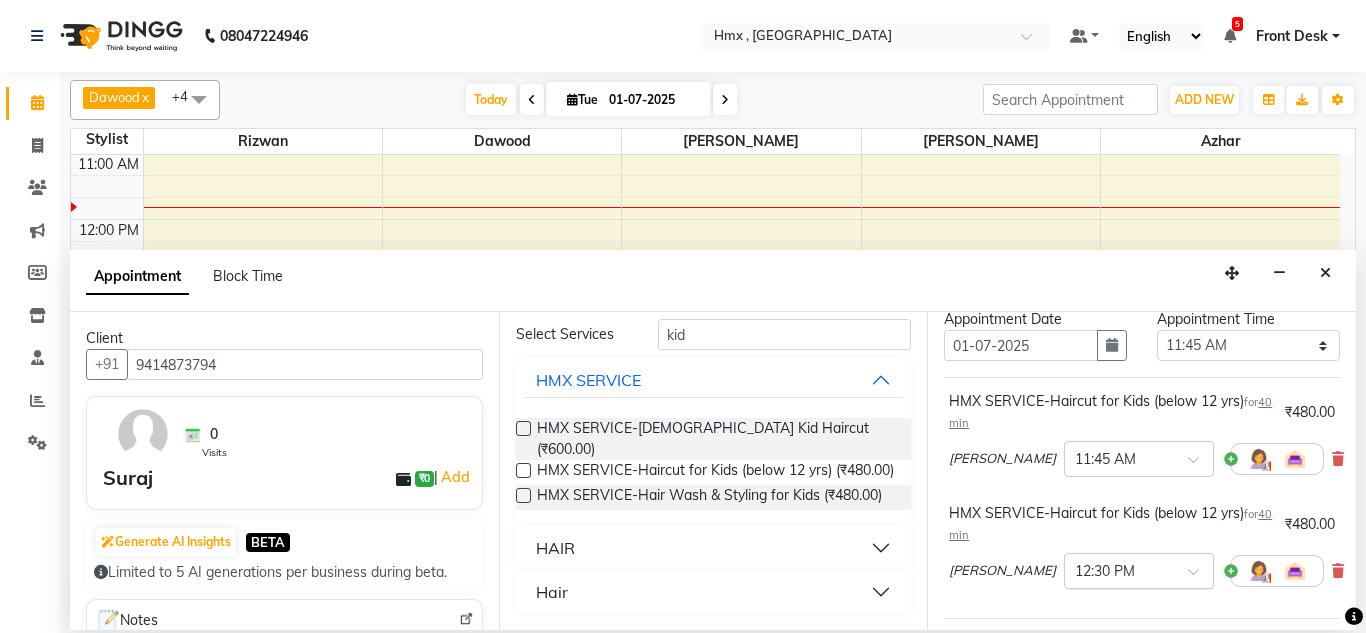 scroll, scrollTop: 377, scrollLeft: 0, axis: vertical 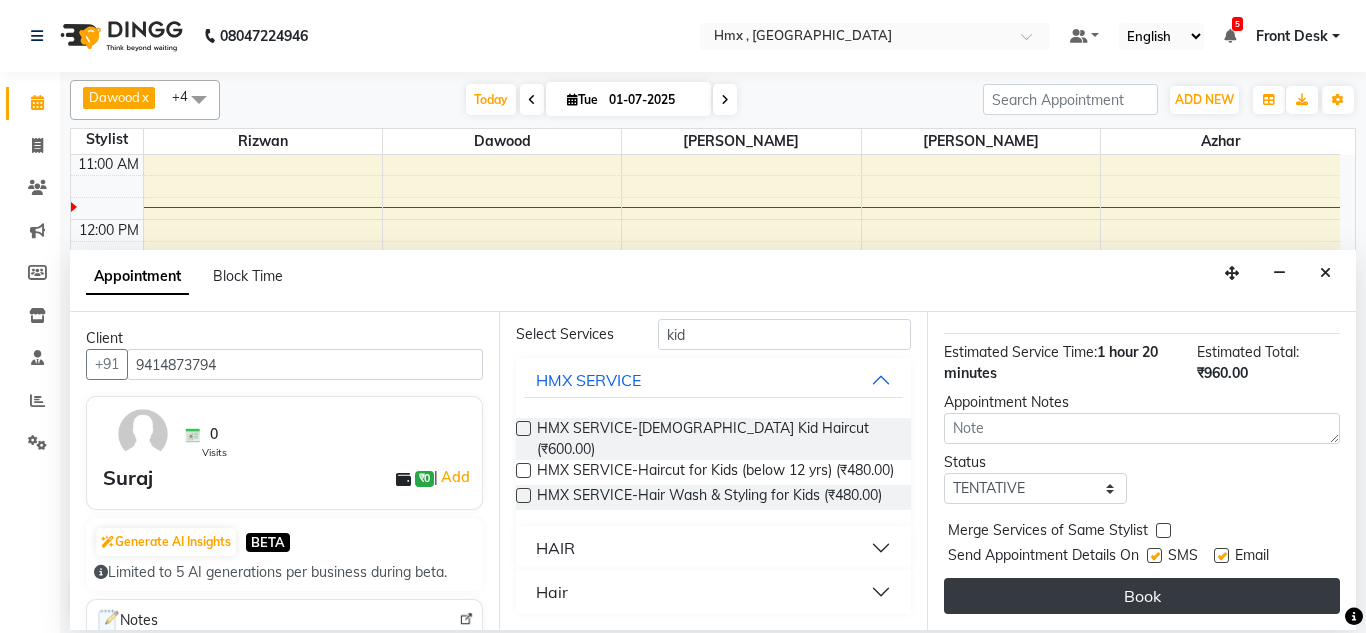 click on "Book" at bounding box center [1142, 596] 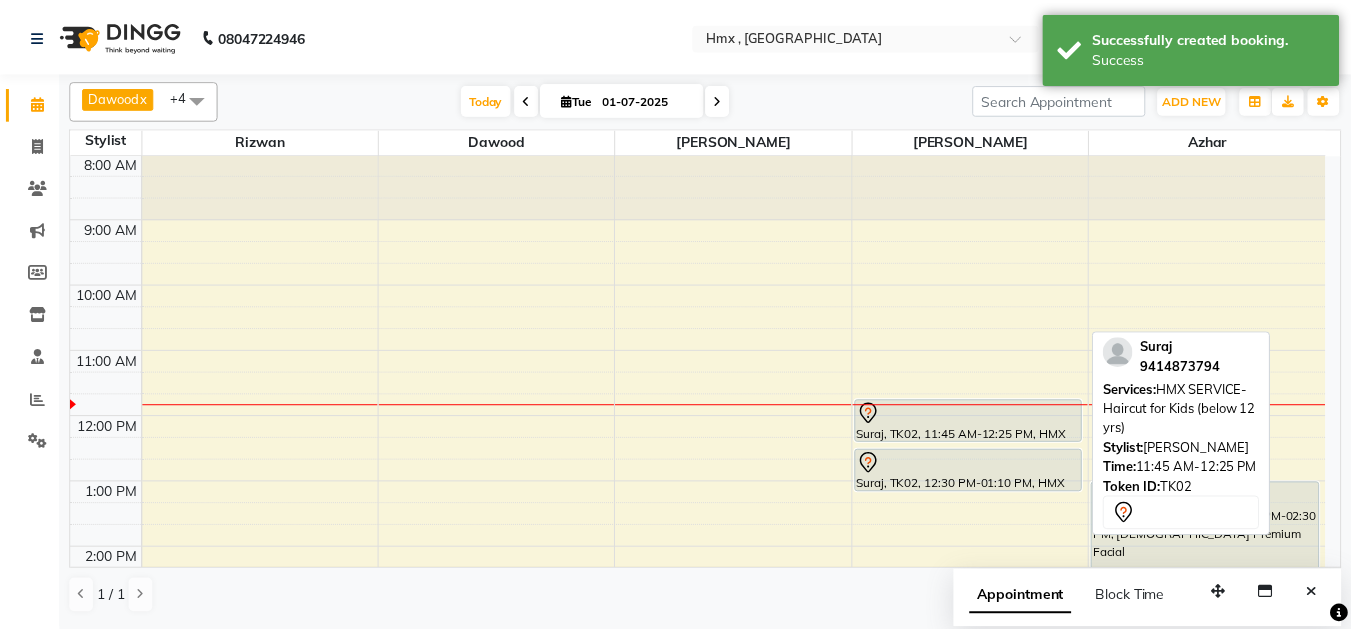 scroll, scrollTop: 0, scrollLeft: 0, axis: both 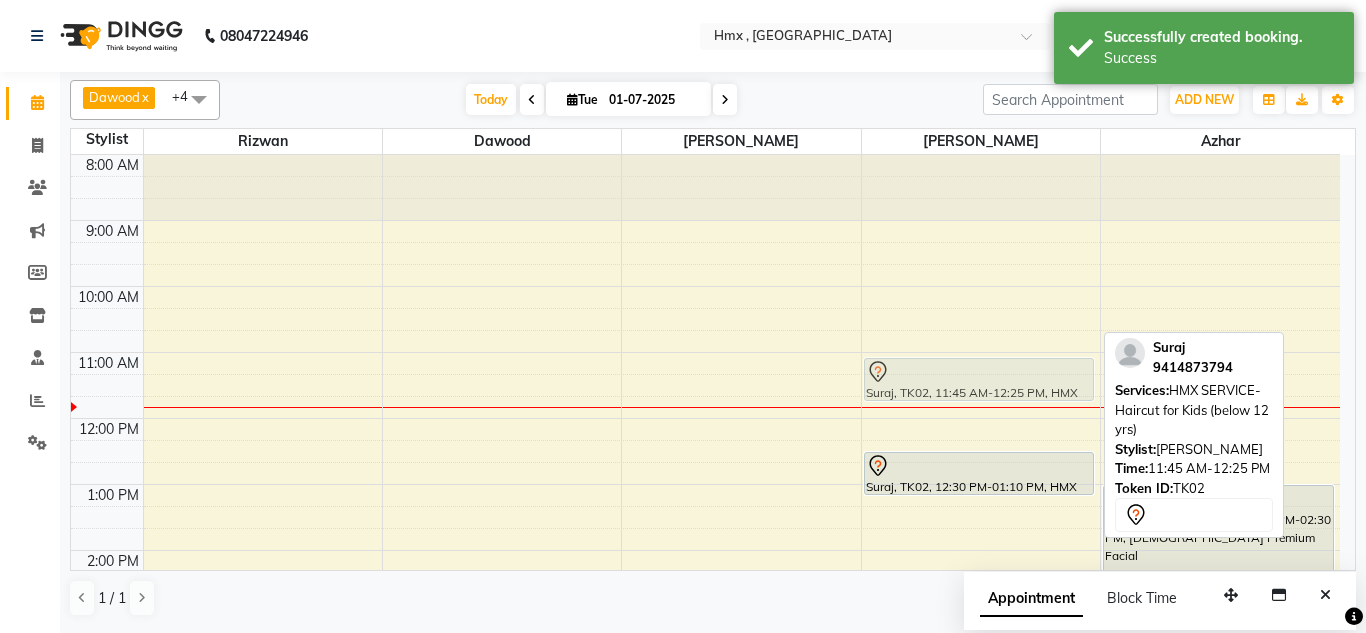 drag, startPoint x: 935, startPoint y: 431, endPoint x: 927, endPoint y: 380, distance: 51.62364 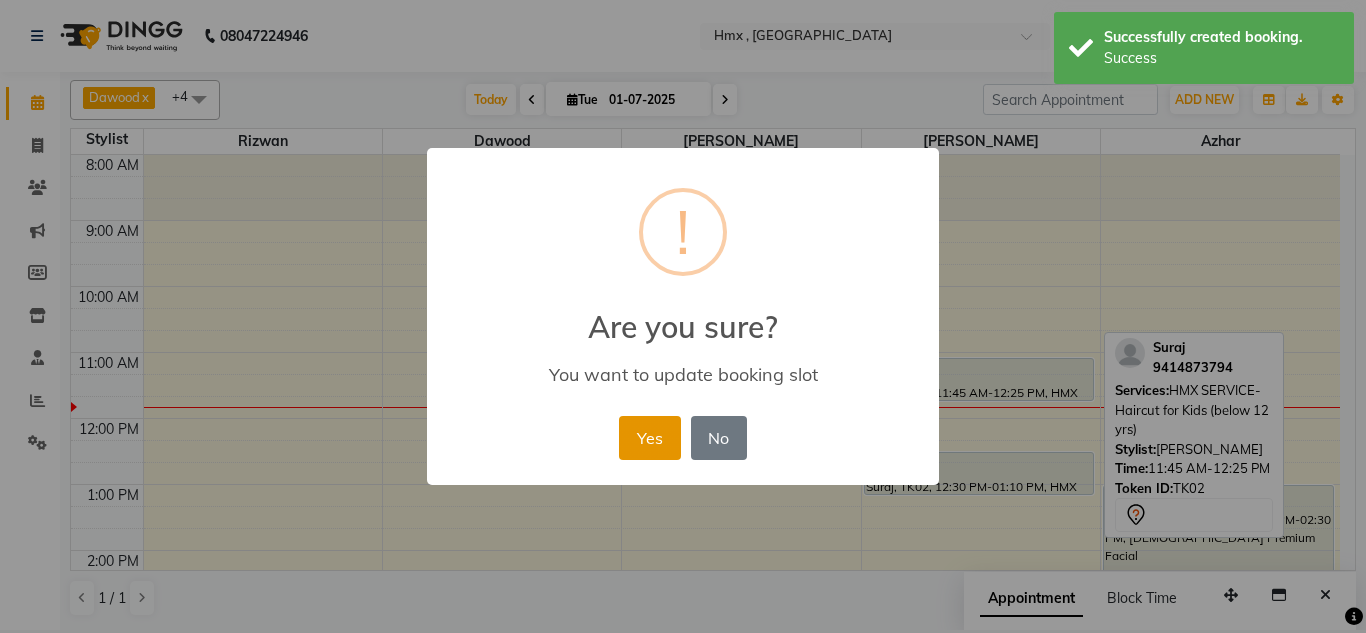click on "Yes" at bounding box center (649, 438) 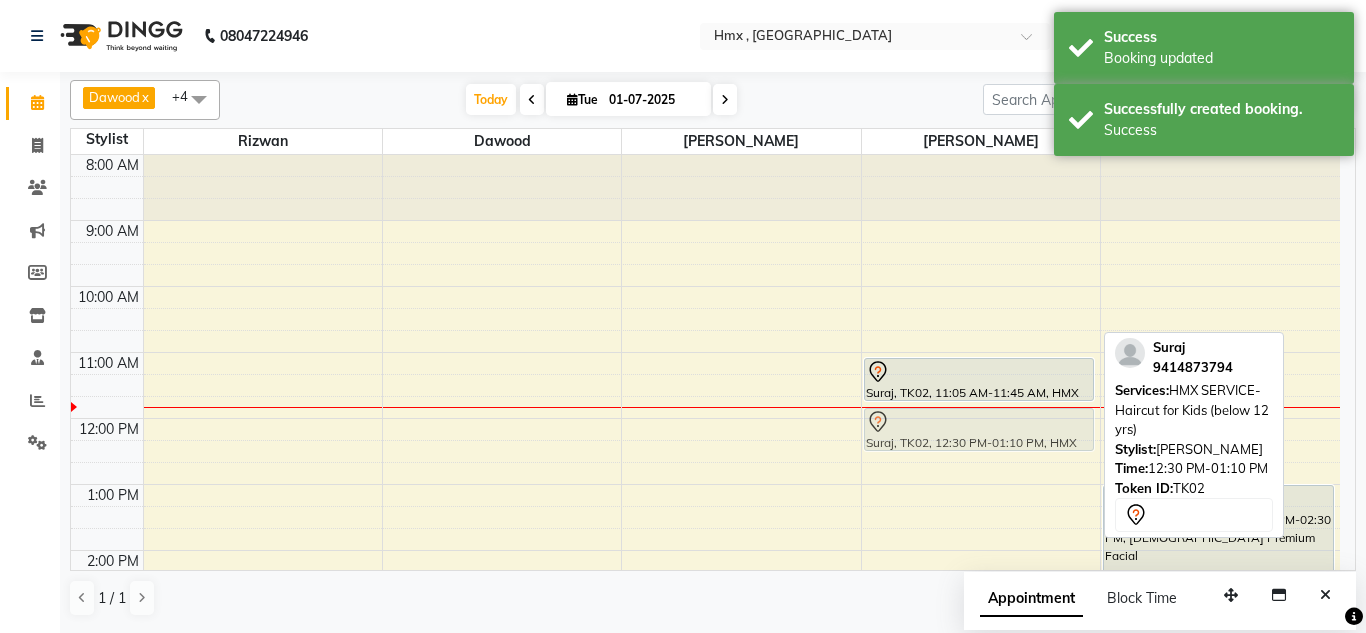 drag, startPoint x: 905, startPoint y: 472, endPoint x: 909, endPoint y: 431, distance: 41.19466 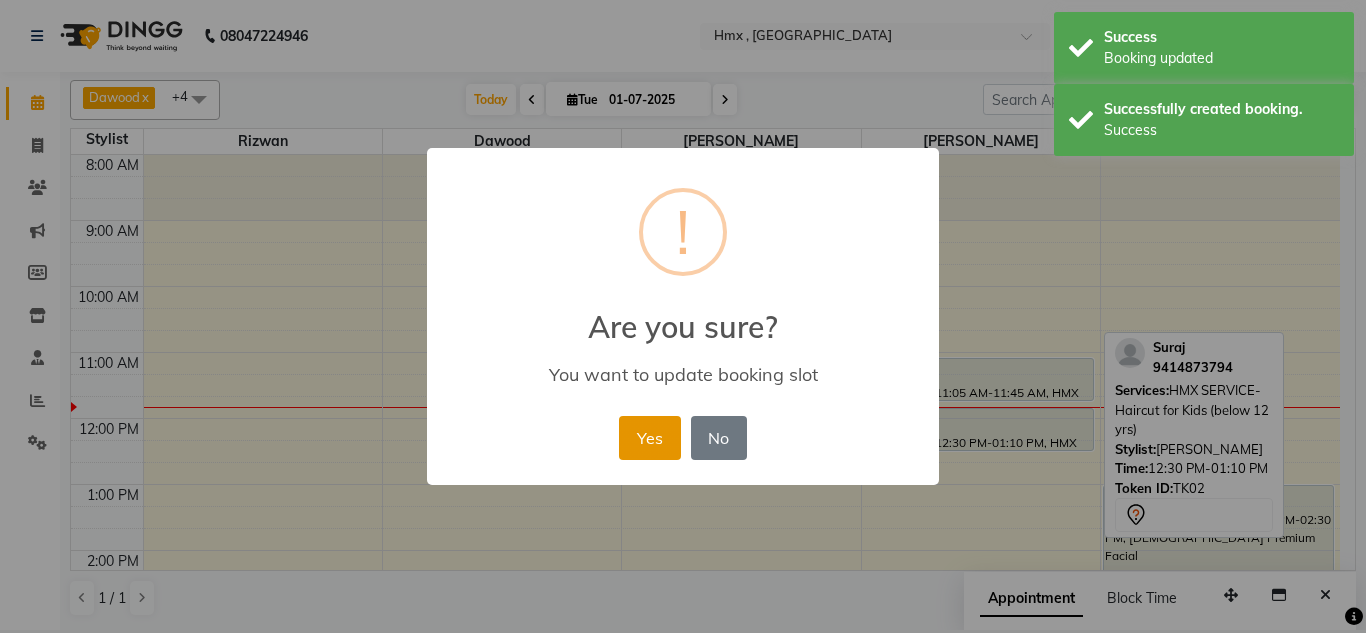 click on "Yes" at bounding box center (649, 438) 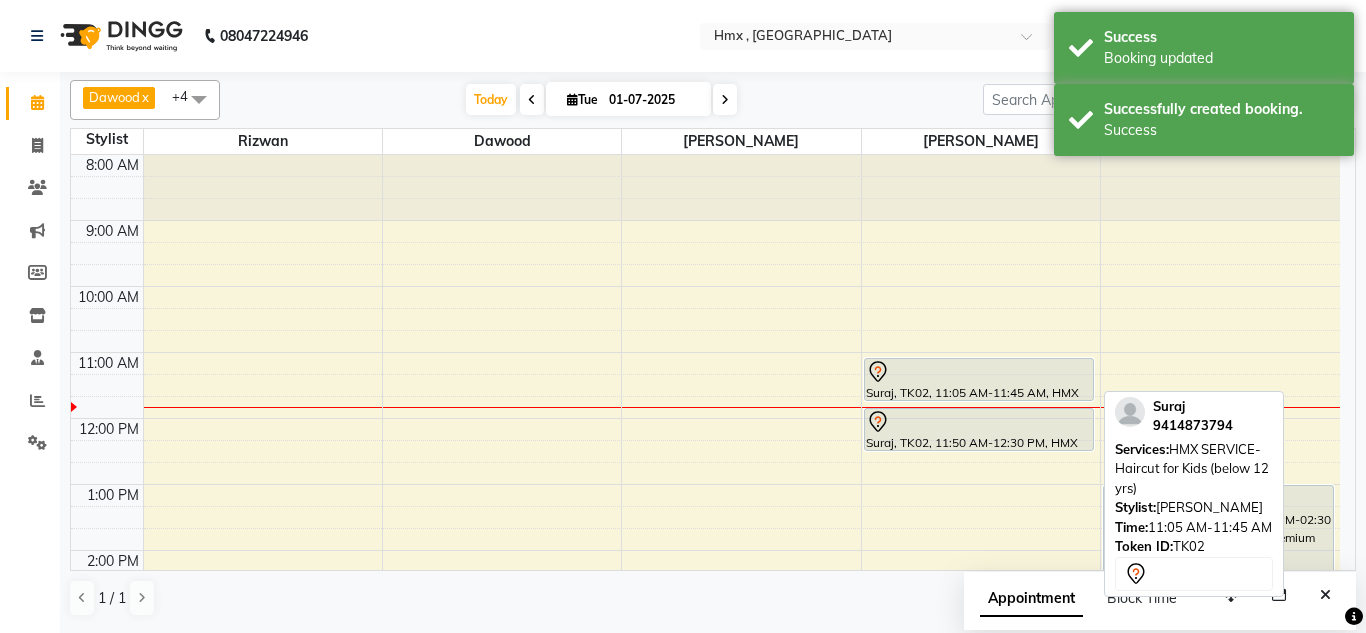 click at bounding box center [979, 372] 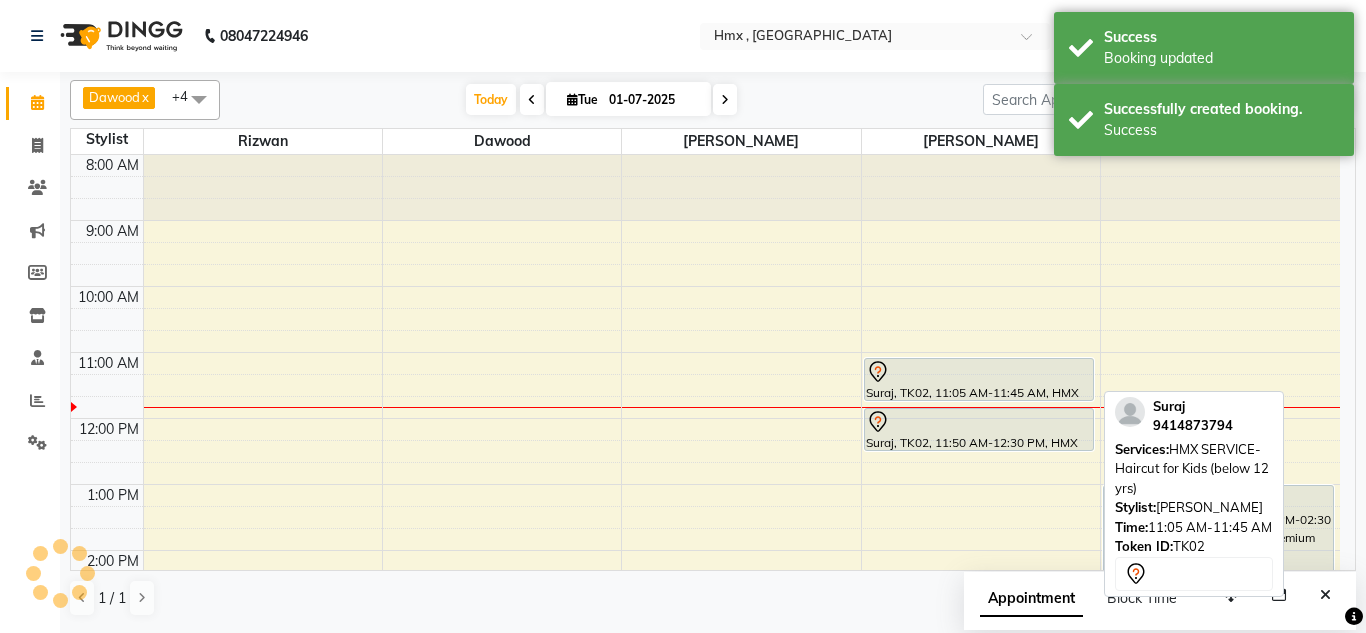 click on "Suraj, TK02, 11:05 AM-11:45 AM, HMX SERVICE-Haircut for Kids (below 12 yrs)" at bounding box center (979, 379) 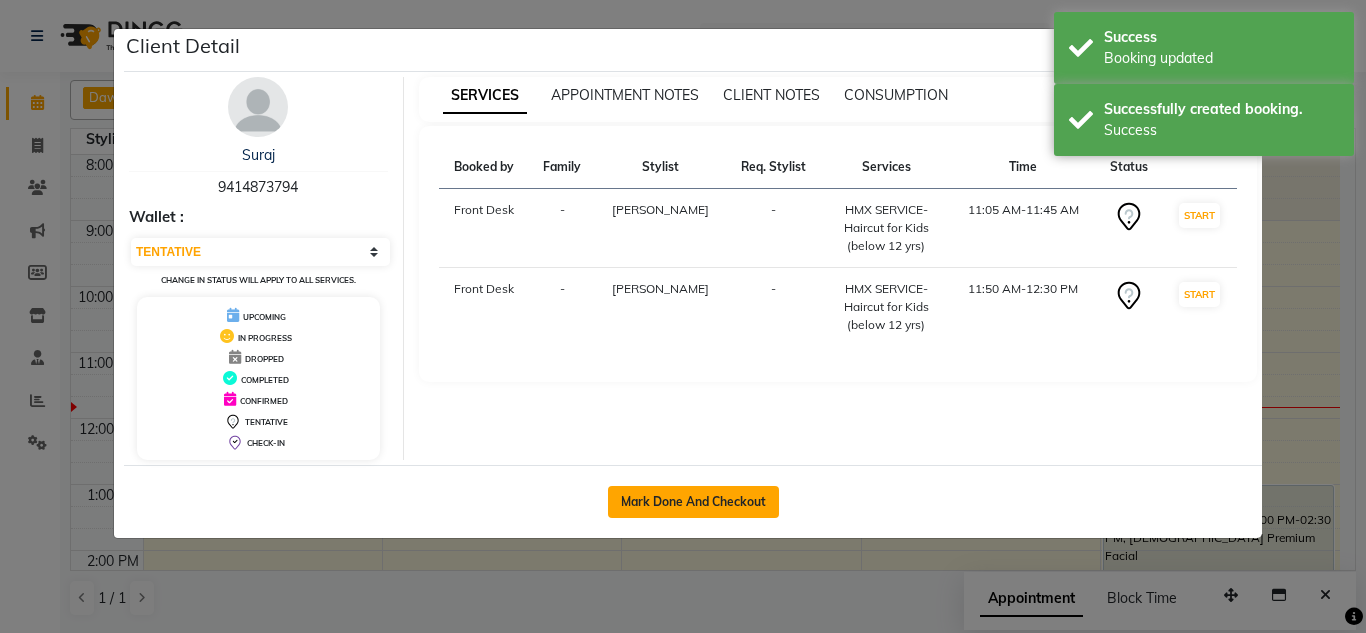 click on "Mark Done And Checkout" 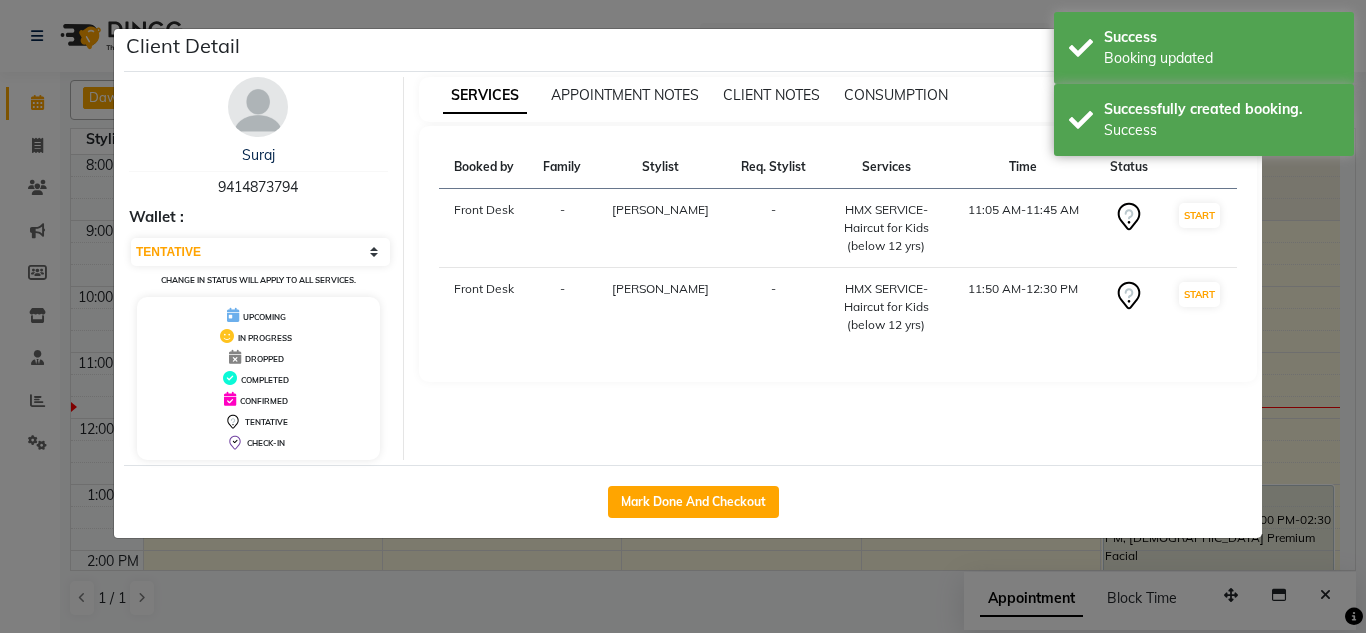 select on "service" 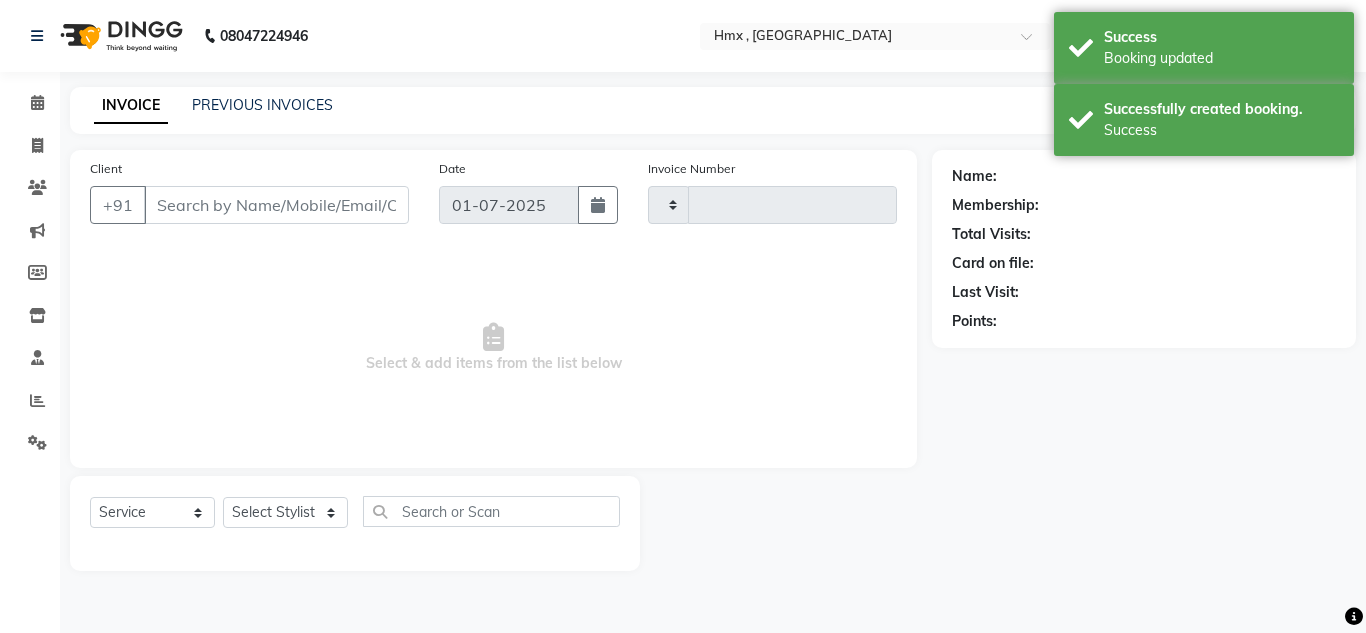 type on "1147" 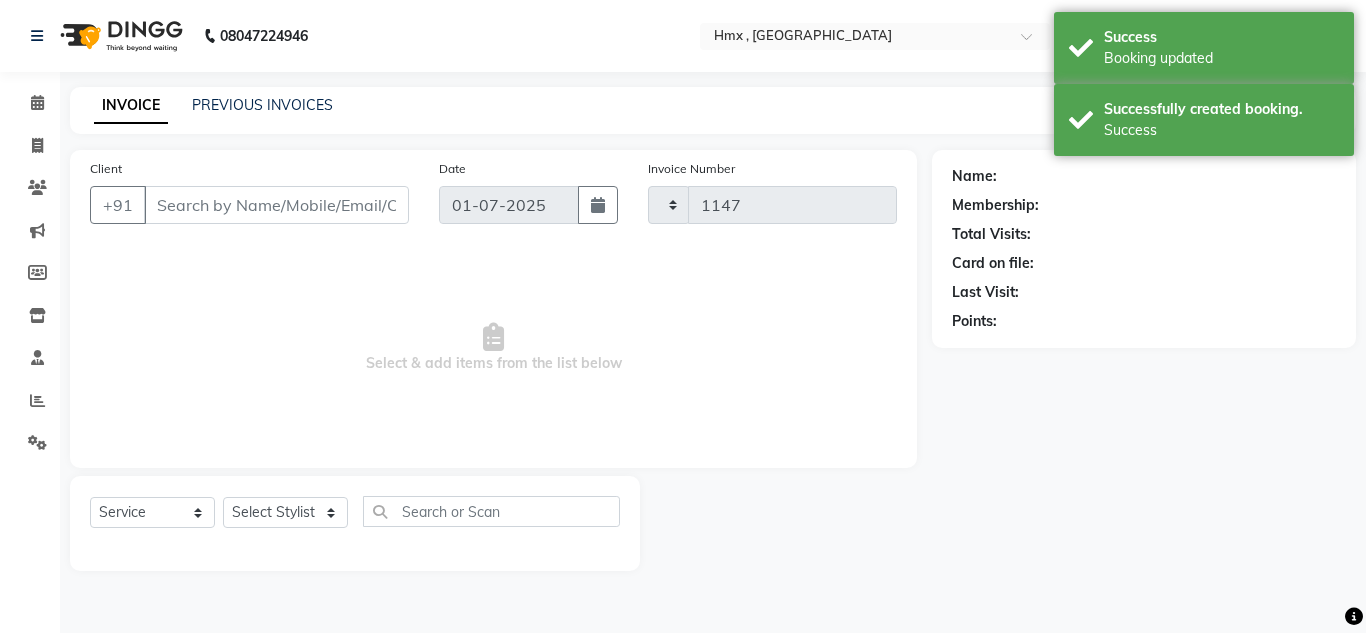 select on "5711" 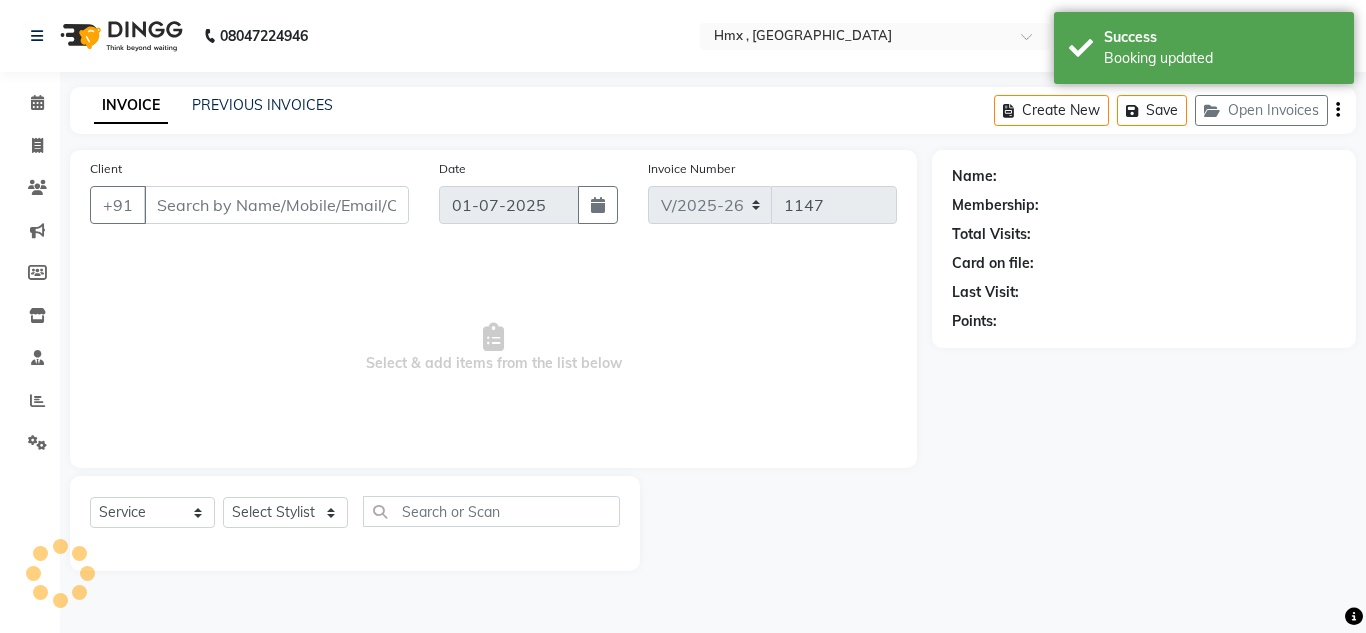 type on "9414873794" 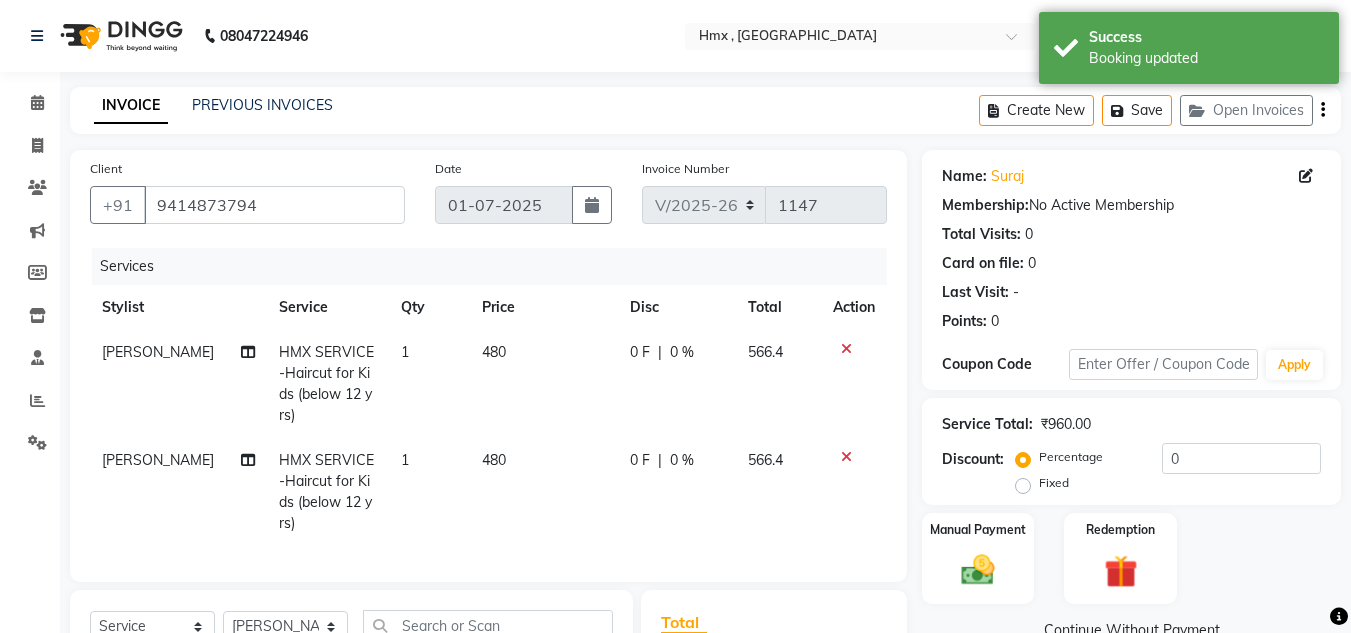 click on "480" 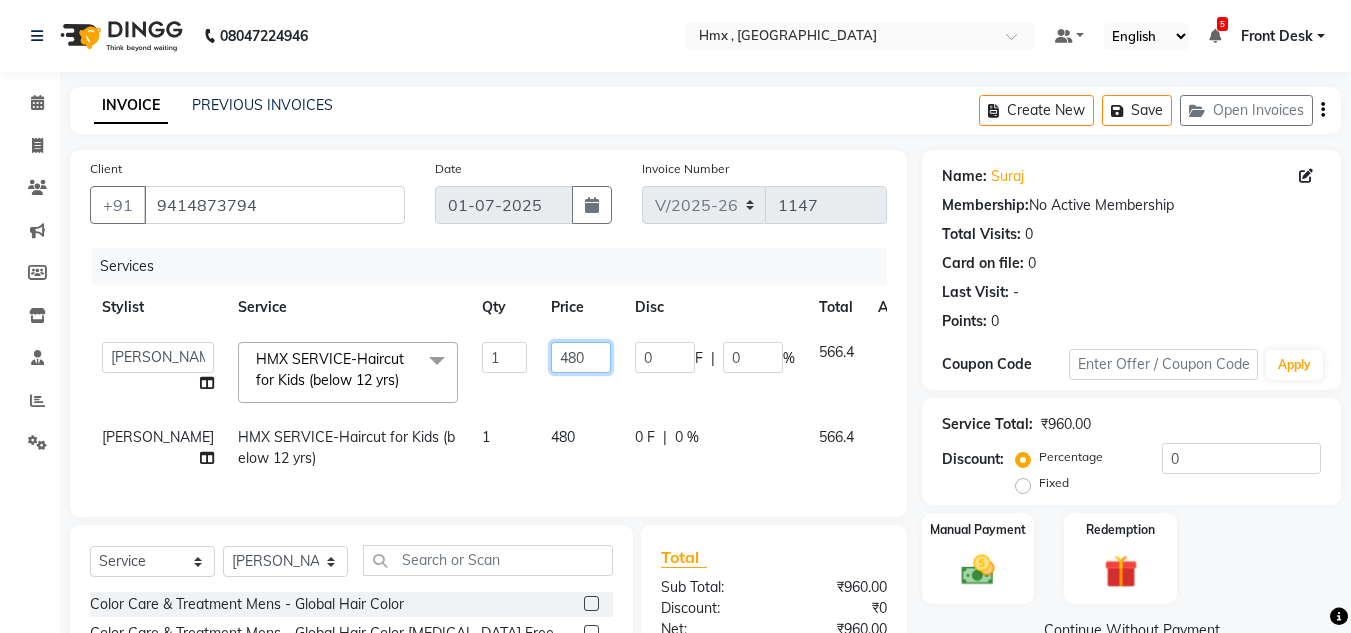 click on "480" 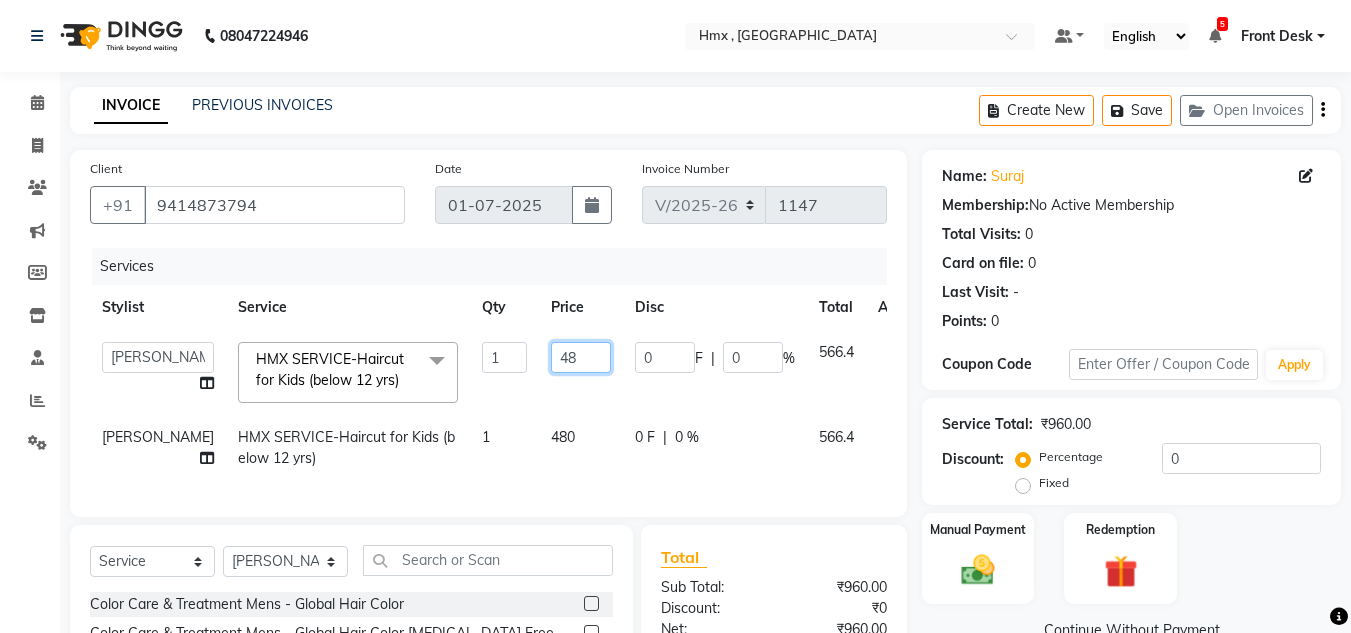 type on "4" 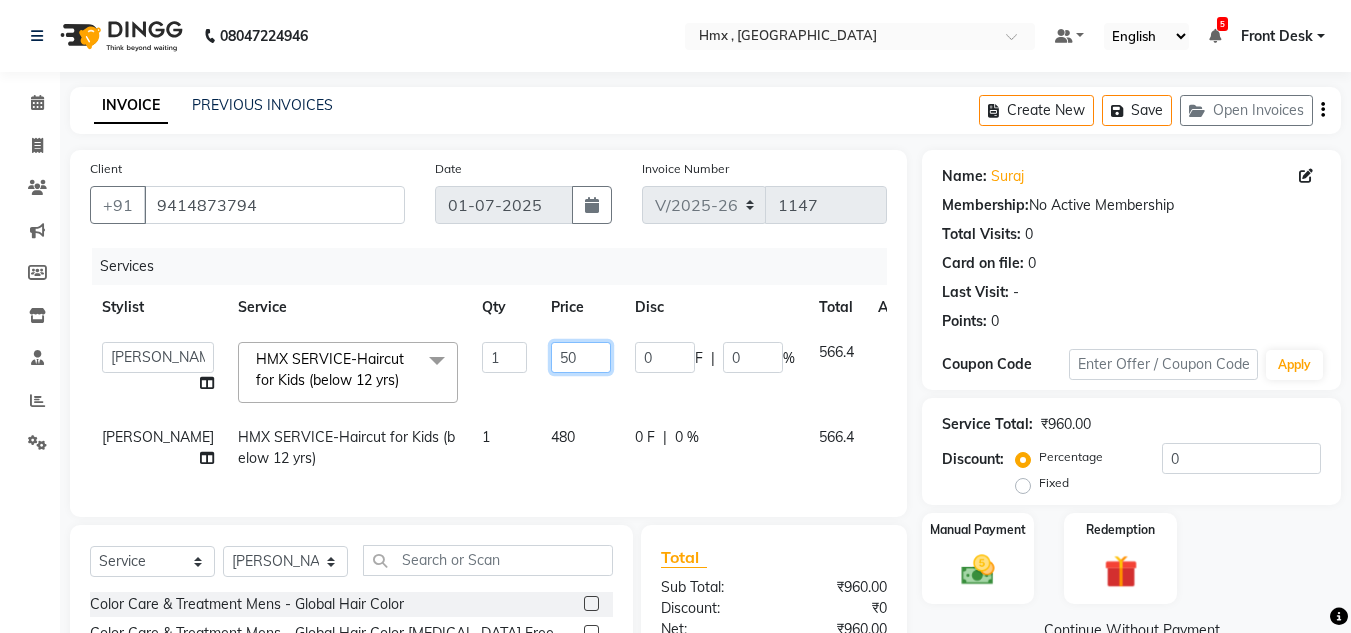 type on "500" 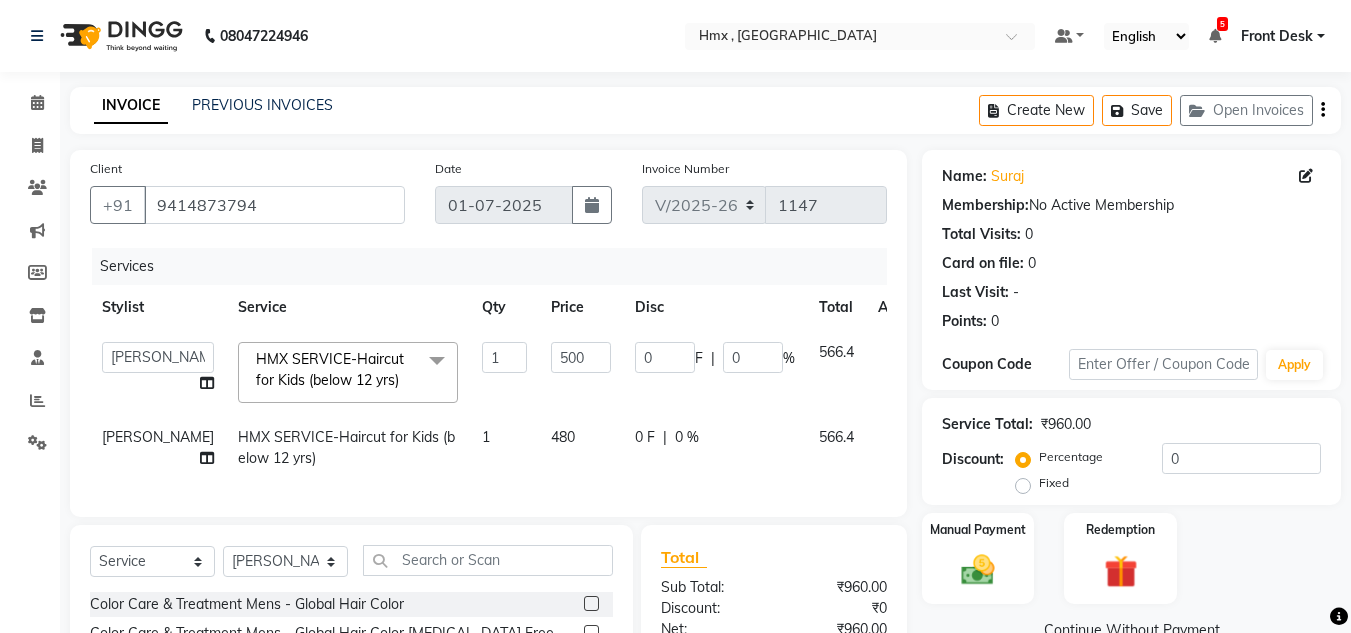 click on "500" 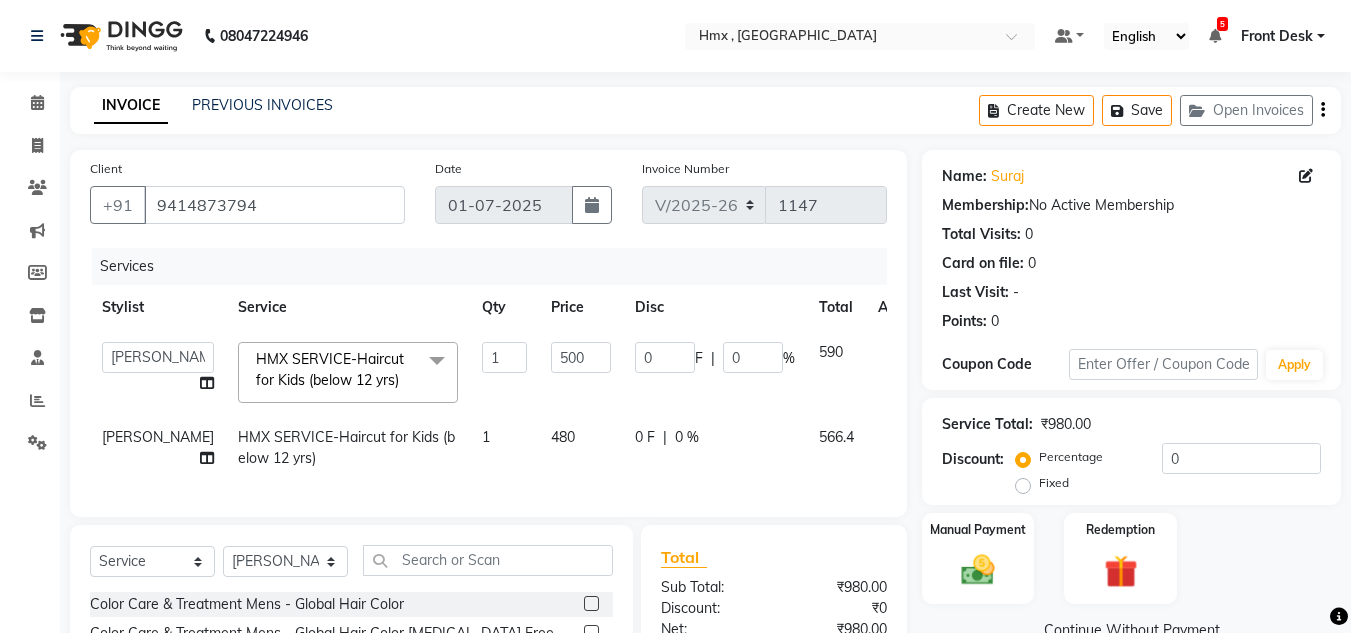 click on "480" 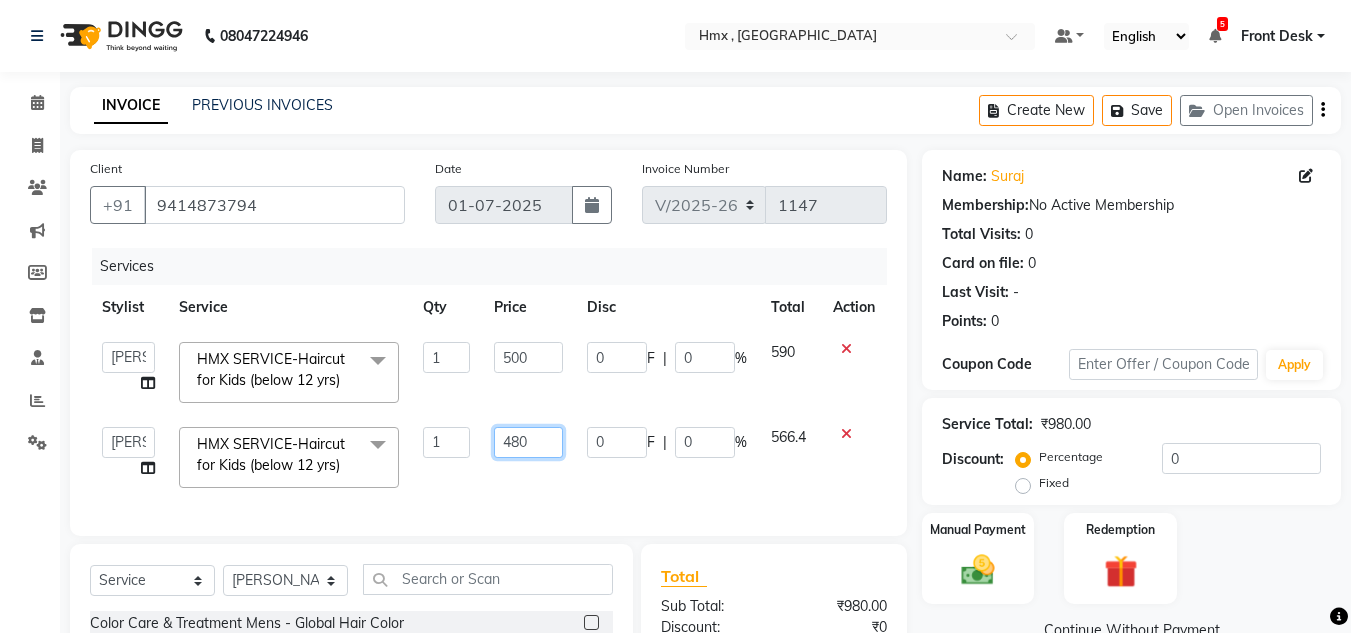 click on "480" 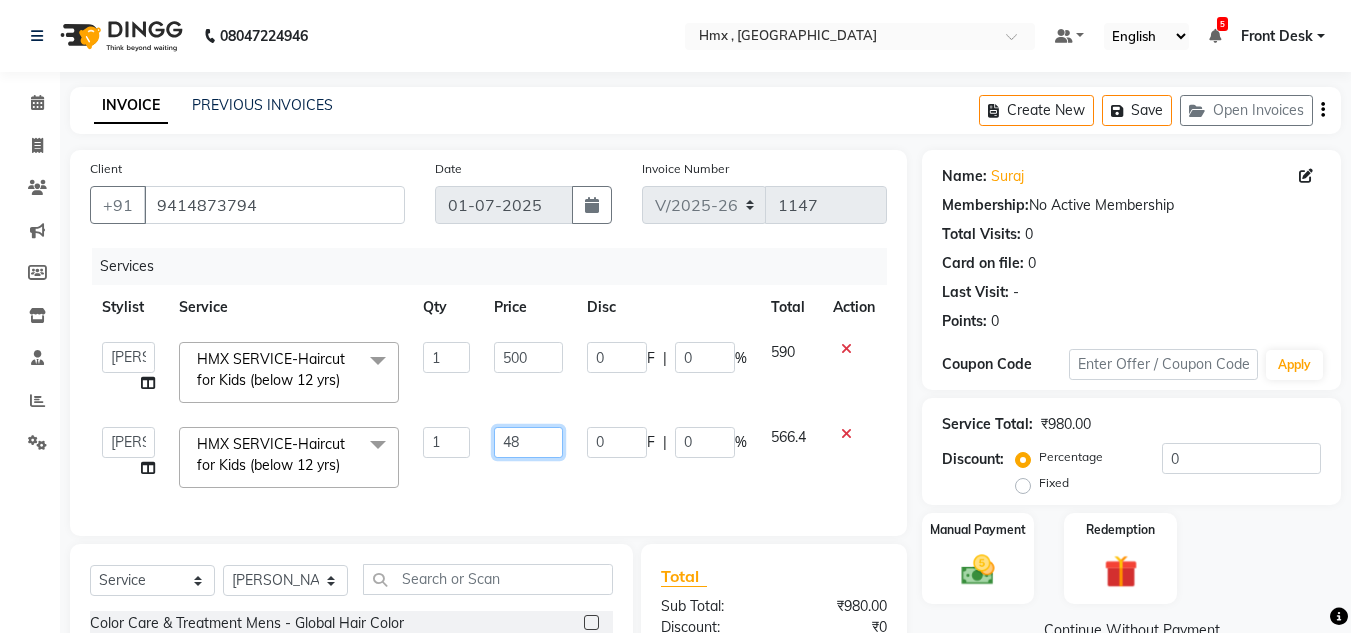 type on "4" 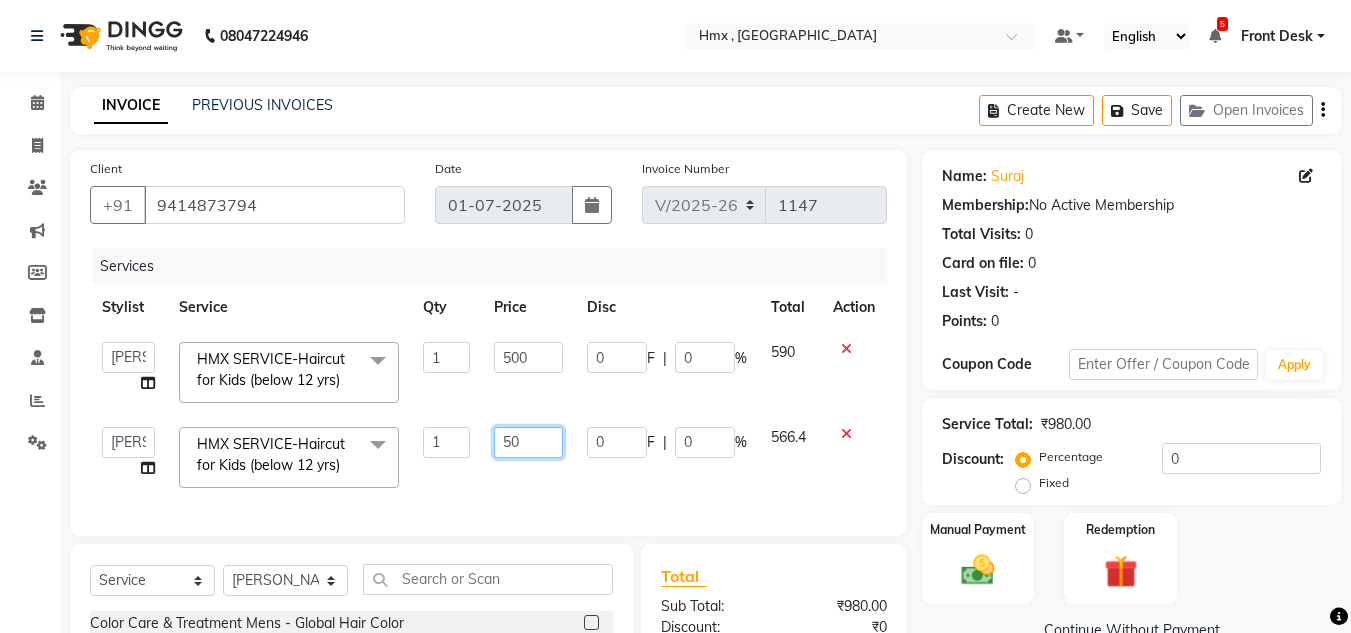 type on "500" 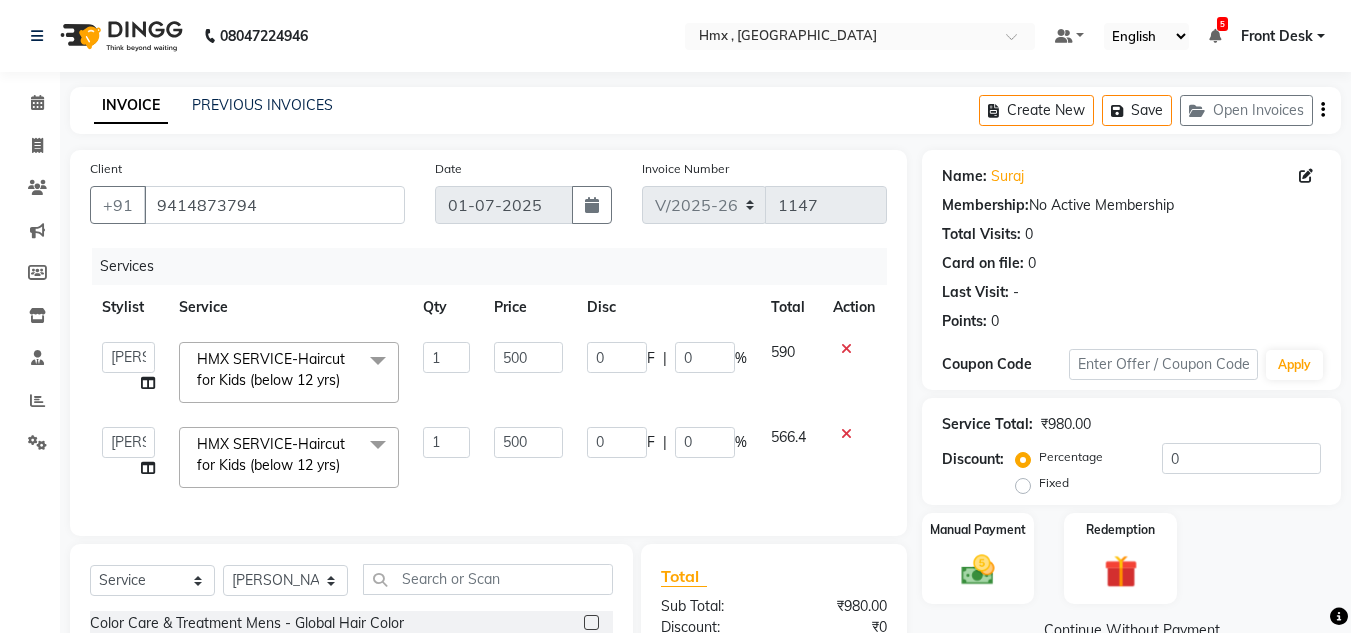 click on "500" 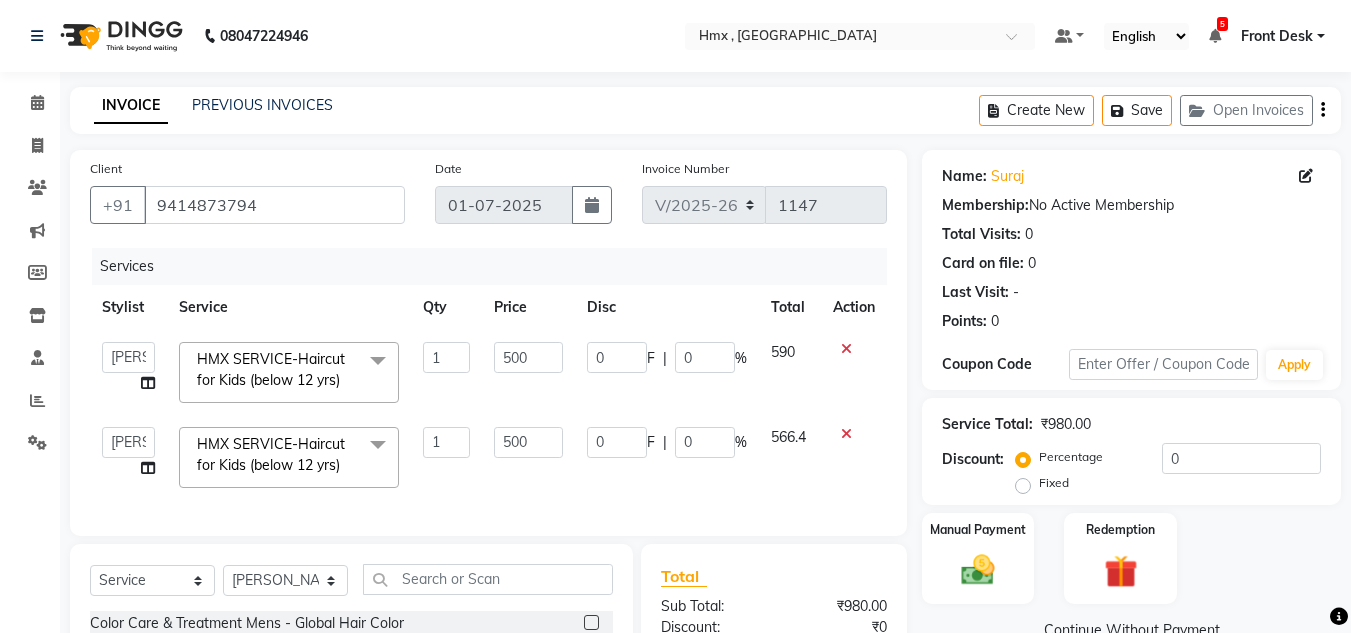 select on "39112" 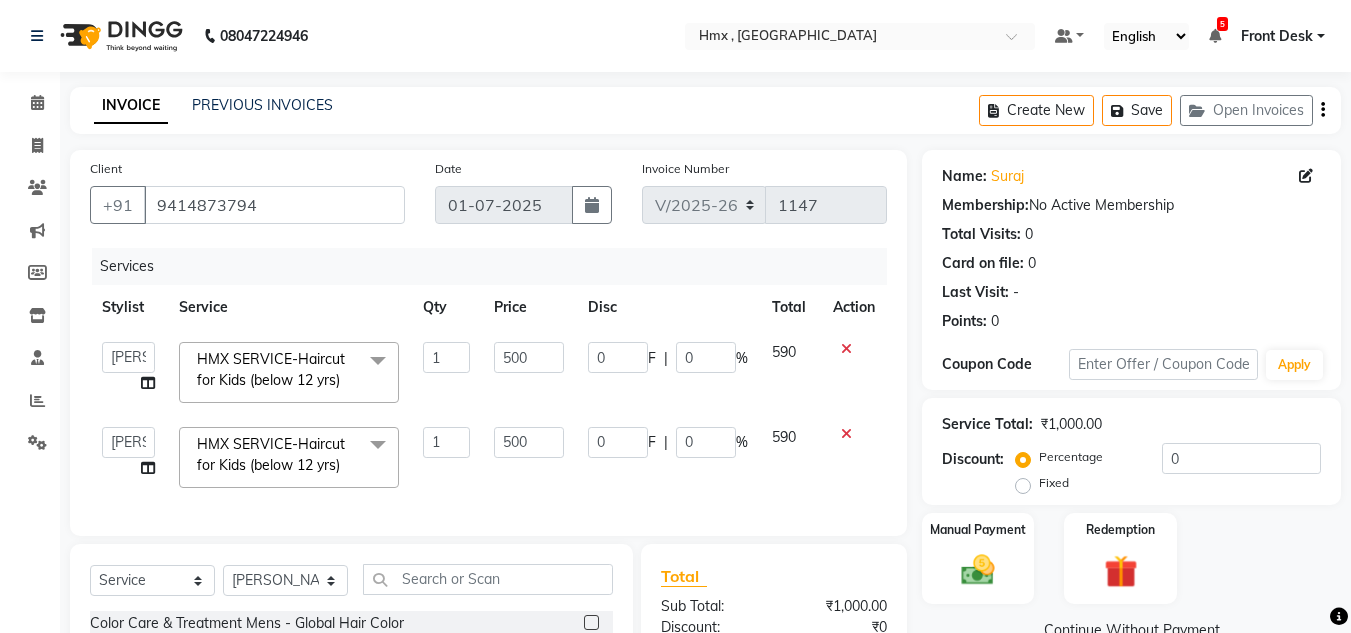 scroll, scrollTop: 251, scrollLeft: 0, axis: vertical 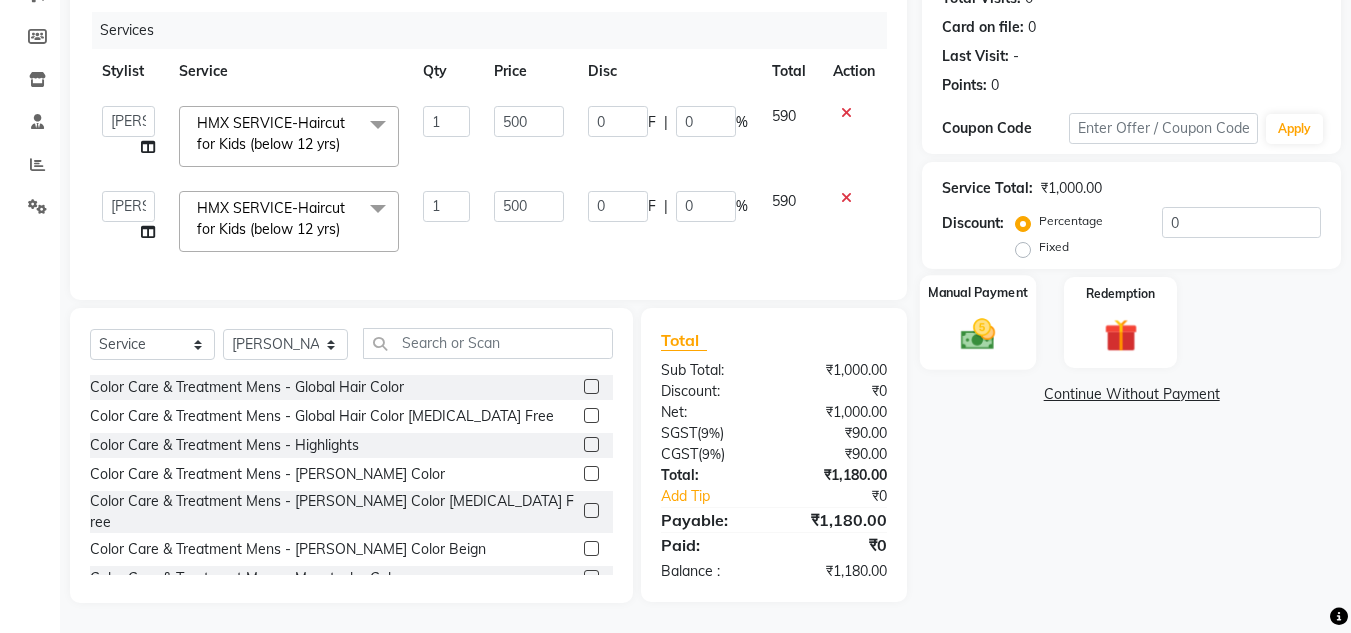 click 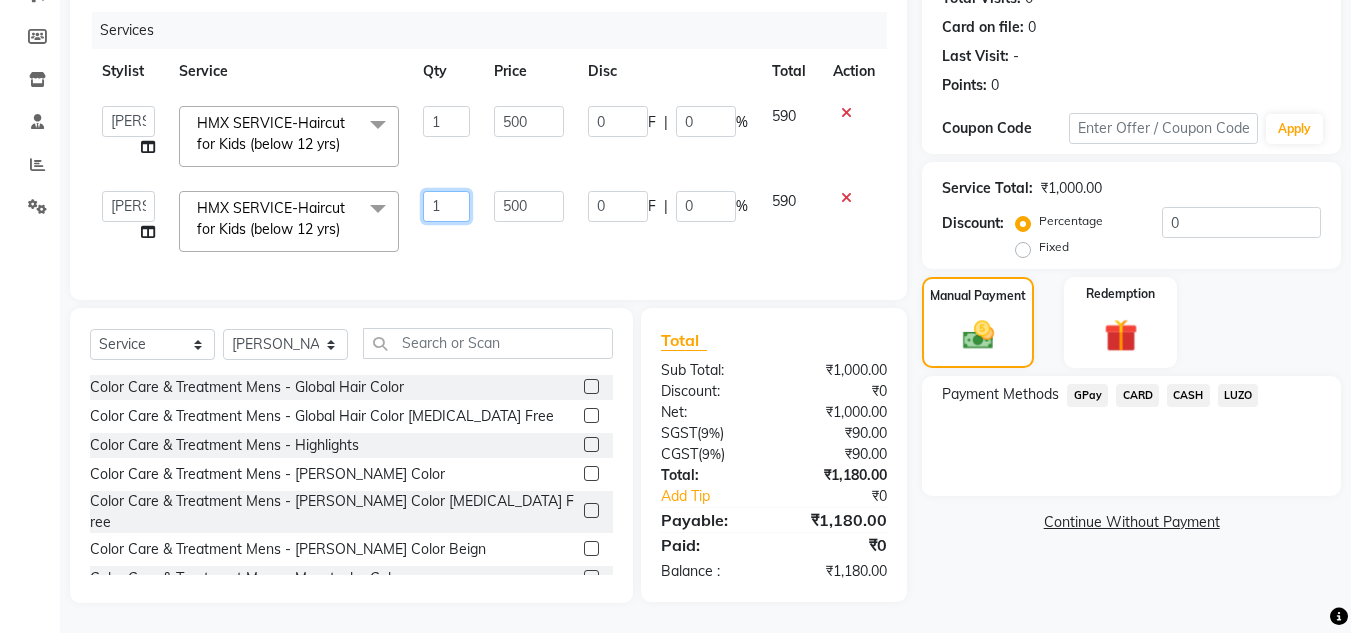 drag, startPoint x: 471, startPoint y: 216, endPoint x: 525, endPoint y: 225, distance: 54.74486 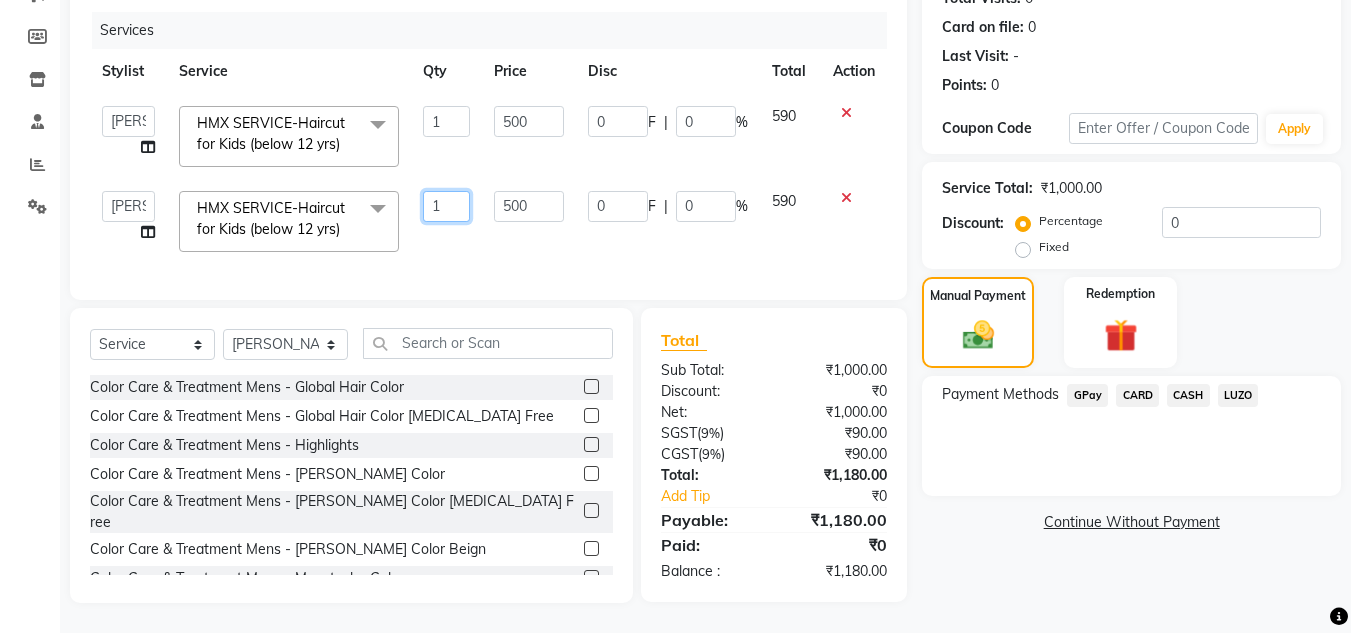 click on "1" 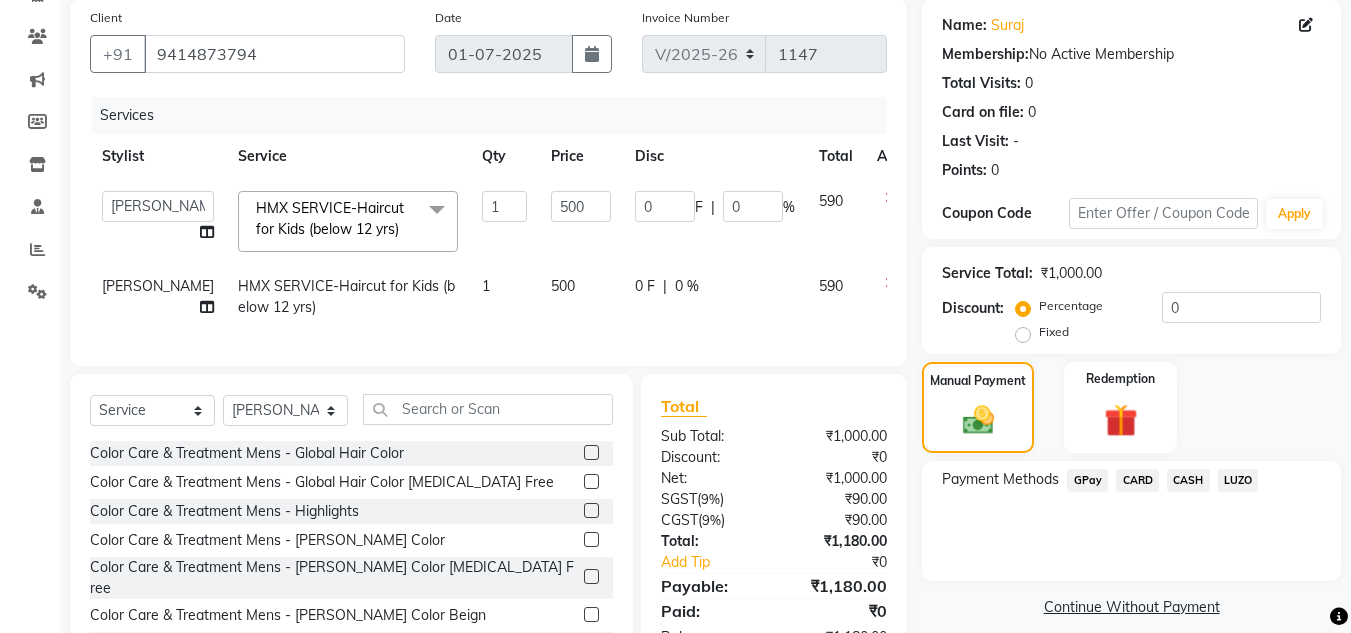 click on "Services Stylist Service Qty Price Disc Total Action  [PERSON_NAME]   [PERSON_NAME]   Bilal   Danish   Dawood   Front Desk   [PERSON_NAME]   Kaikasha [PERSON_NAME]   [PERSON_NAME]   [PERSON_NAME]   [PERSON_NAME]   [PERSON_NAME]   Yash Padrath  HMX SERVICE-Haircut for Kids (below 12 yrs)  x Color Care & Treatment Mens  - Global Hair Color Color Care & Treatment Mens  - Global Hair Color [MEDICAL_DATA] Free Color Care & Treatment Mens  - Highlights Color Care & Treatment Mens  - [PERSON_NAME] Color Color Care & Treatment Mens  - [PERSON_NAME] Color [MEDICAL_DATA] Free Color Care & Treatment Mens  - [PERSON_NAME] Color Beign Color Care & Treatment Mens  - Moustache Color Color Care & Treatment Mens  - Side Lock Hairline Color Color Care & Treatment Mens-Color Care & Treatment Mens  - Global Hair Color Color Care & Treatment Mens-Color Care & Treatment Mens  - Global Hair Color [MEDICAL_DATA] Free Color Care & Treatment Mens-Color Care & Treatment Mens  - Highlights Color Care & Treatment Mens-Color Care & Treatment Mens  - [PERSON_NAME] Color [PERSON_NAME] Brush HMX SERVICE-D-TAN 1 500" 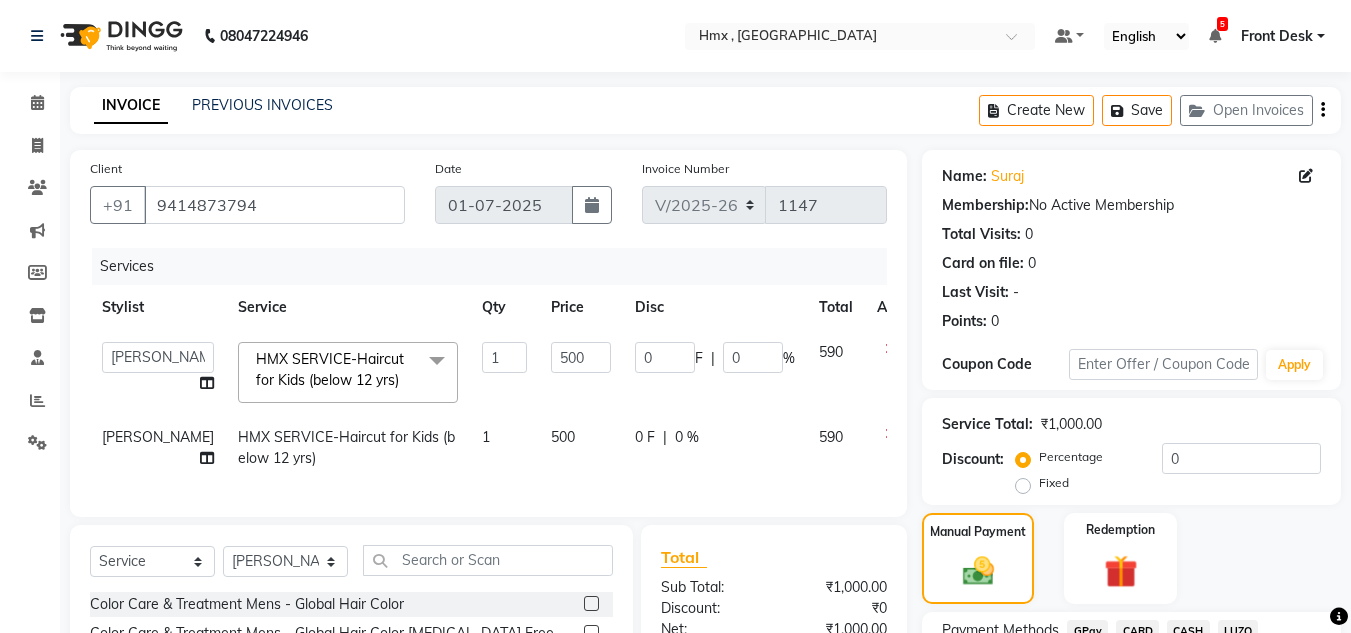 scroll, scrollTop: 232, scrollLeft: 0, axis: vertical 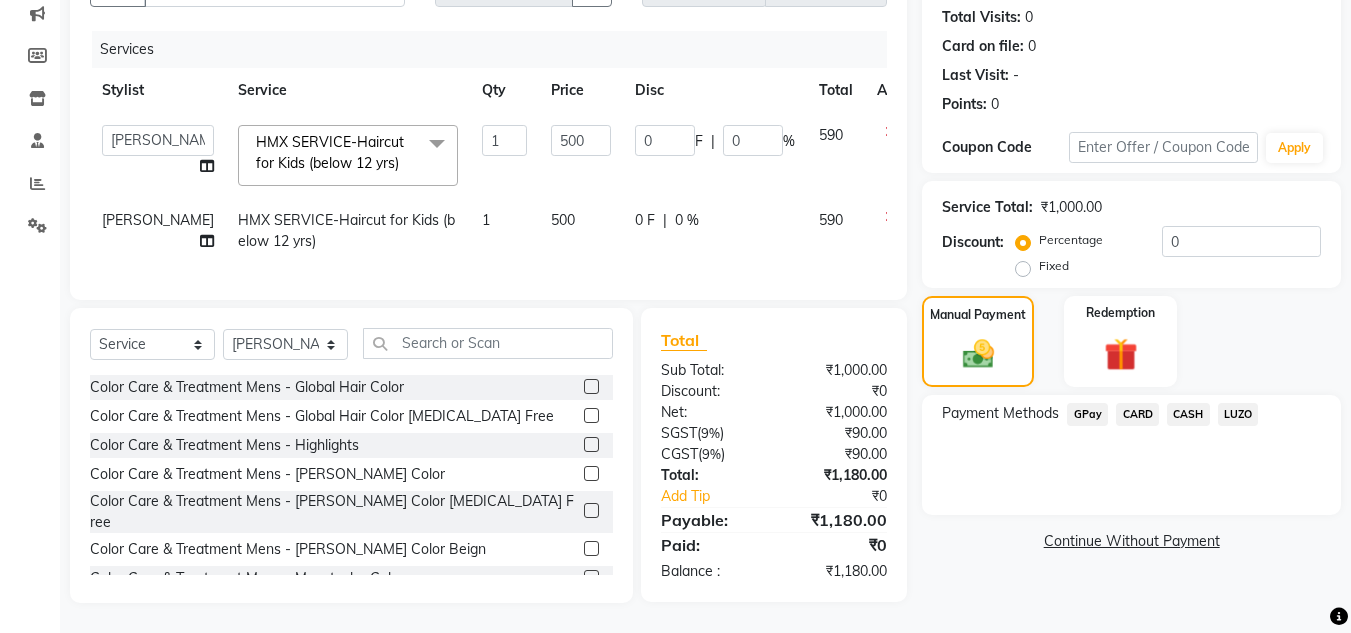 click on "Payment Methods  GPay   CARD   CASH   LUZO" 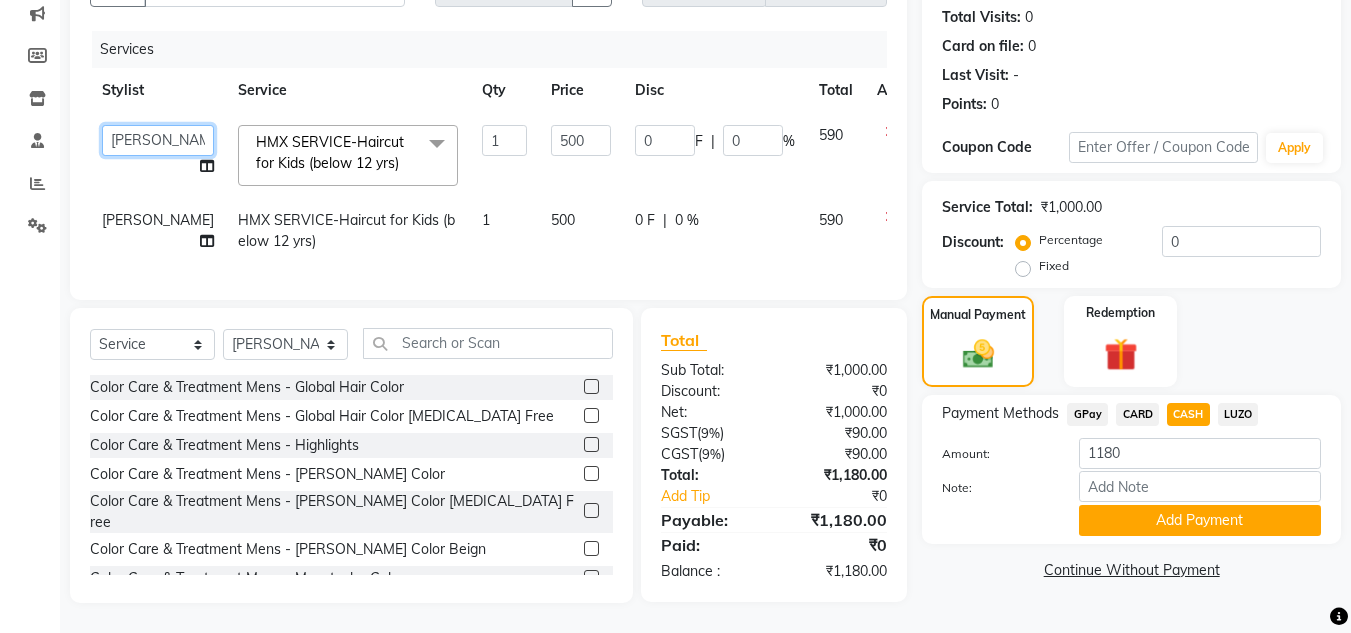 click on "[PERSON_NAME]   [PERSON_NAME]   Bilal   Danish   Dawood   Front Desk   [PERSON_NAME]   Kaikasha [PERSON_NAME]   [PERSON_NAME]   [PERSON_NAME]   [PERSON_NAME]   [PERSON_NAME]   Yash Padrath" 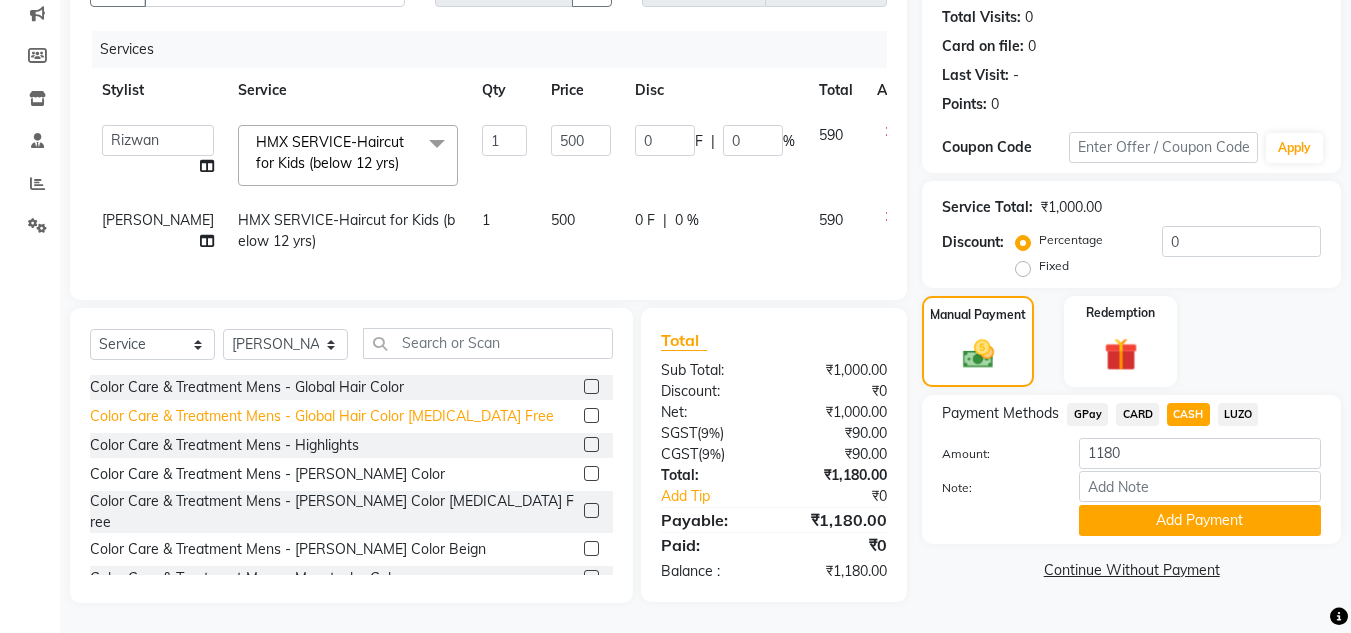 select on "76837" 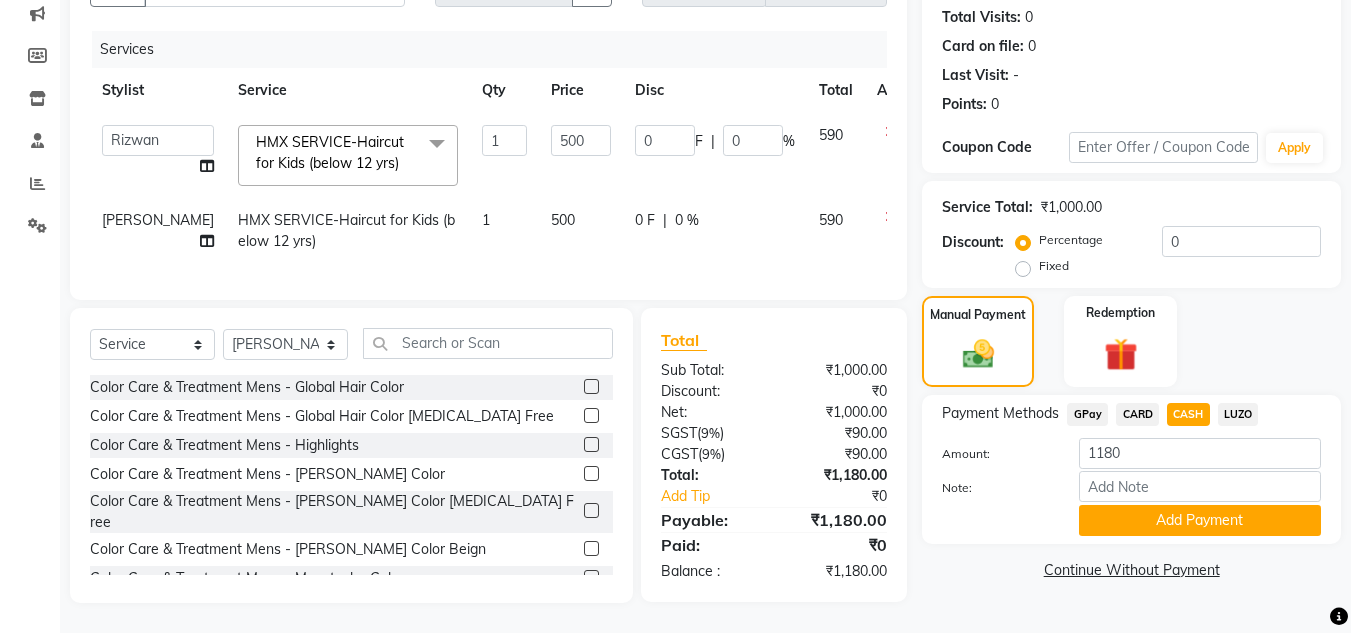 click on "[PERSON_NAME]" 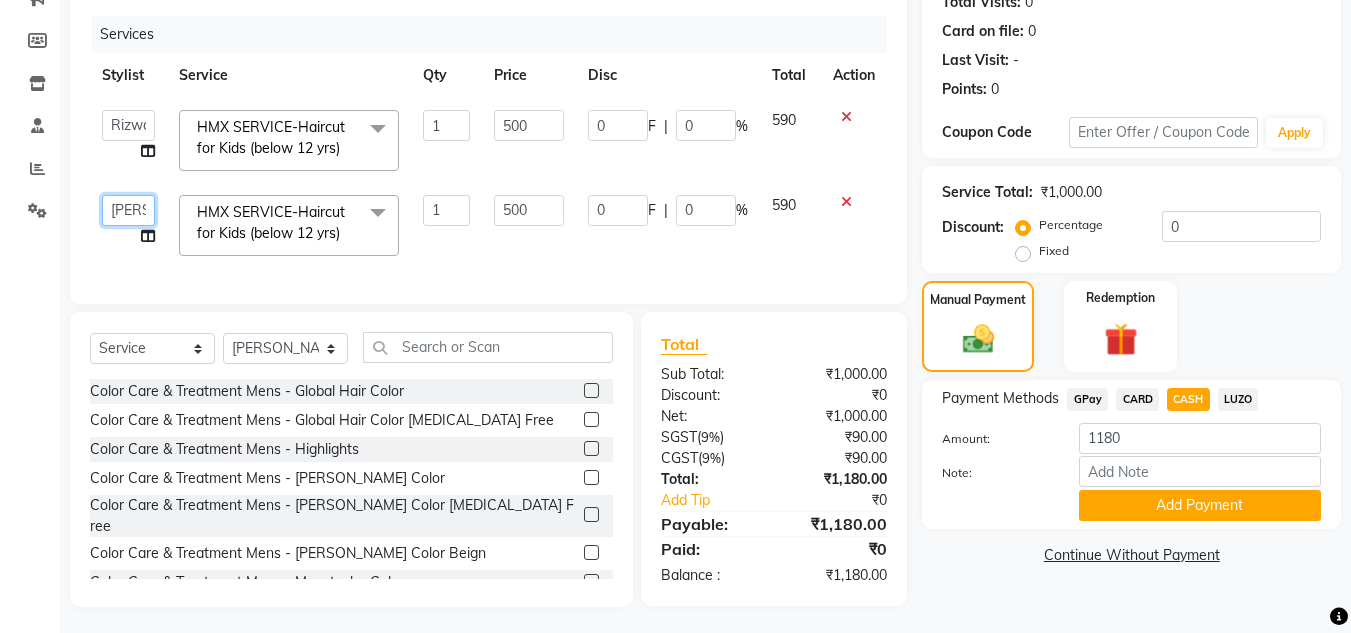 click on "[PERSON_NAME]   [PERSON_NAME]   Bilal   Danish   Dawood   Front Desk   [PERSON_NAME]   Kaikasha [PERSON_NAME]   [PERSON_NAME]   [PERSON_NAME]   [PERSON_NAME]   [PERSON_NAME]   Yash Padrath" 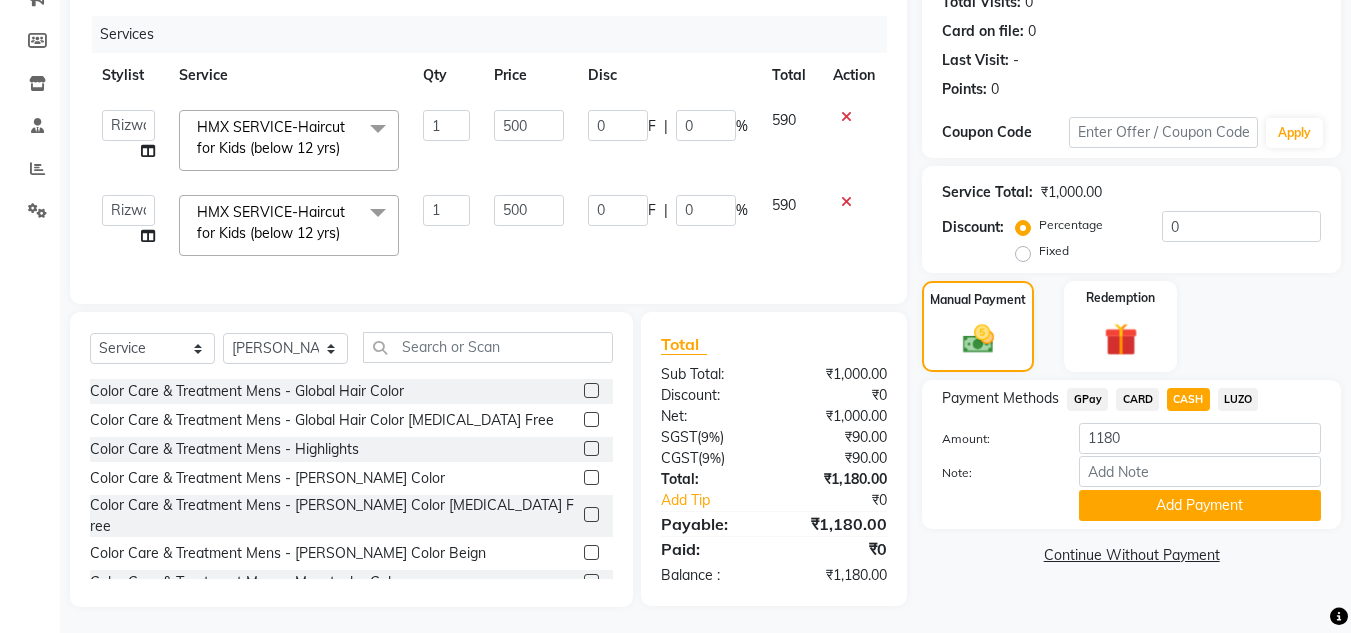 select on "76837" 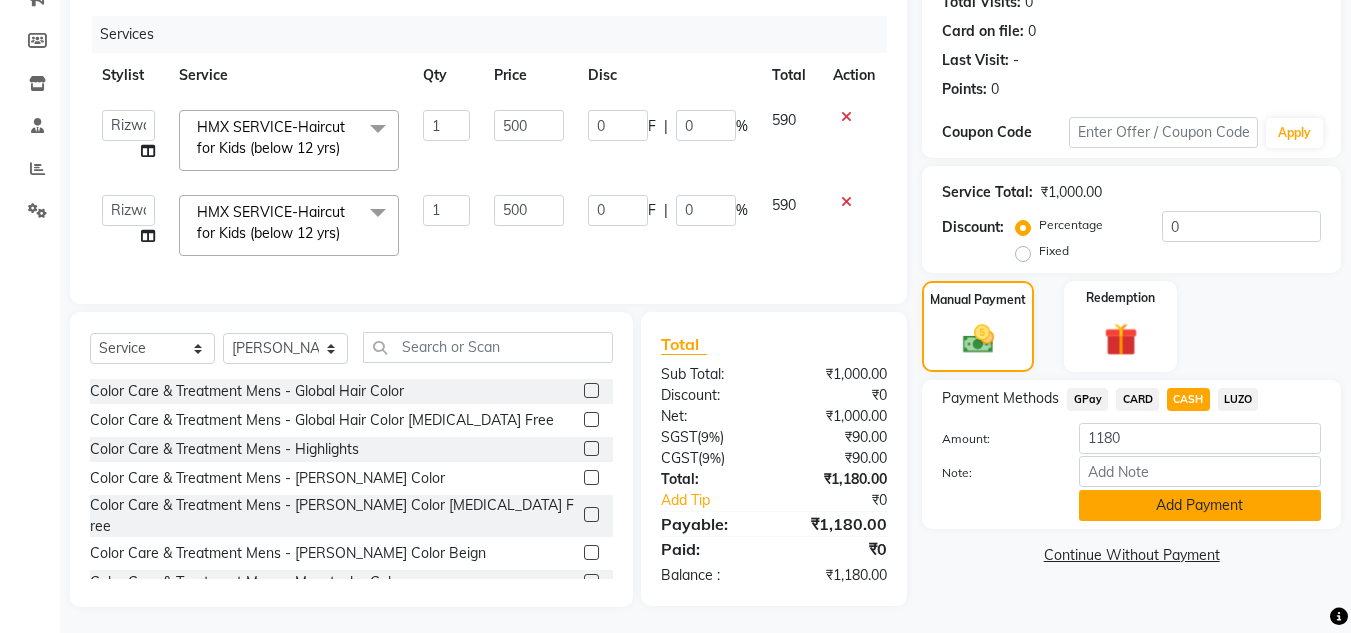 click on "Add Payment" 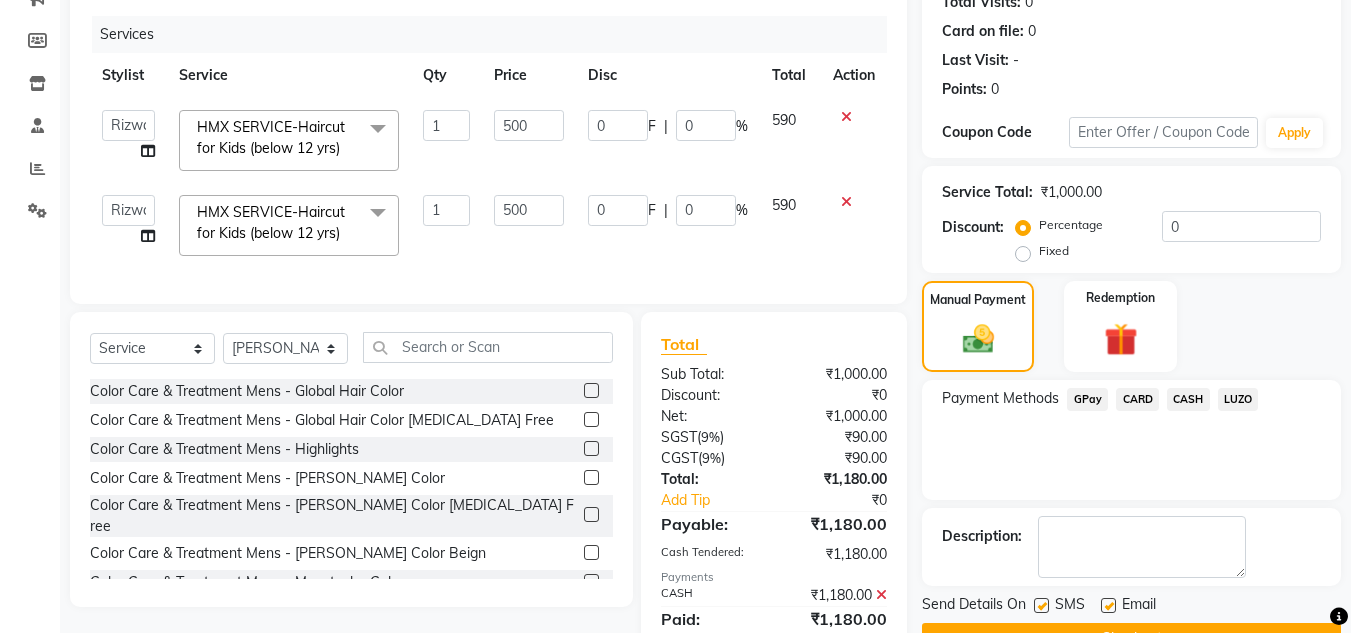 scroll, scrollTop: 320, scrollLeft: 0, axis: vertical 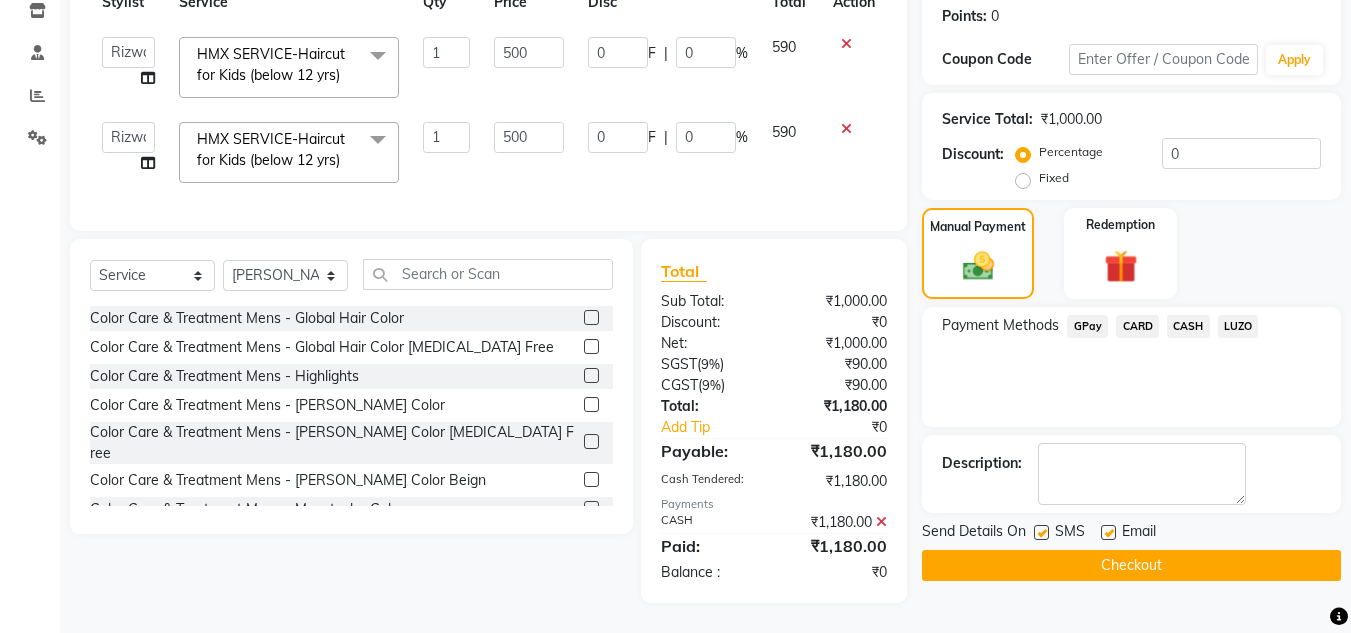 click 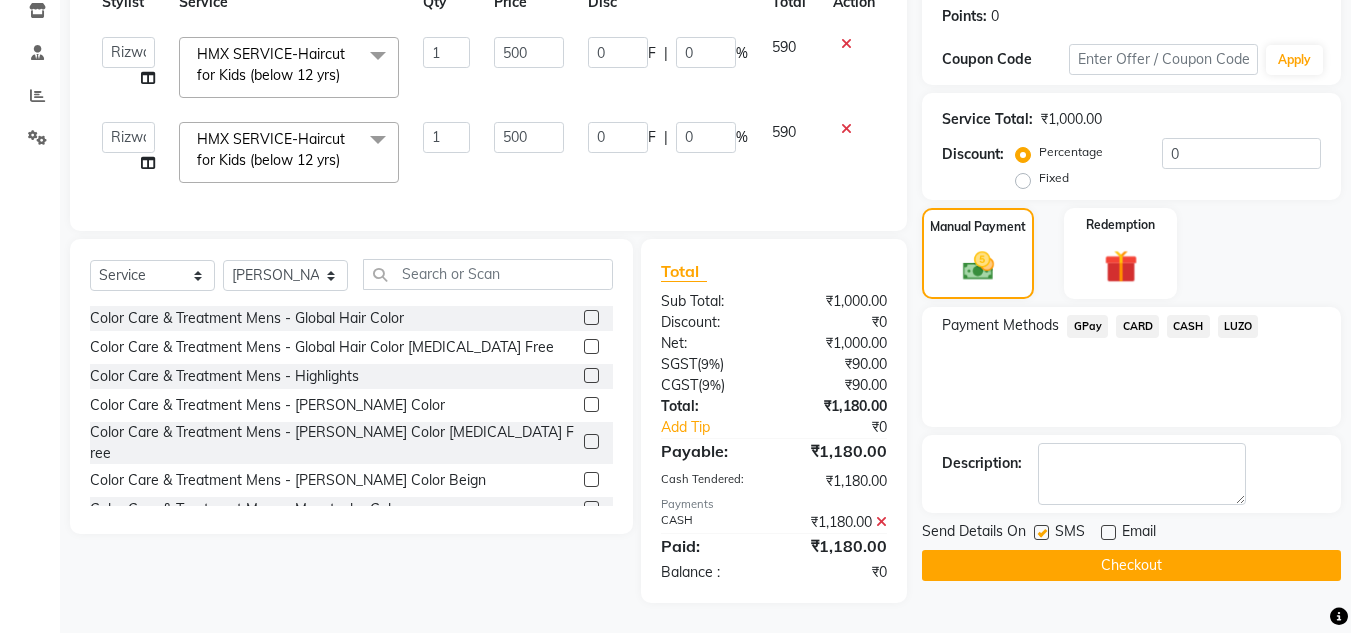 click 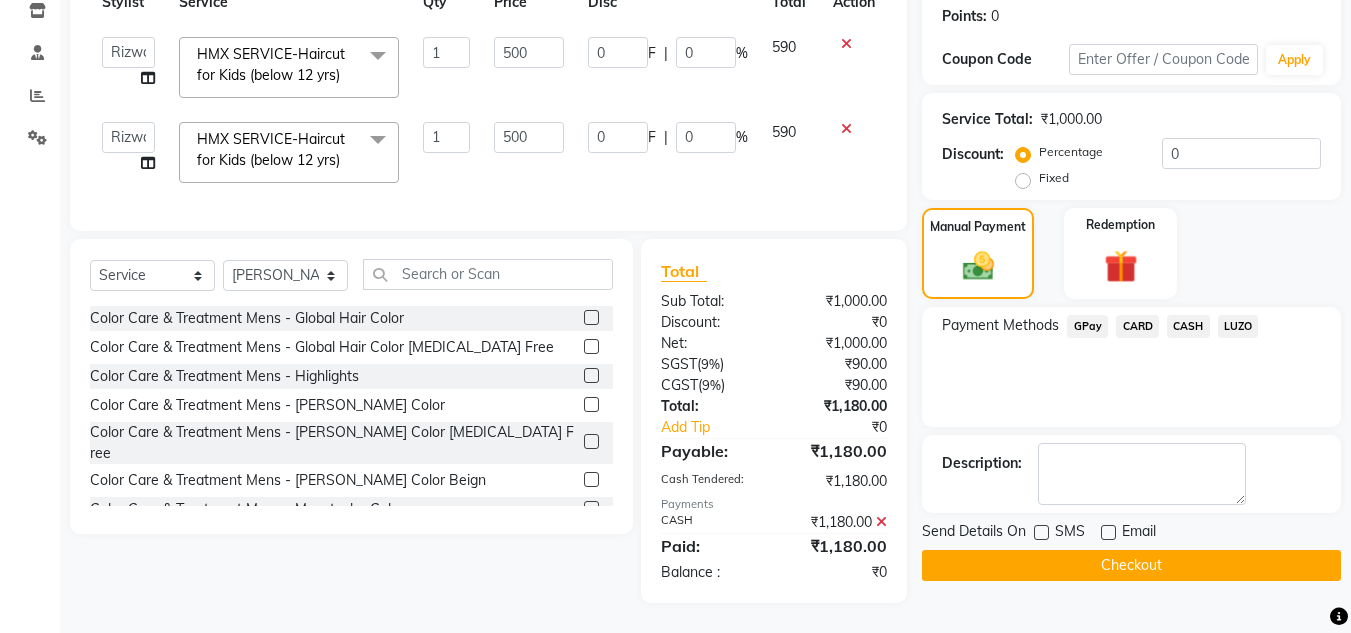 click on "Checkout" 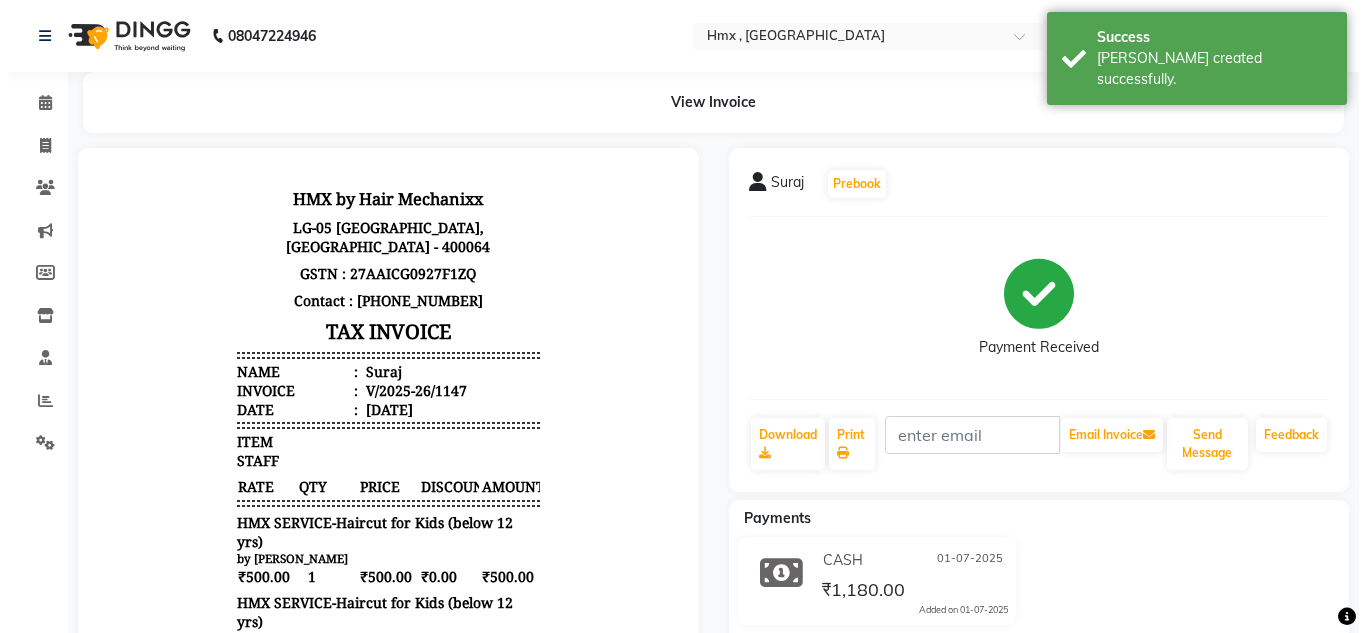 scroll, scrollTop: 0, scrollLeft: 0, axis: both 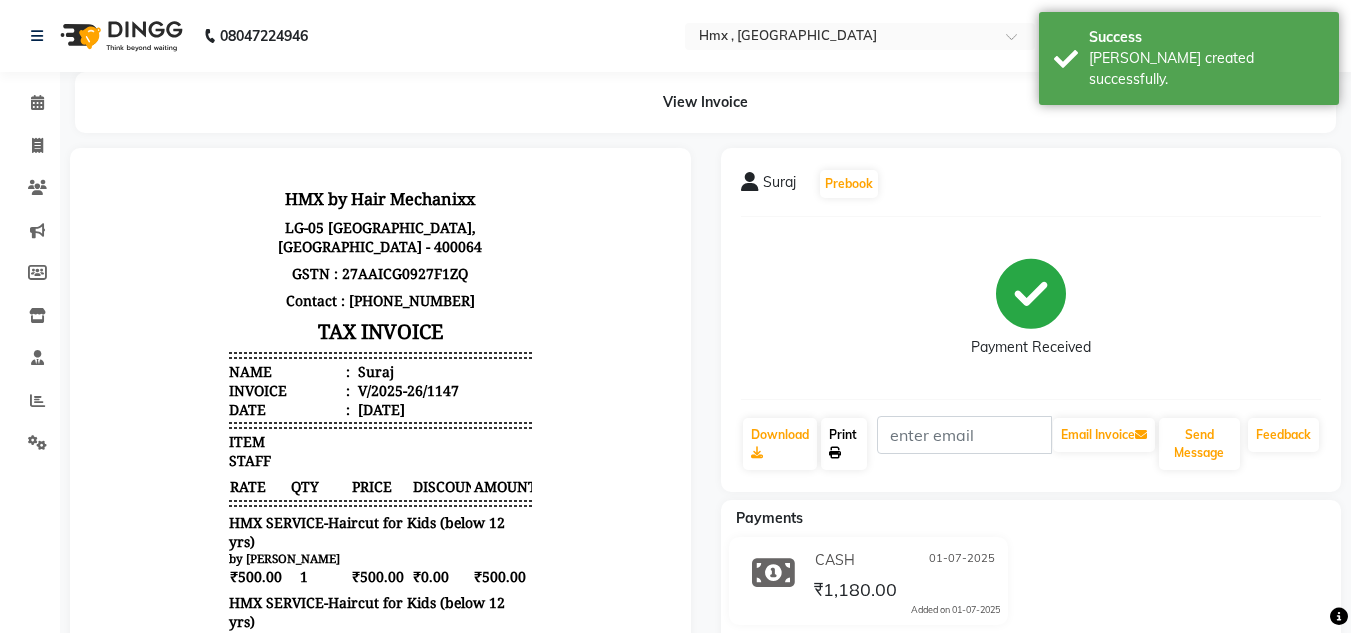 click on "Print" 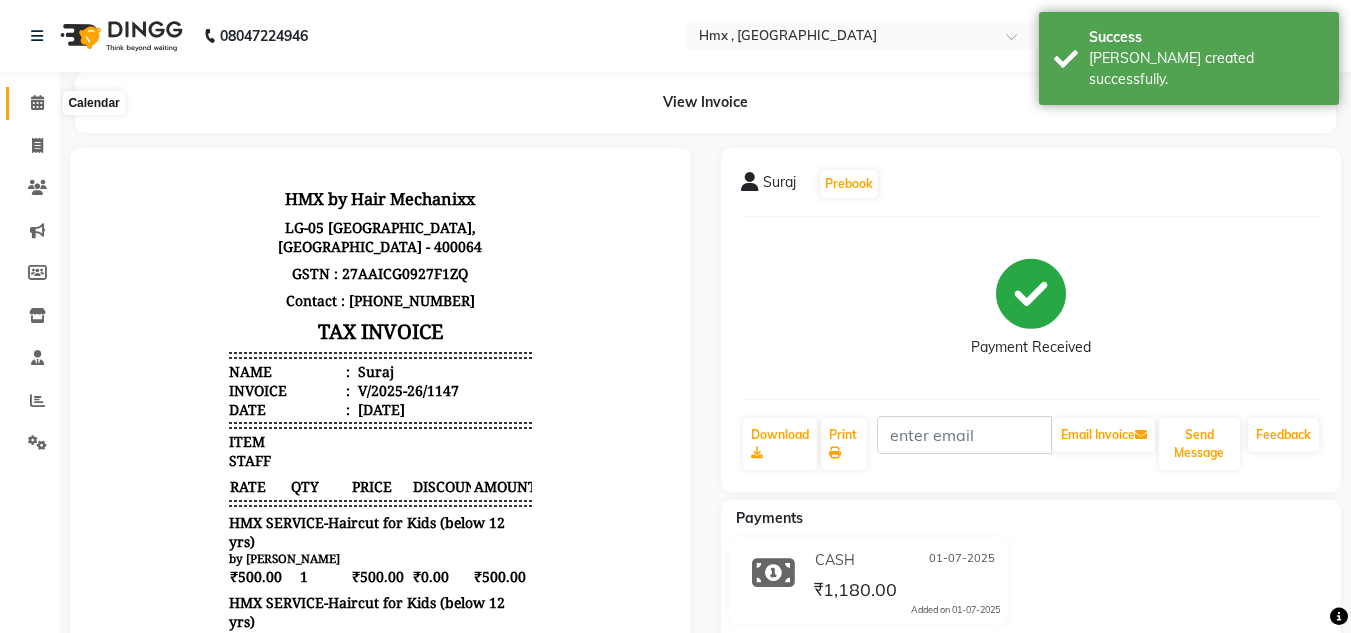 click 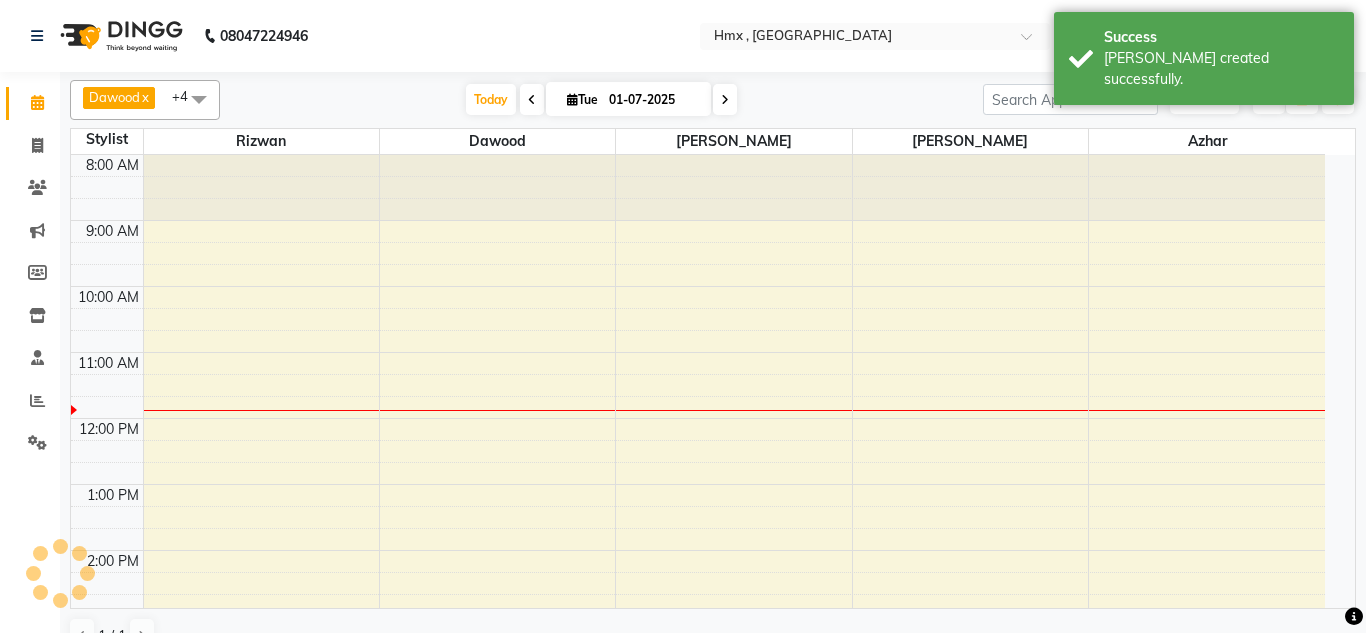 scroll, scrollTop: 0, scrollLeft: 0, axis: both 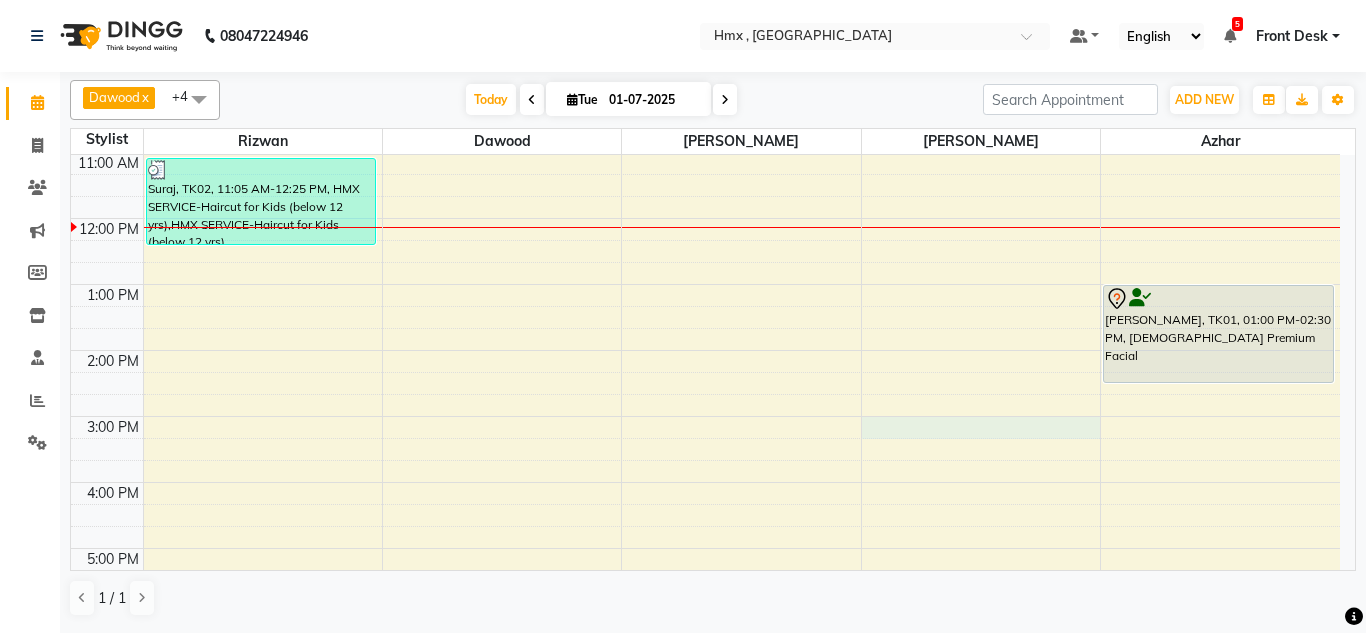 click on "8:00 AM 9:00 AM 10:00 AM 11:00 AM 12:00 PM 1:00 PM 2:00 PM 3:00 PM 4:00 PM 5:00 PM 6:00 PM 7:00 PM 8:00 PM 9:00 PM     Suraj, TK02, 11:05 AM-12:25 PM, HMX SERVICE-Haircut for Kids (below 12 yrs),HMX SERVICE-Haircut for Kids (below 12 yrs)             [PERSON_NAME], TK01, 01:00 PM-02:30 PM, [DEMOGRAPHIC_DATA] Premium Facial" at bounding box center [705, 416] 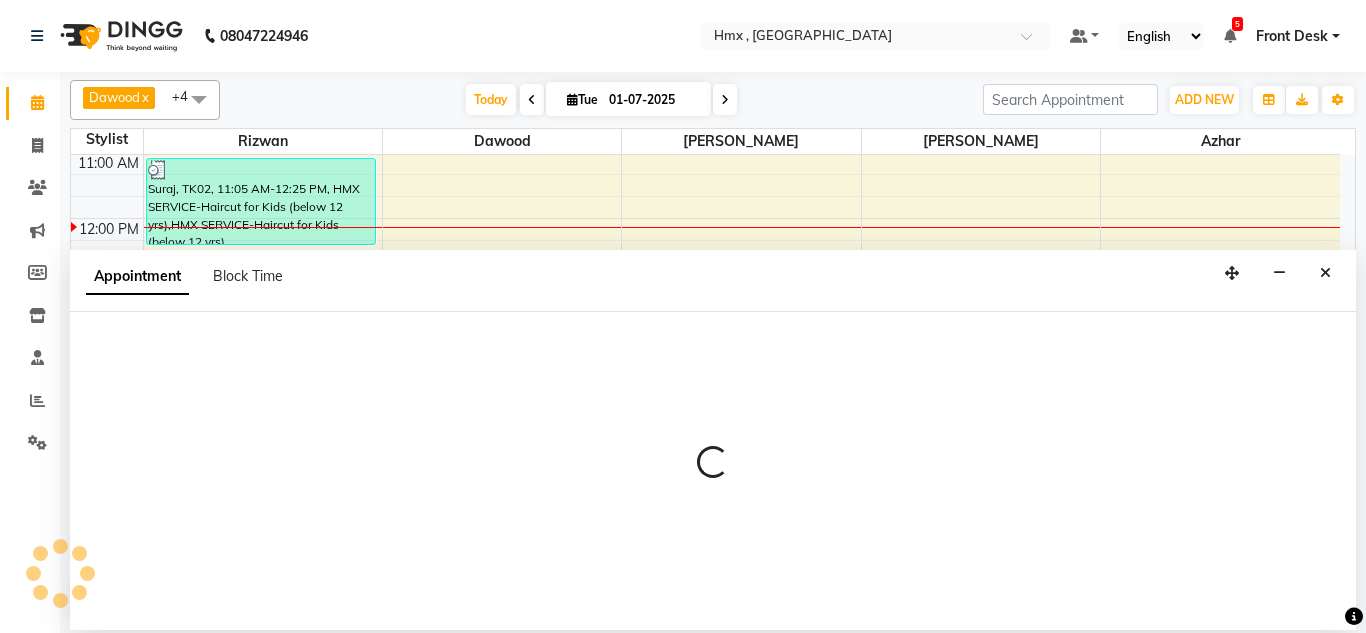 select on "39112" 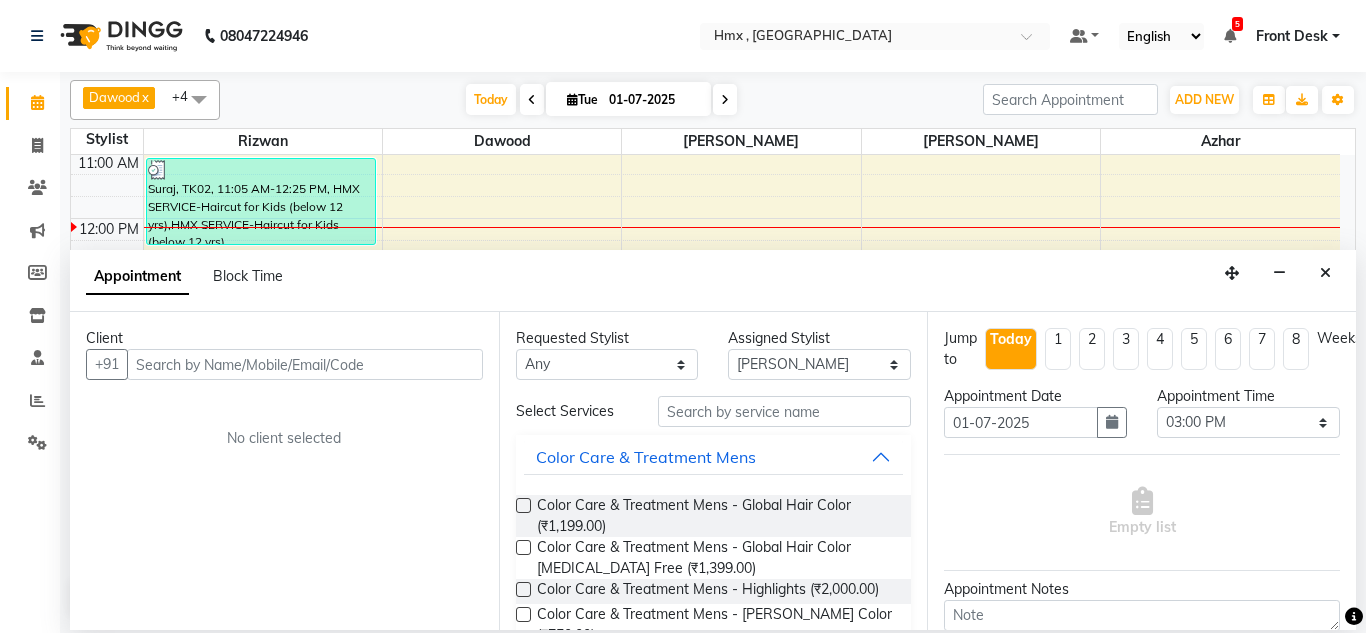 click at bounding box center (1325, 273) 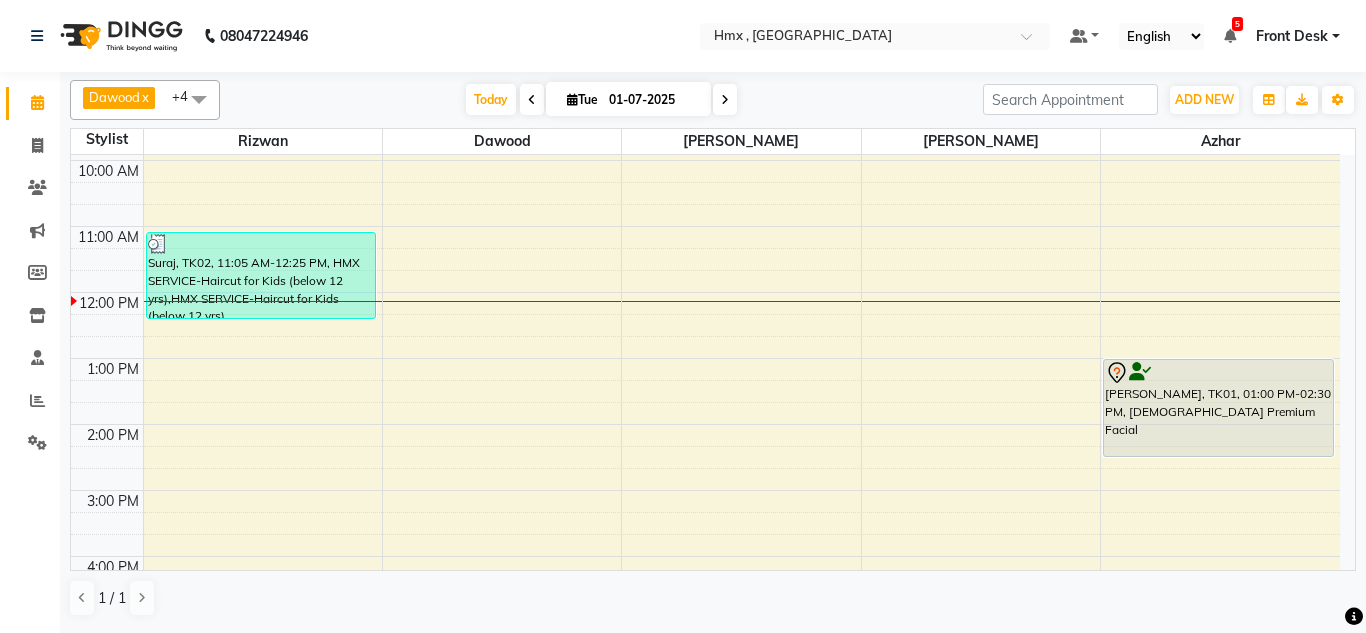 scroll, scrollTop: 300, scrollLeft: 0, axis: vertical 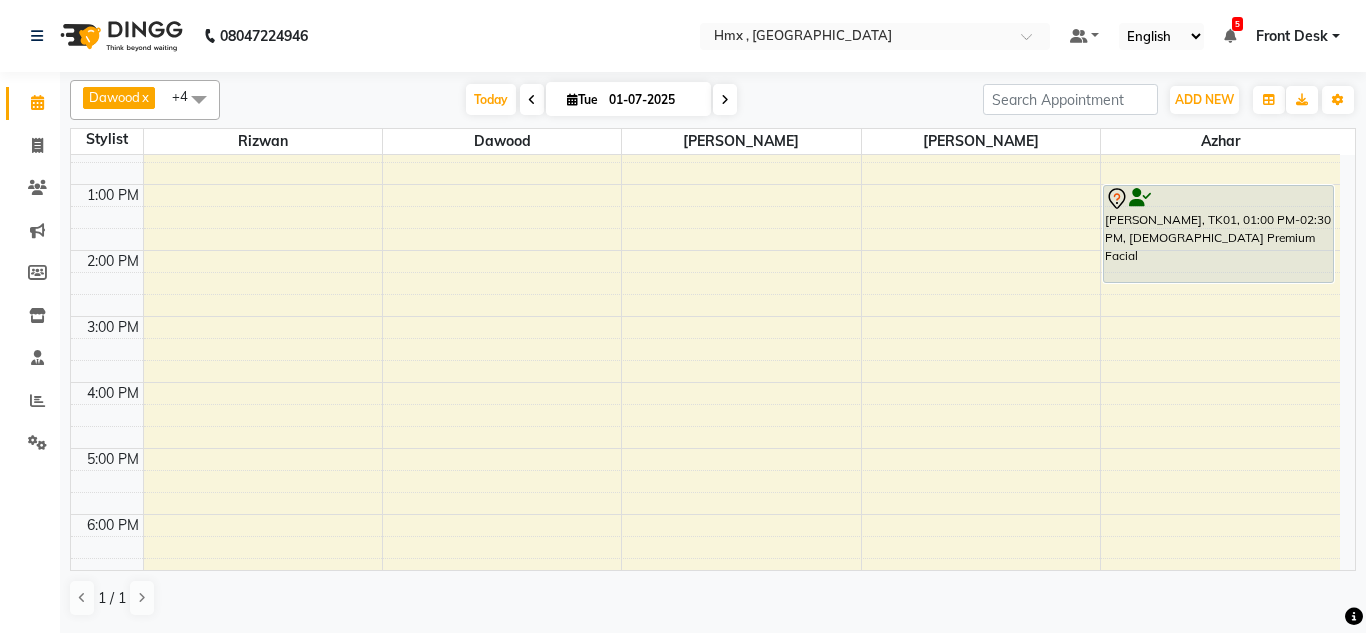 click on "8:00 AM 9:00 AM 10:00 AM 11:00 AM 12:00 PM 1:00 PM 2:00 PM 3:00 PM 4:00 PM 5:00 PM 6:00 PM 7:00 PM 8:00 PM 9:00 PM     Suraj, TK02, 11:05 AM-12:25 PM, HMX SERVICE-Haircut for Kids (below 12 yrs),HMX SERVICE-Haircut for Kids (below 12 yrs)             [PERSON_NAME], TK01, 01:00 PM-02:30 PM, [DEMOGRAPHIC_DATA] Premium Facial" at bounding box center (705, 316) 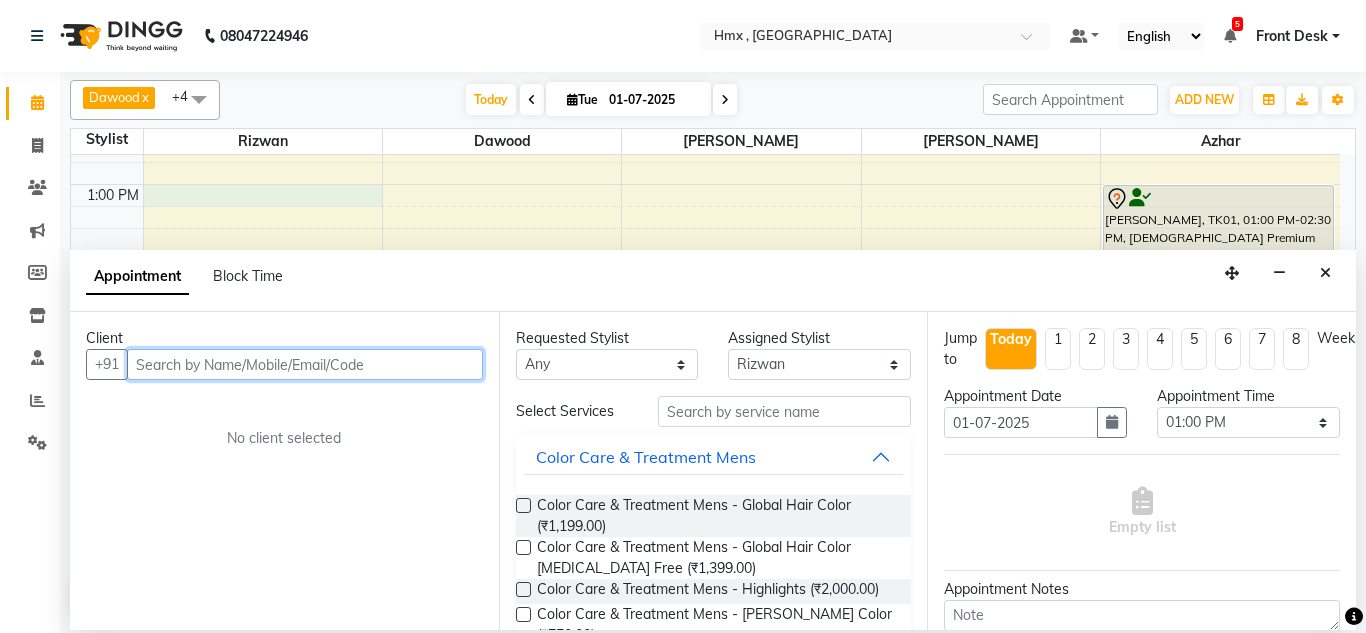 click at bounding box center (305, 364) 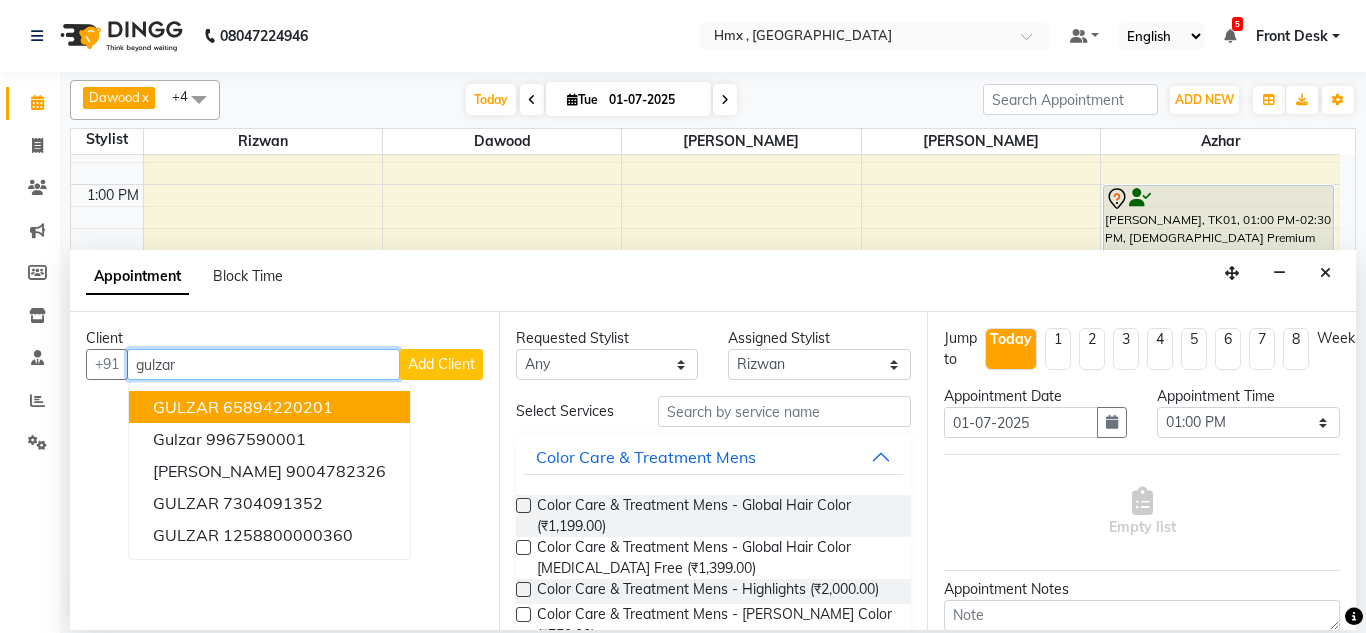 type on "gulzar" 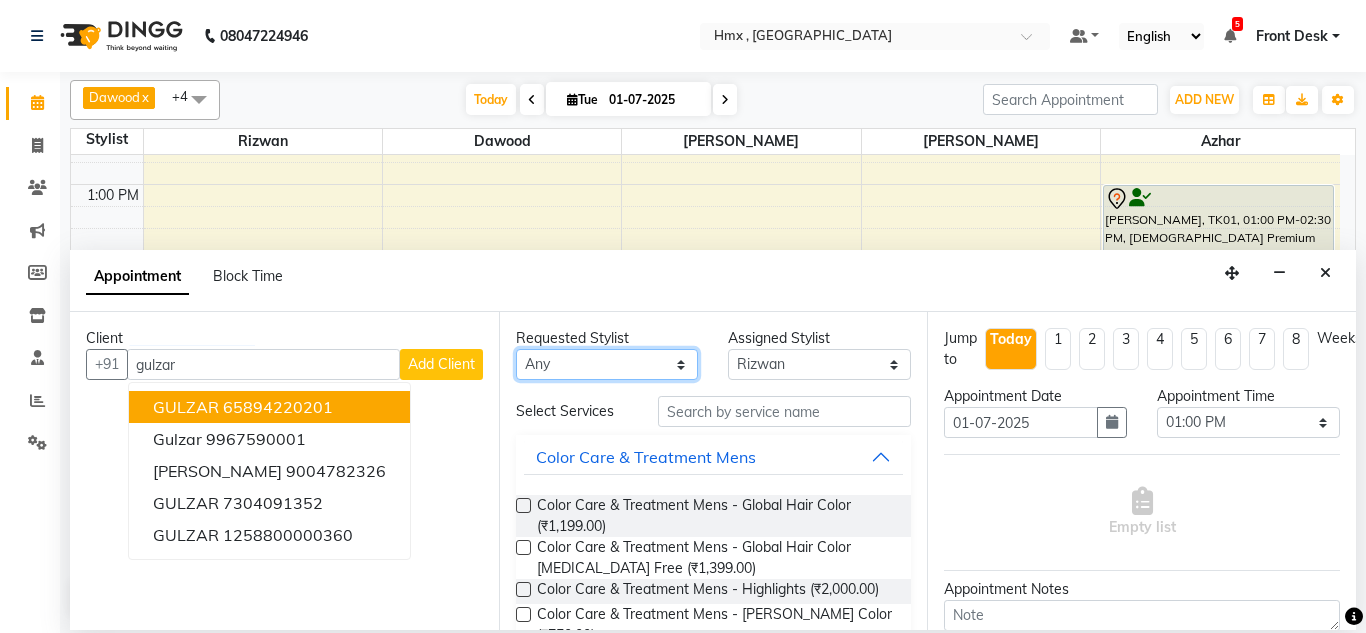 click on "Any [PERSON_NAME] [PERSON_NAME] [PERSON_NAME] [PERSON_NAME] [PERSON_NAME] [PERSON_NAME] [PERSON_NAME]" at bounding box center [607, 364] 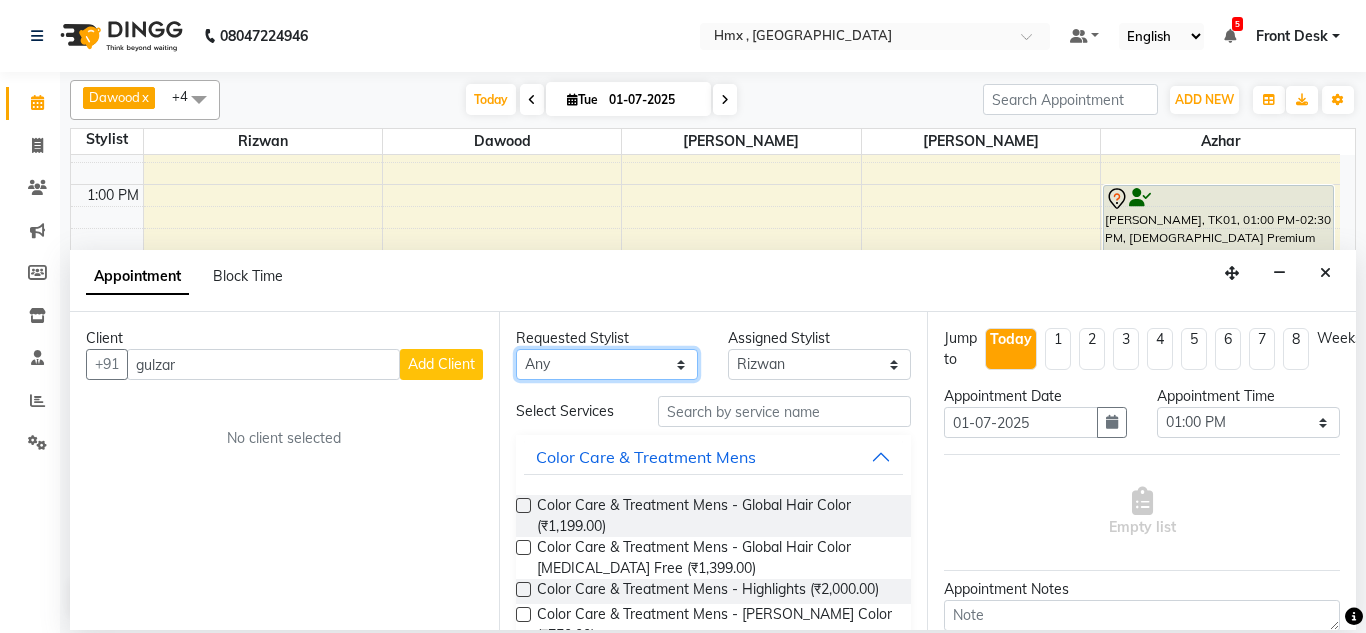 select on "76837" 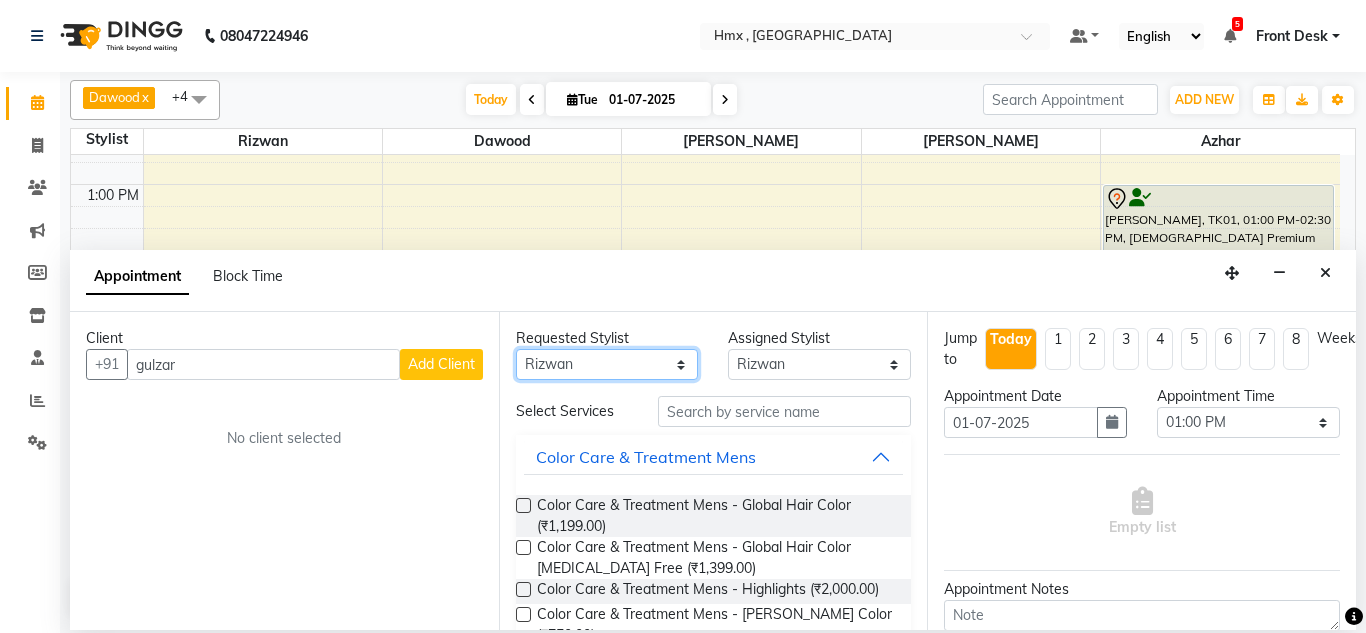click on "Any [PERSON_NAME] [PERSON_NAME] [PERSON_NAME] [PERSON_NAME] [PERSON_NAME] [PERSON_NAME] [PERSON_NAME]" at bounding box center (607, 364) 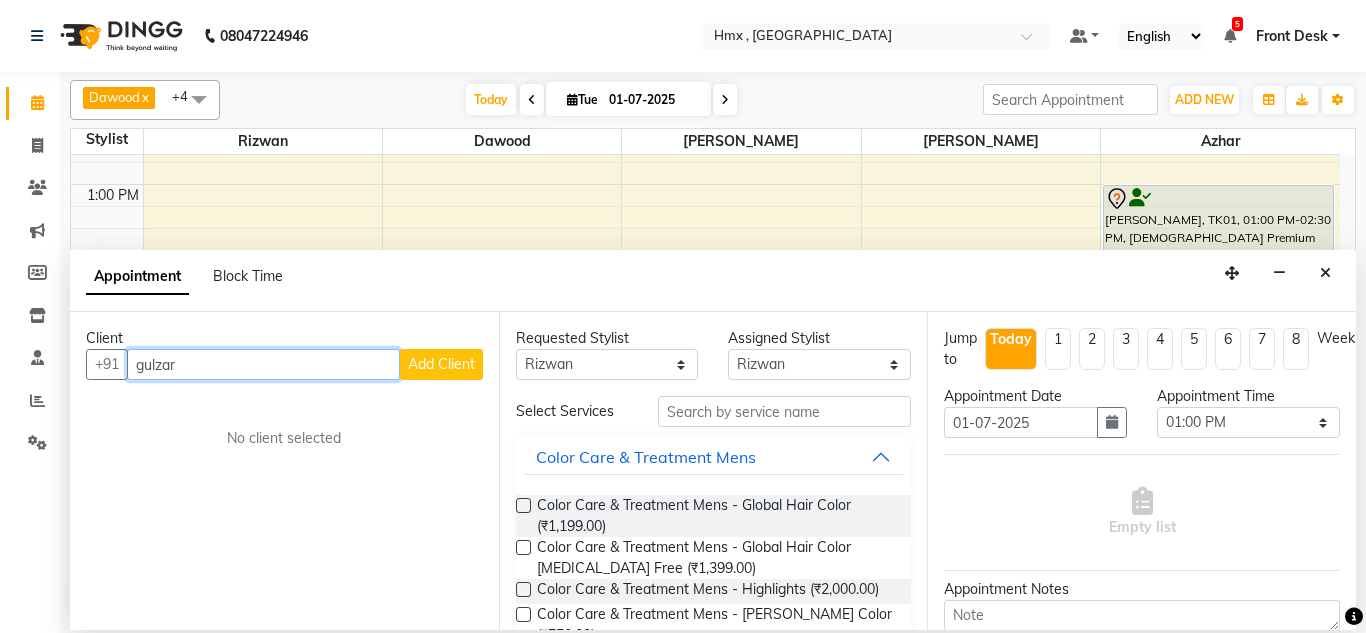 click on "gulzar" at bounding box center (263, 364) 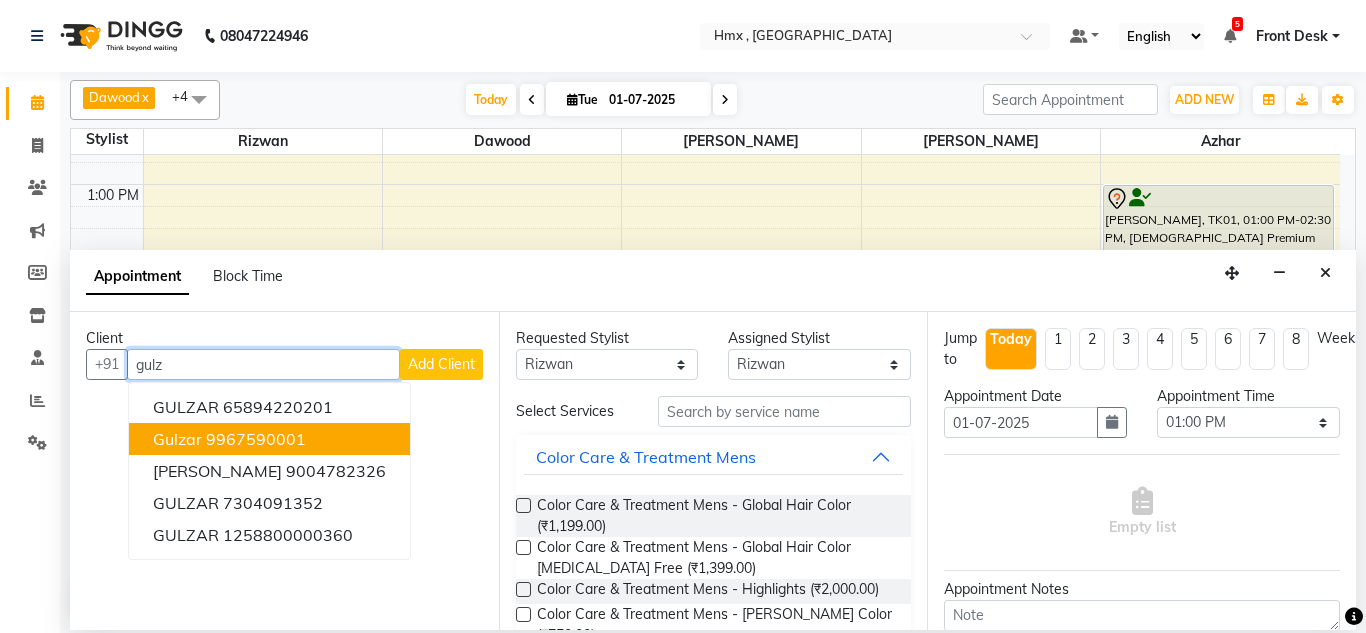 click on "Gulzar" at bounding box center [177, 439] 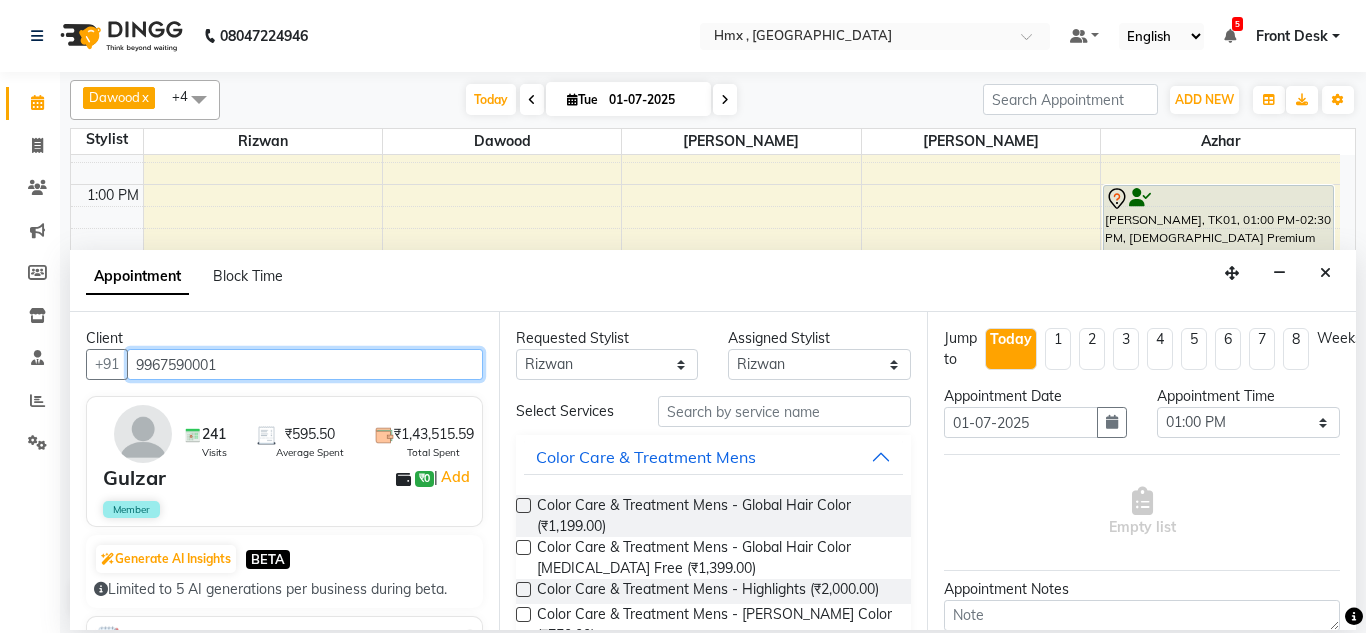 type on "9967590001" 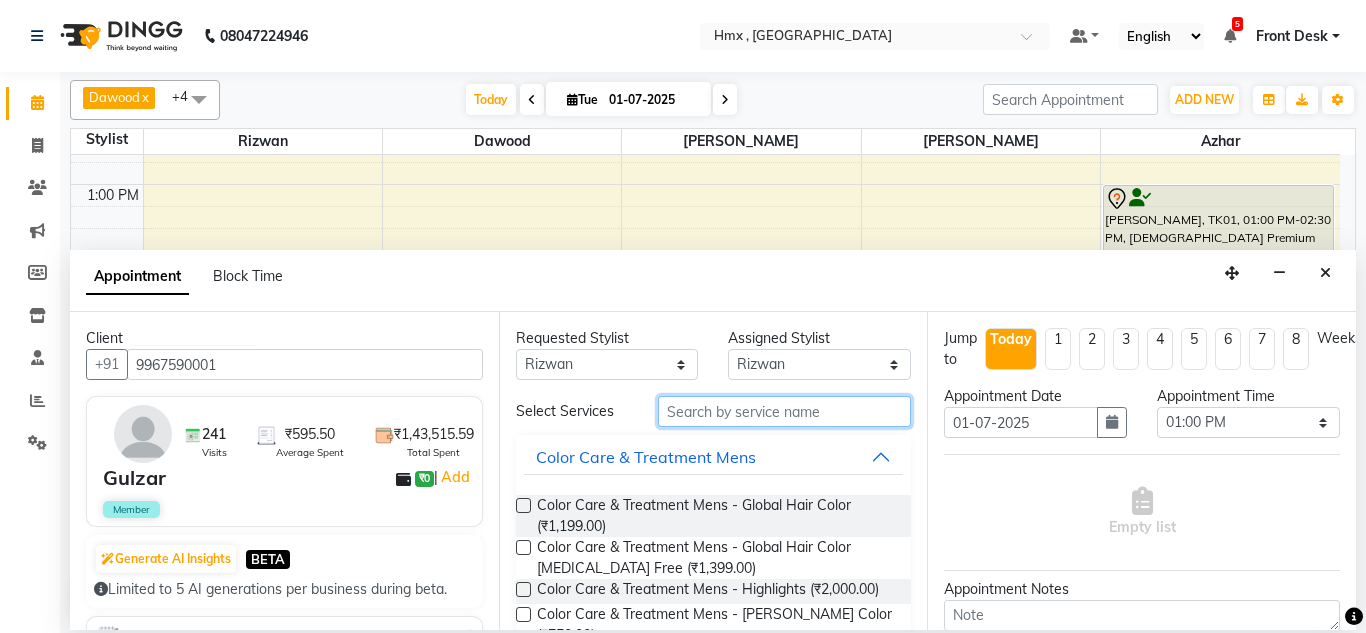 click at bounding box center (785, 411) 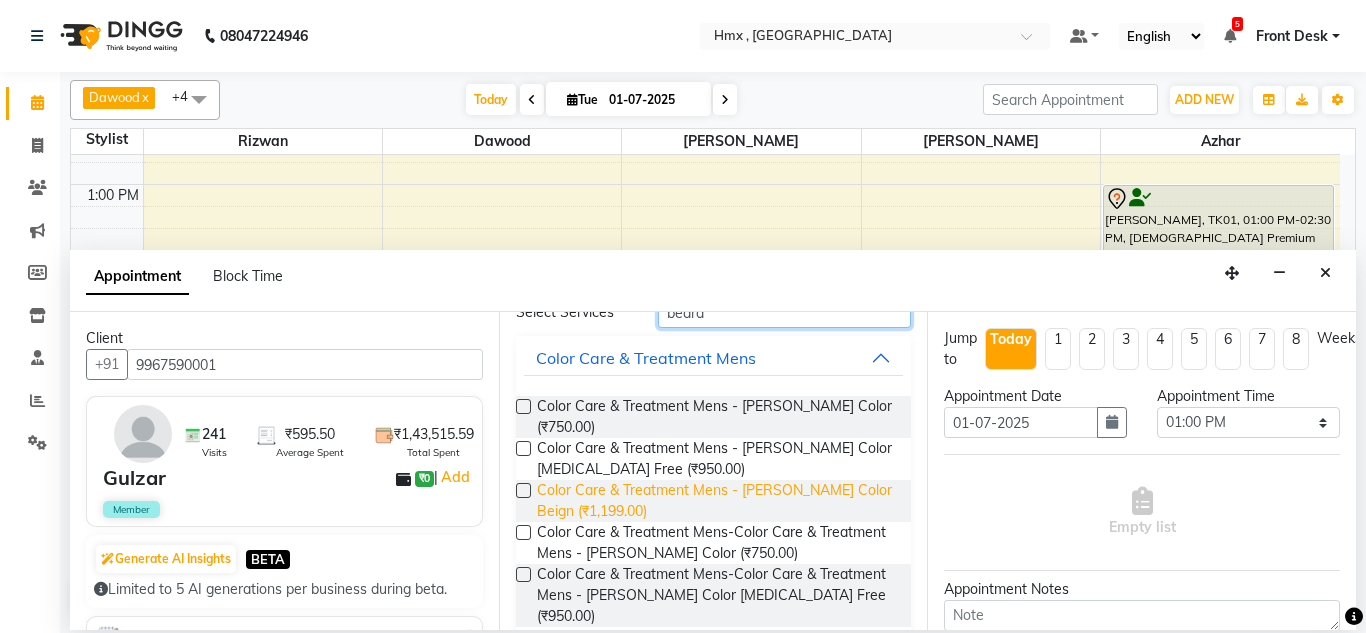 scroll, scrollTop: 300, scrollLeft: 0, axis: vertical 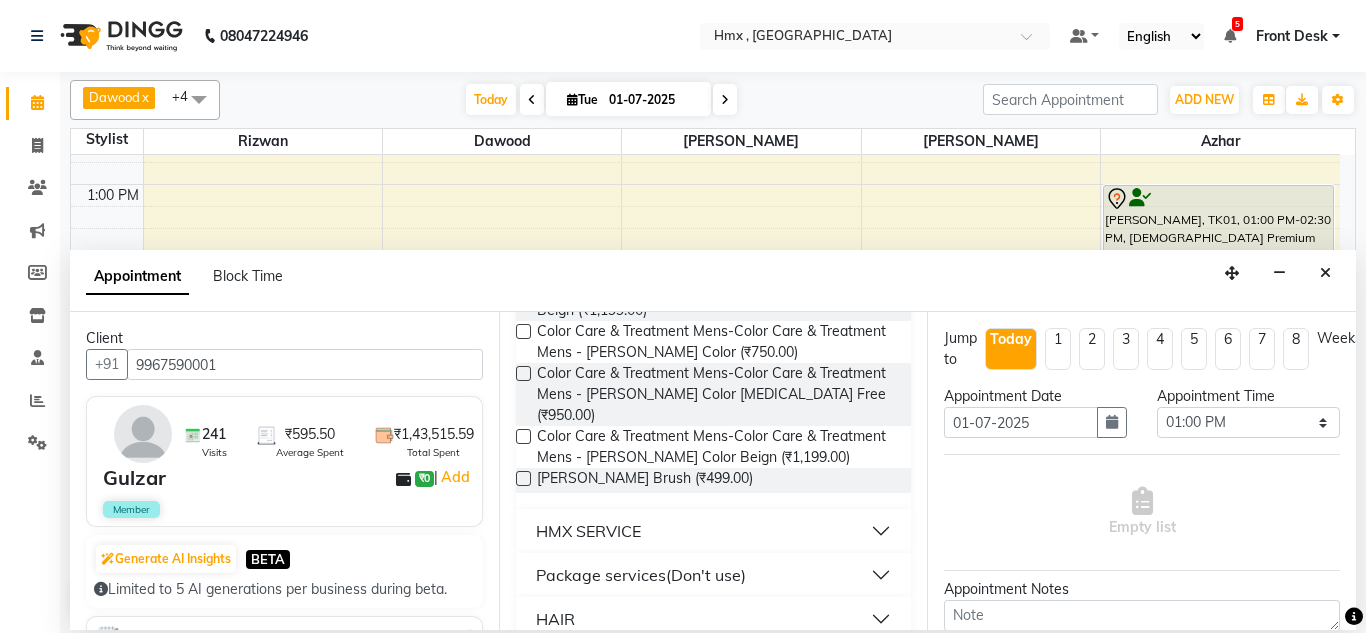 type on "beard" 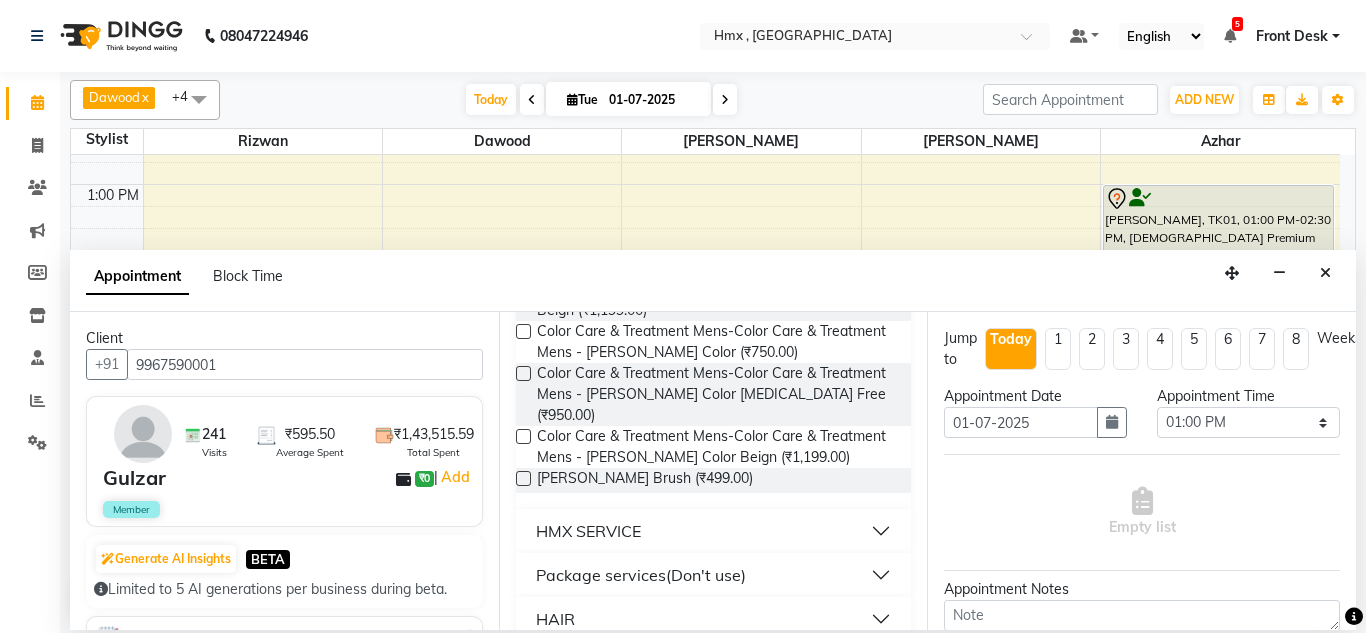 click on "HMX SERVICE" at bounding box center [588, 531] 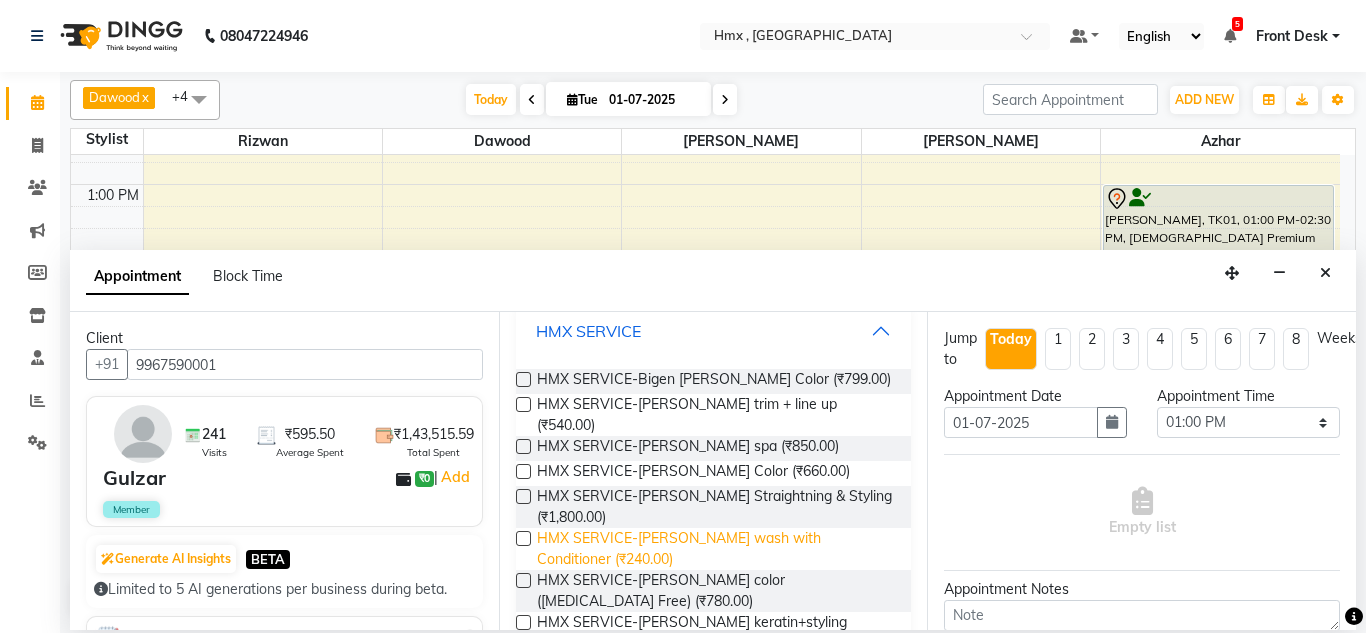 scroll, scrollTop: 767, scrollLeft: 0, axis: vertical 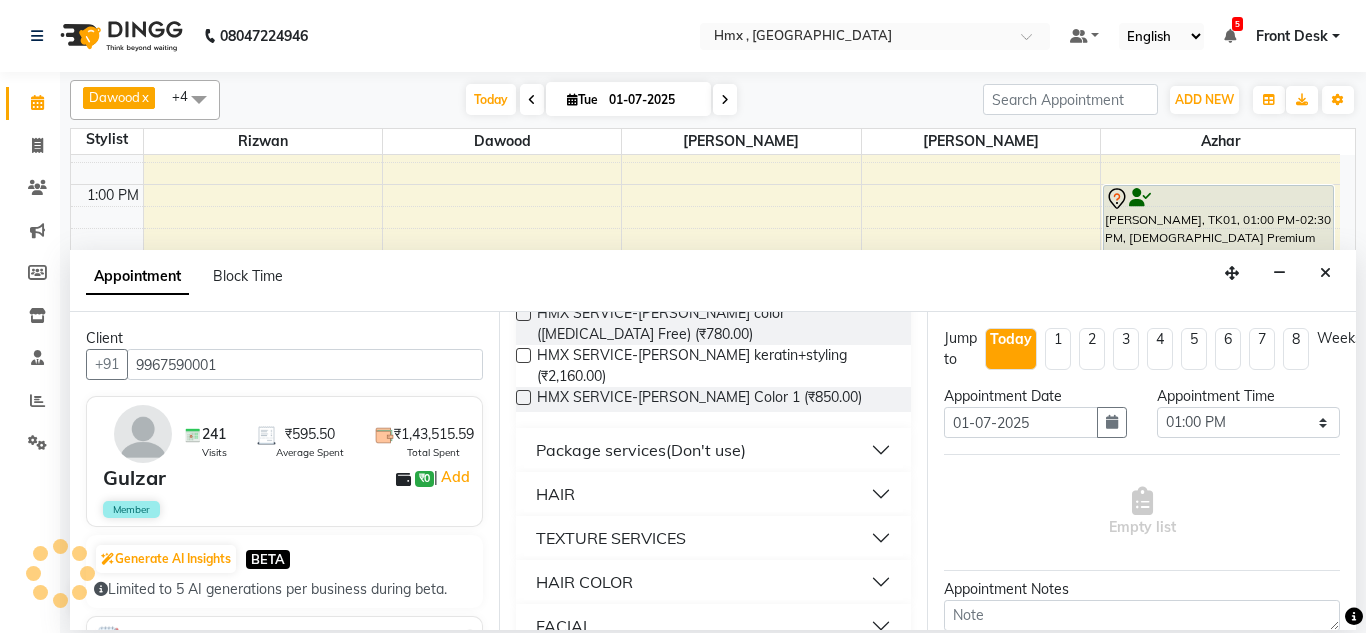 click on "HAIR" at bounding box center (714, 494) 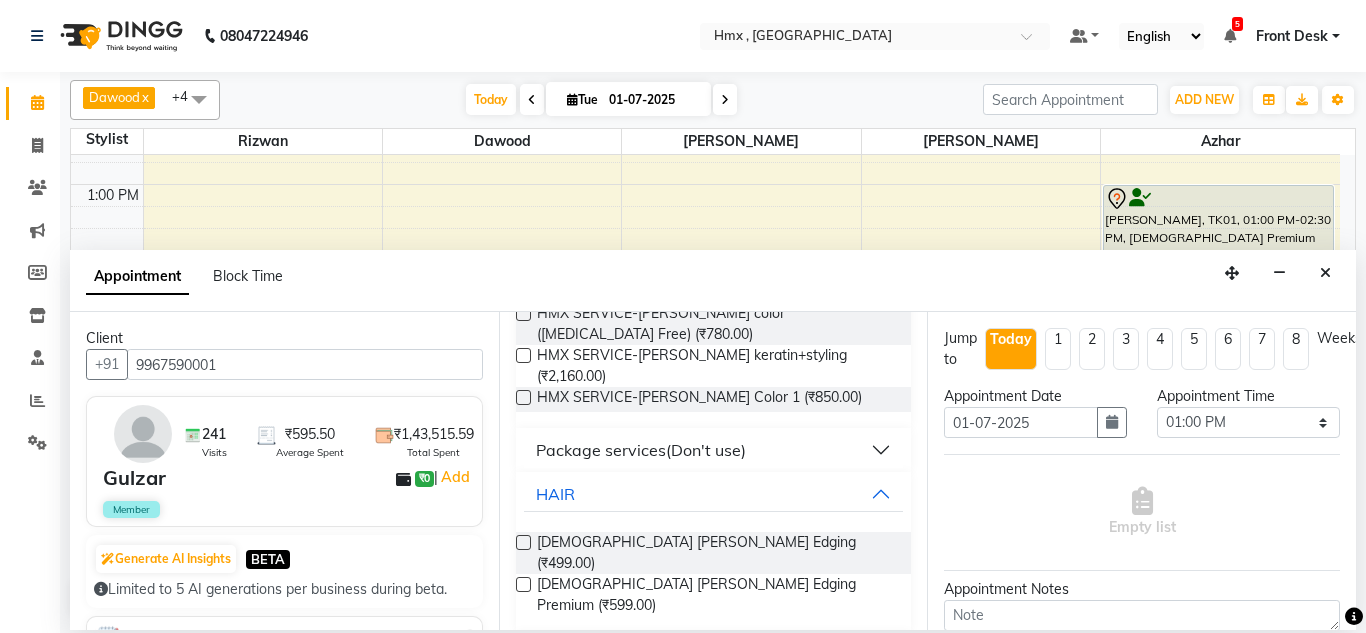 click at bounding box center (523, 542) 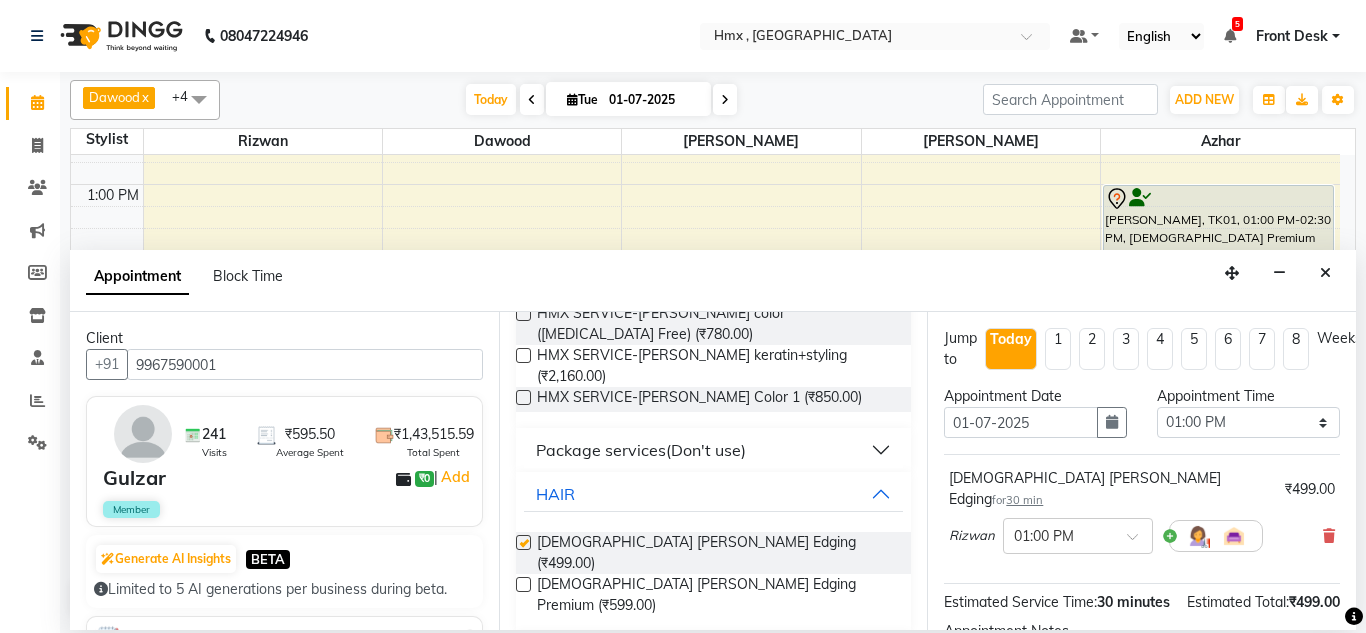 checkbox on "false" 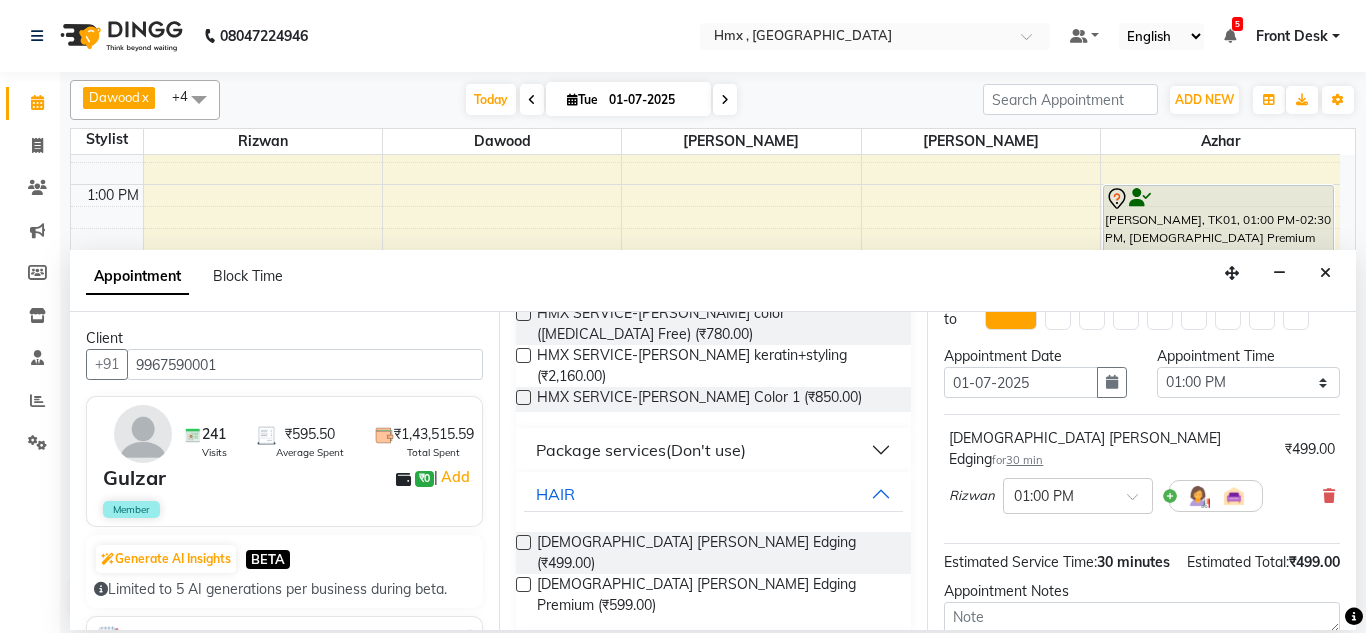 scroll, scrollTop: 244, scrollLeft: 0, axis: vertical 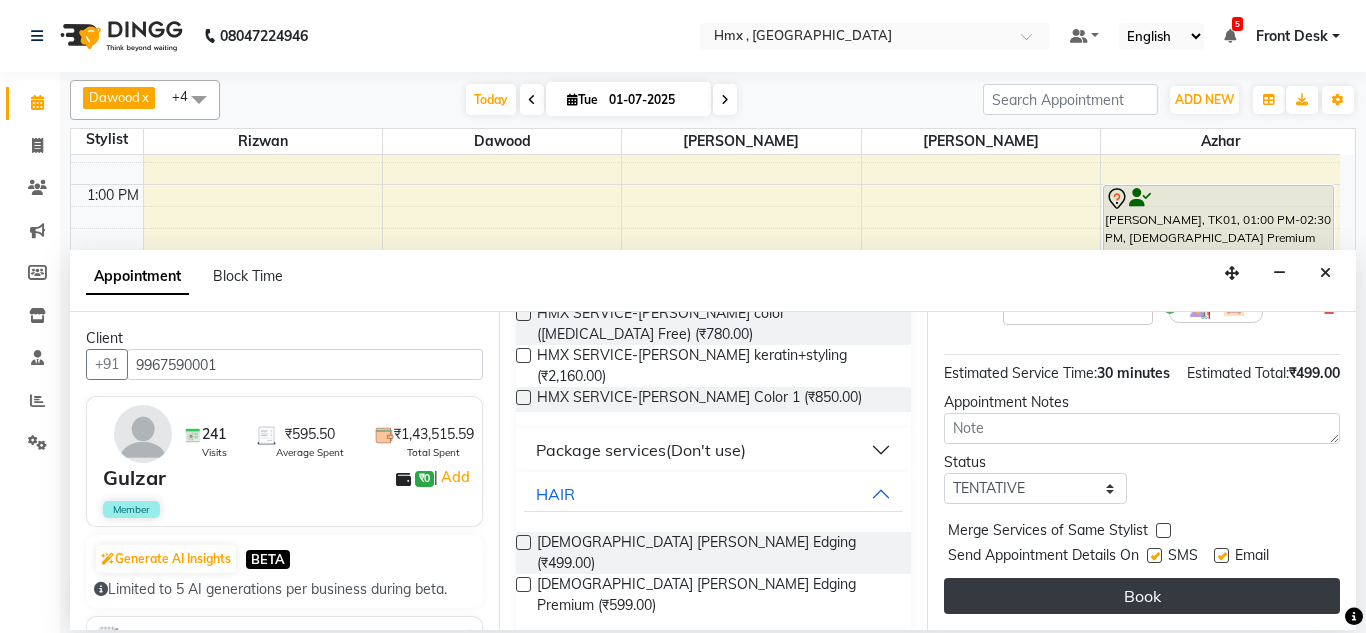 click on "Book" at bounding box center (1142, 596) 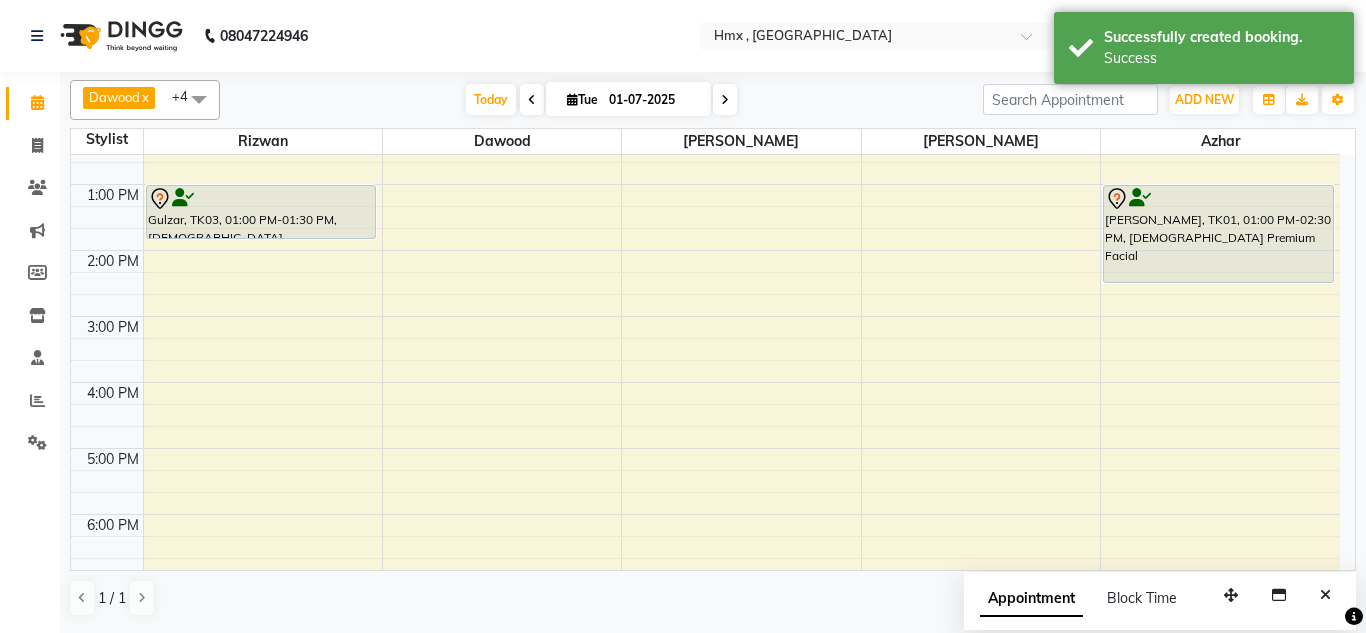drag, startPoint x: 275, startPoint y: 215, endPoint x: 279, endPoint y: 246, distance: 31.257 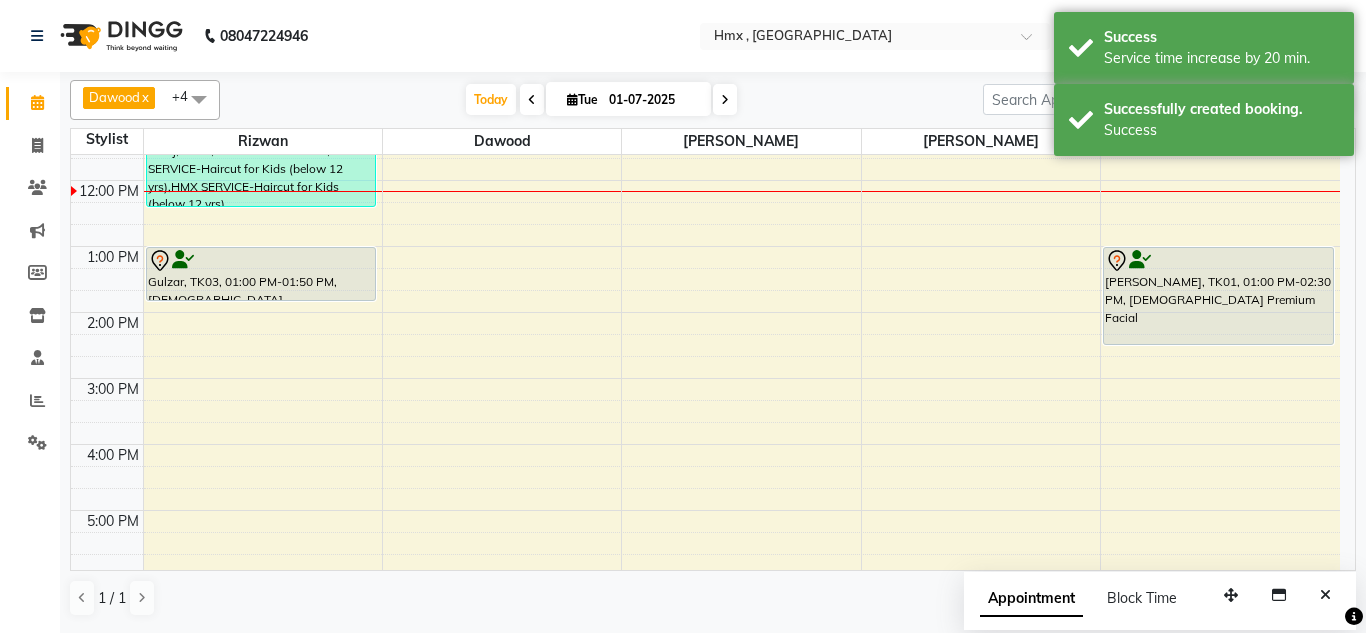 scroll, scrollTop: 0, scrollLeft: 0, axis: both 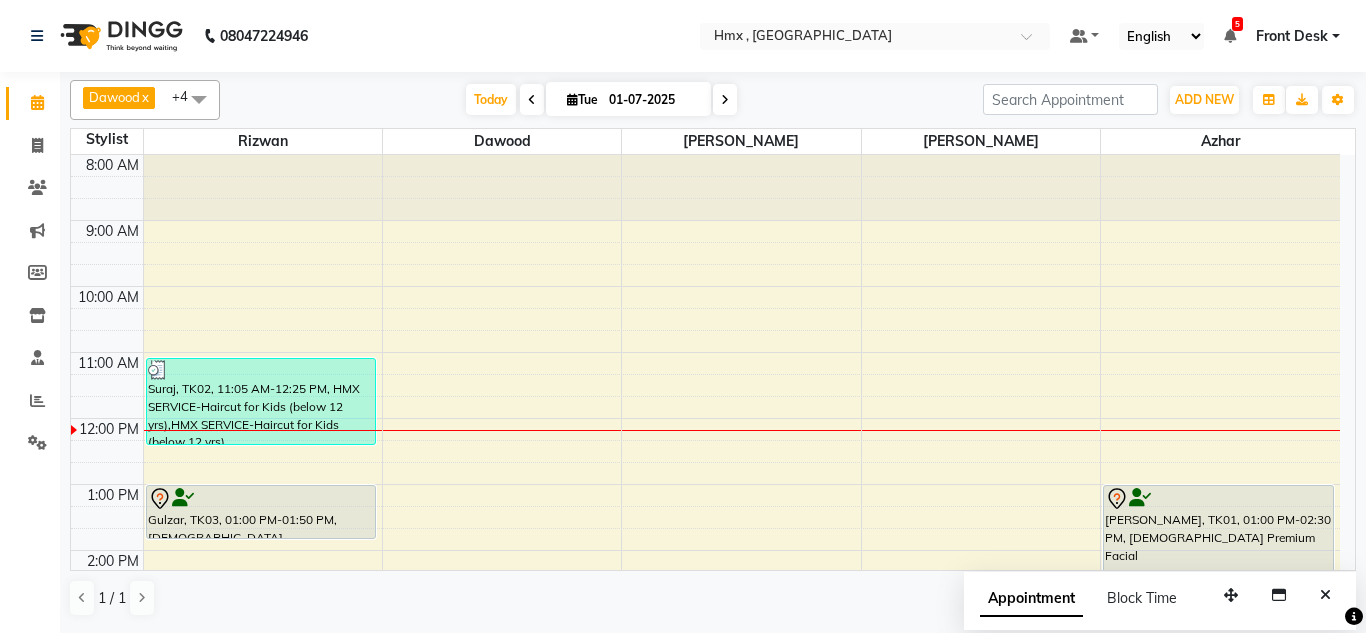 click at bounding box center (725, 99) 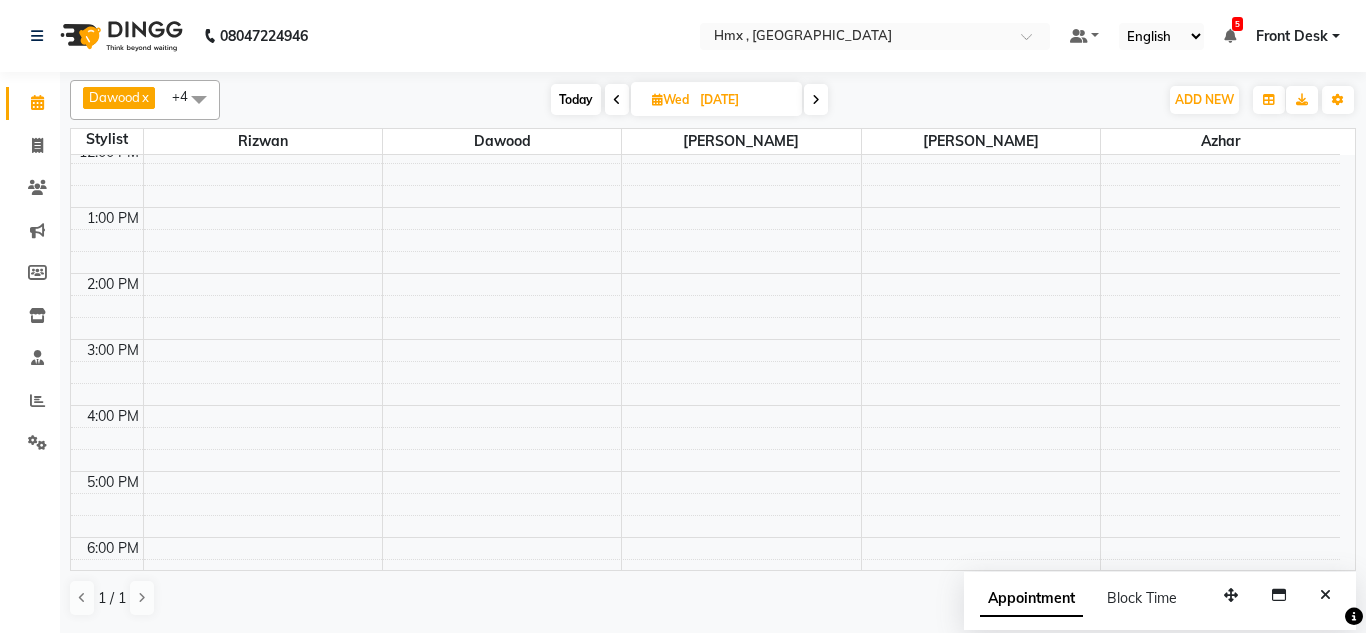 scroll, scrollTop: 265, scrollLeft: 0, axis: vertical 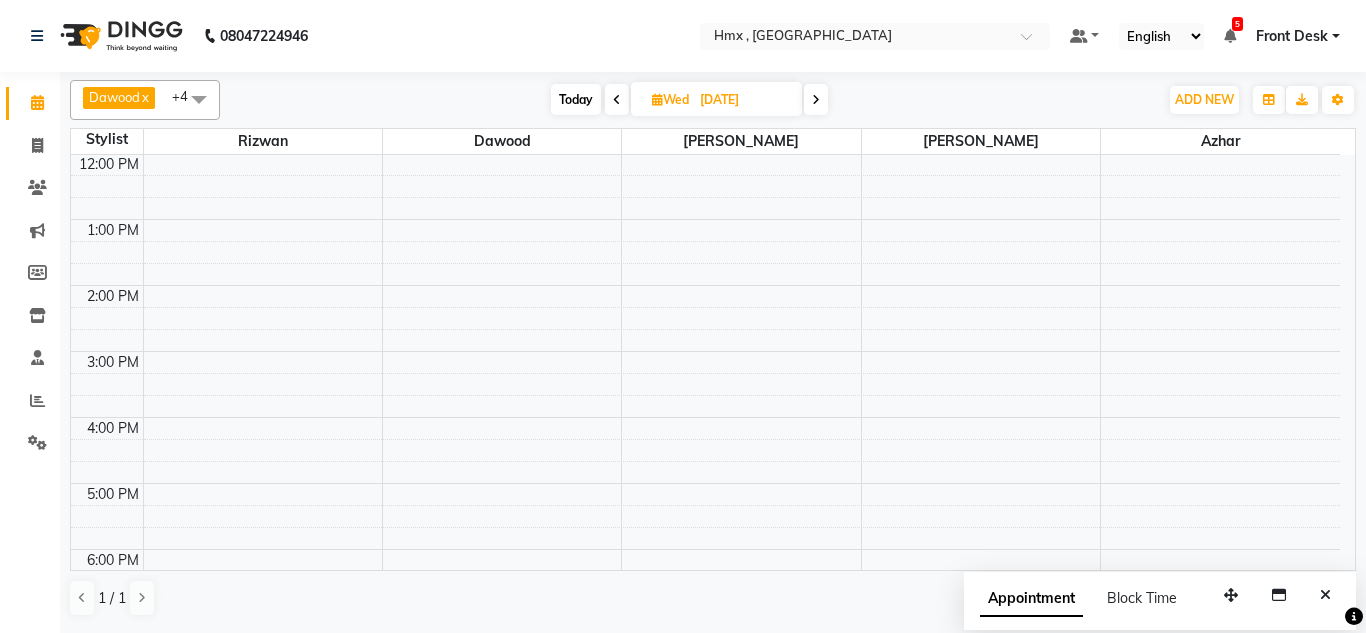 click at bounding box center [1325, 595] 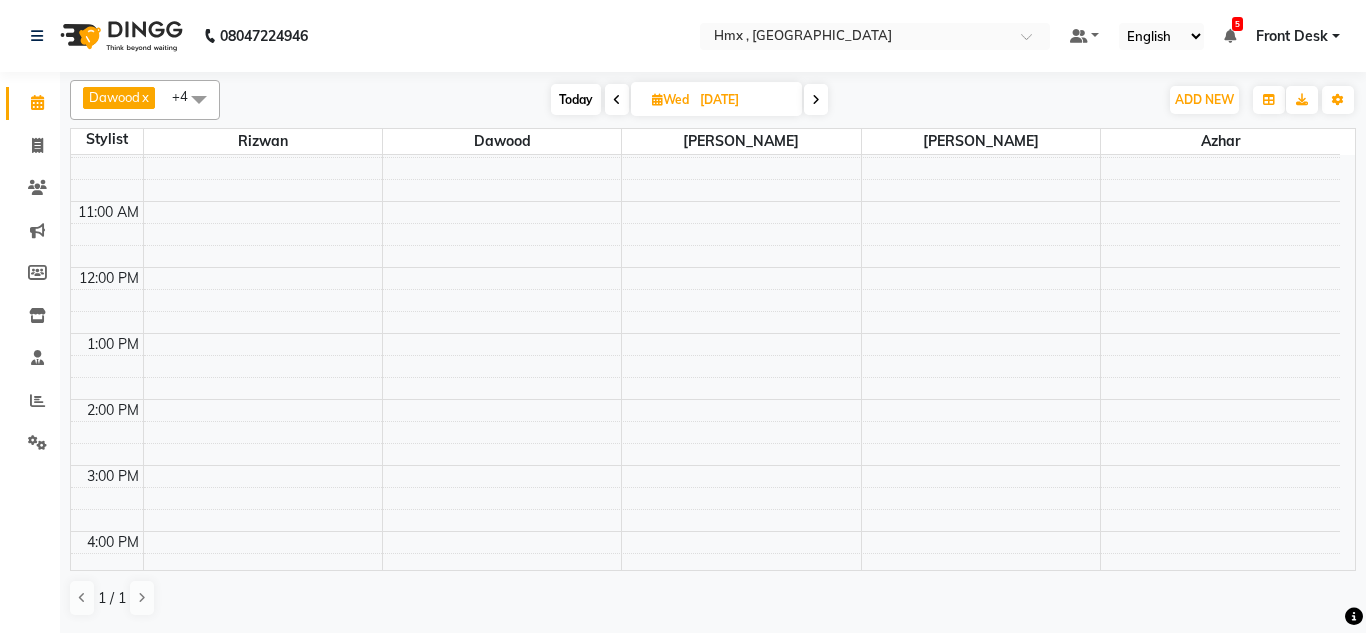 scroll, scrollTop: 0, scrollLeft: 0, axis: both 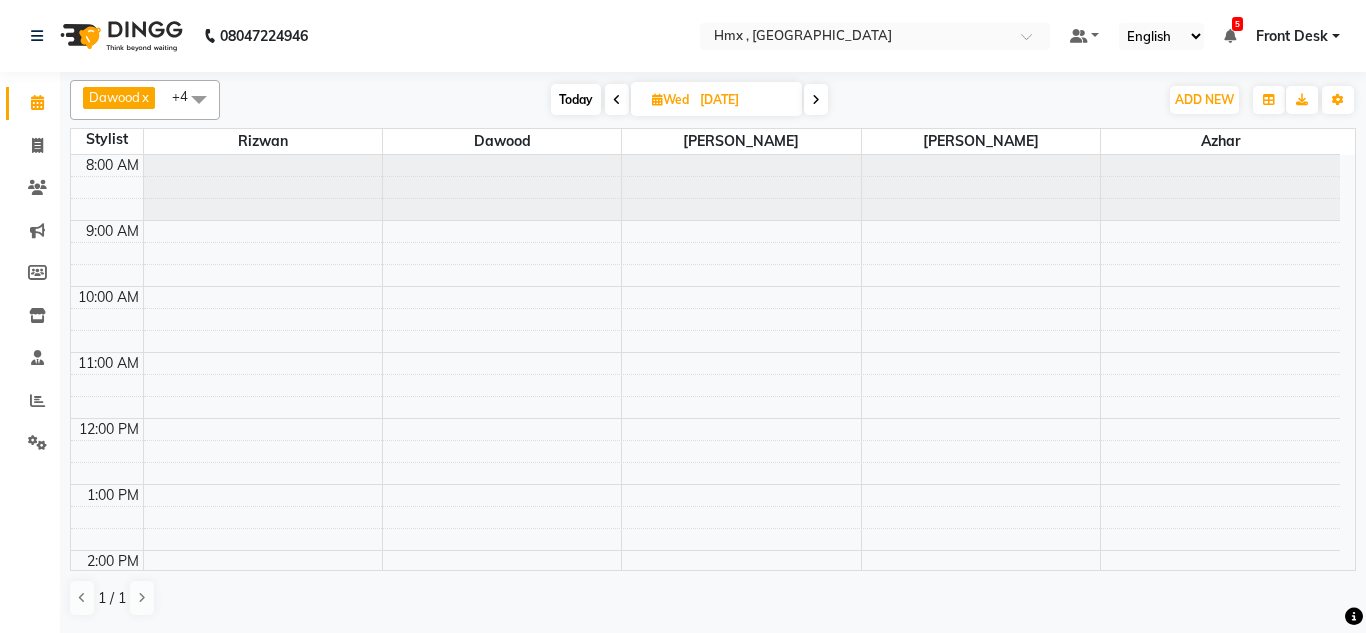 click on "Today" at bounding box center [576, 99] 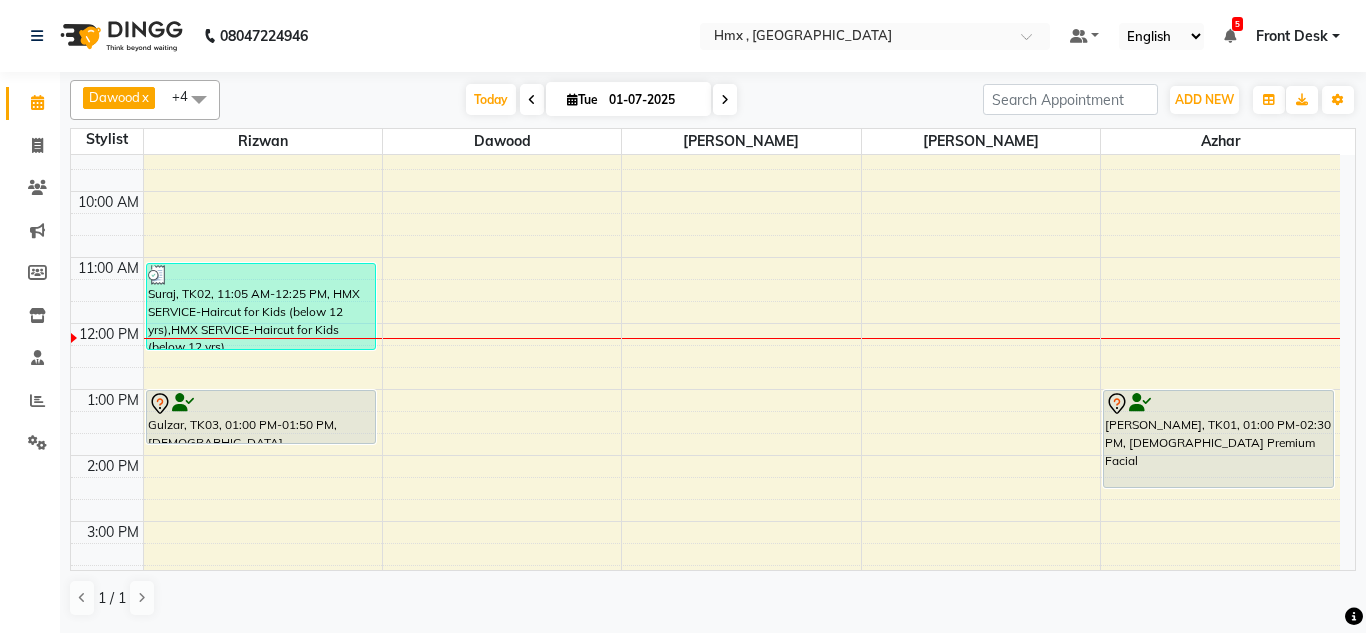 scroll, scrollTop: 200, scrollLeft: 0, axis: vertical 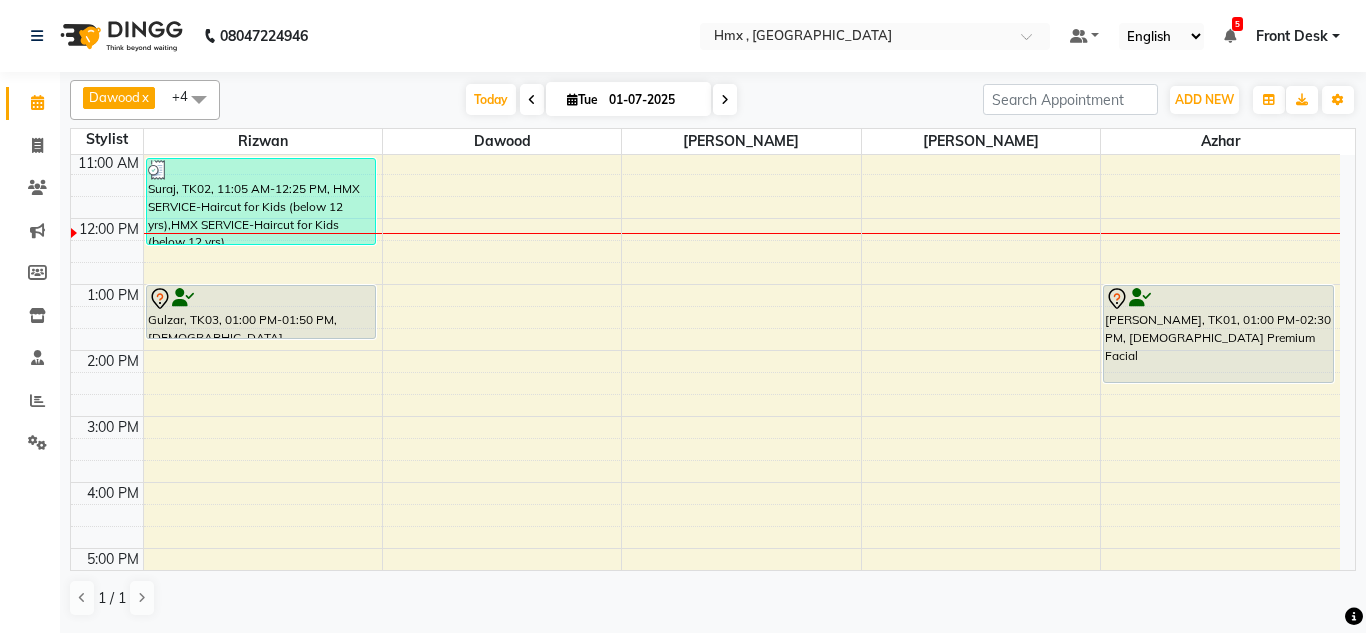 click at bounding box center (725, 99) 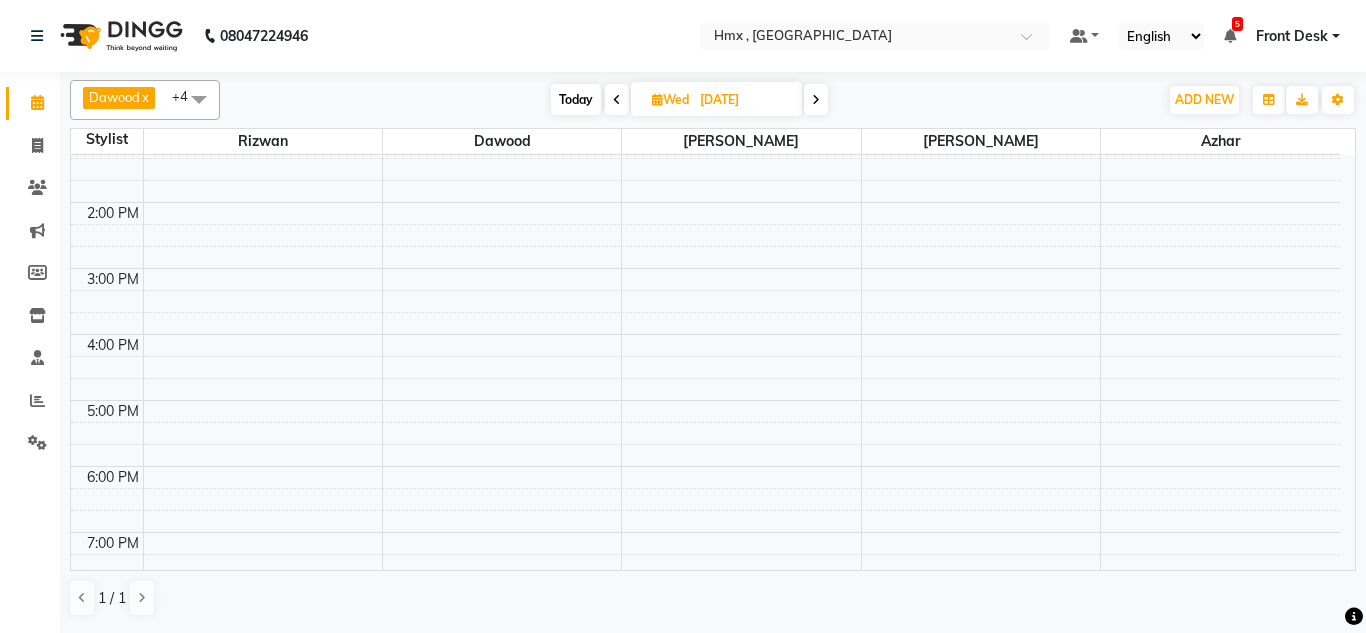 scroll, scrollTop: 300, scrollLeft: 0, axis: vertical 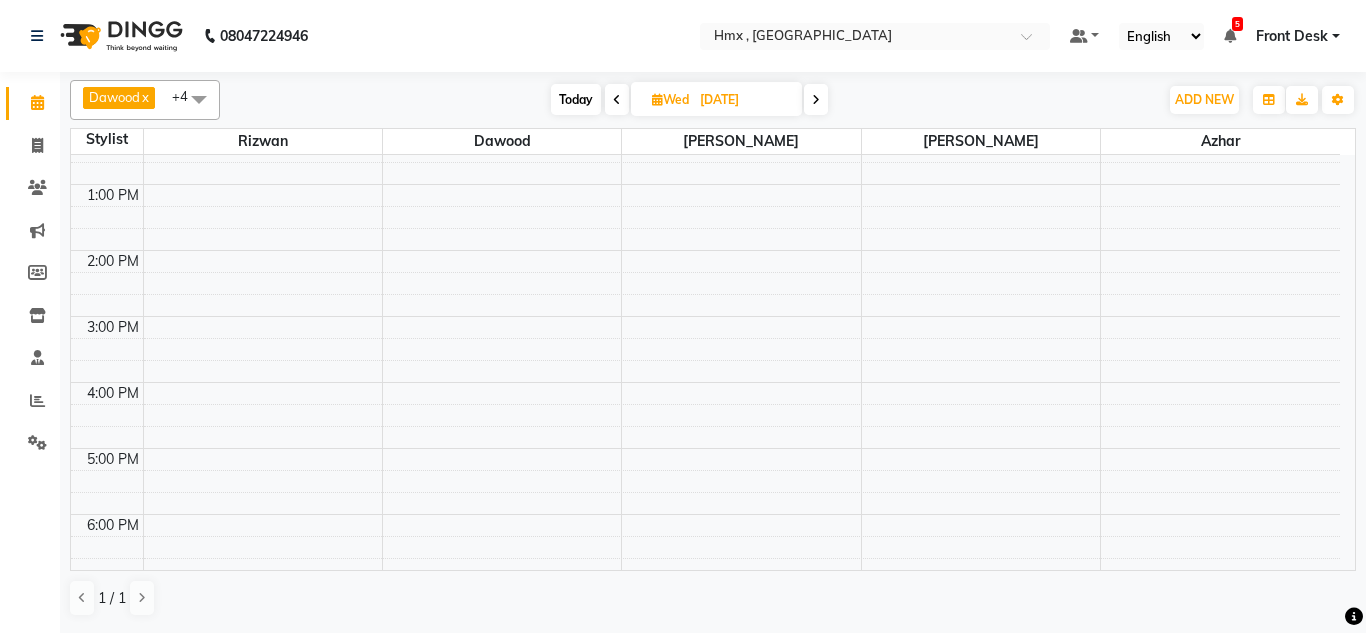 click on "8:00 AM 9:00 AM 10:00 AM 11:00 AM 12:00 PM 1:00 PM 2:00 PM 3:00 PM 4:00 PM 5:00 PM 6:00 PM 7:00 PM 8:00 PM 9:00 PM" at bounding box center (705, 316) 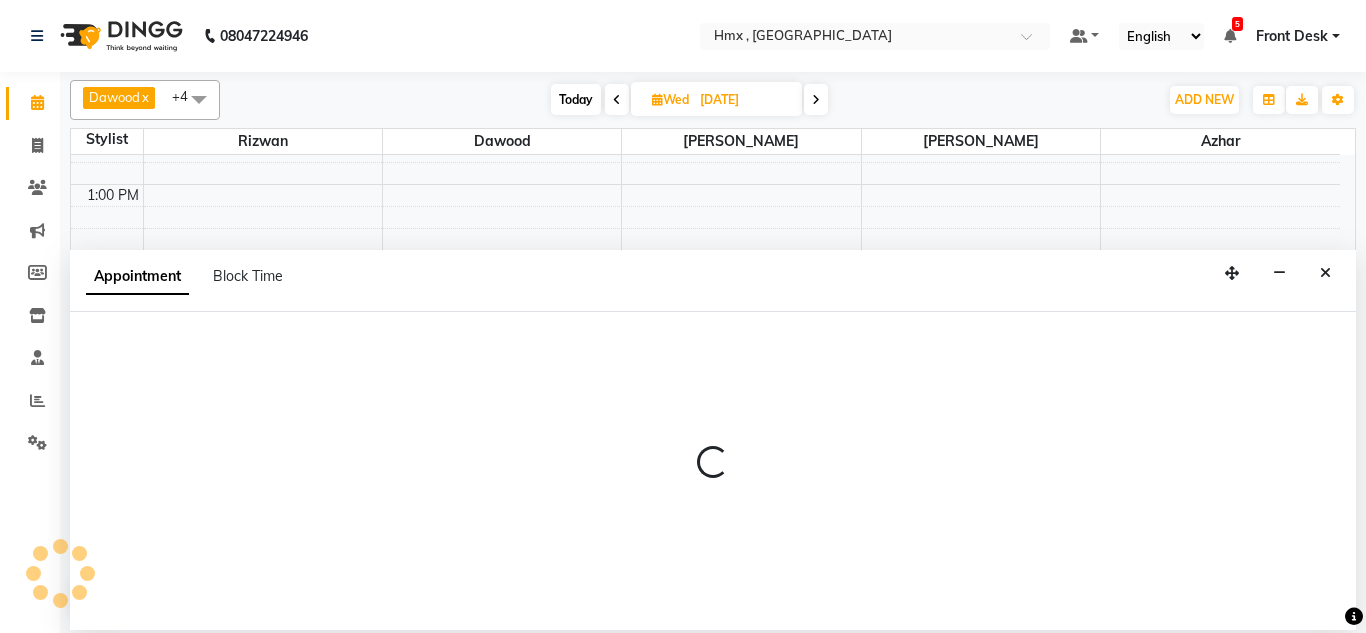 select on "76837" 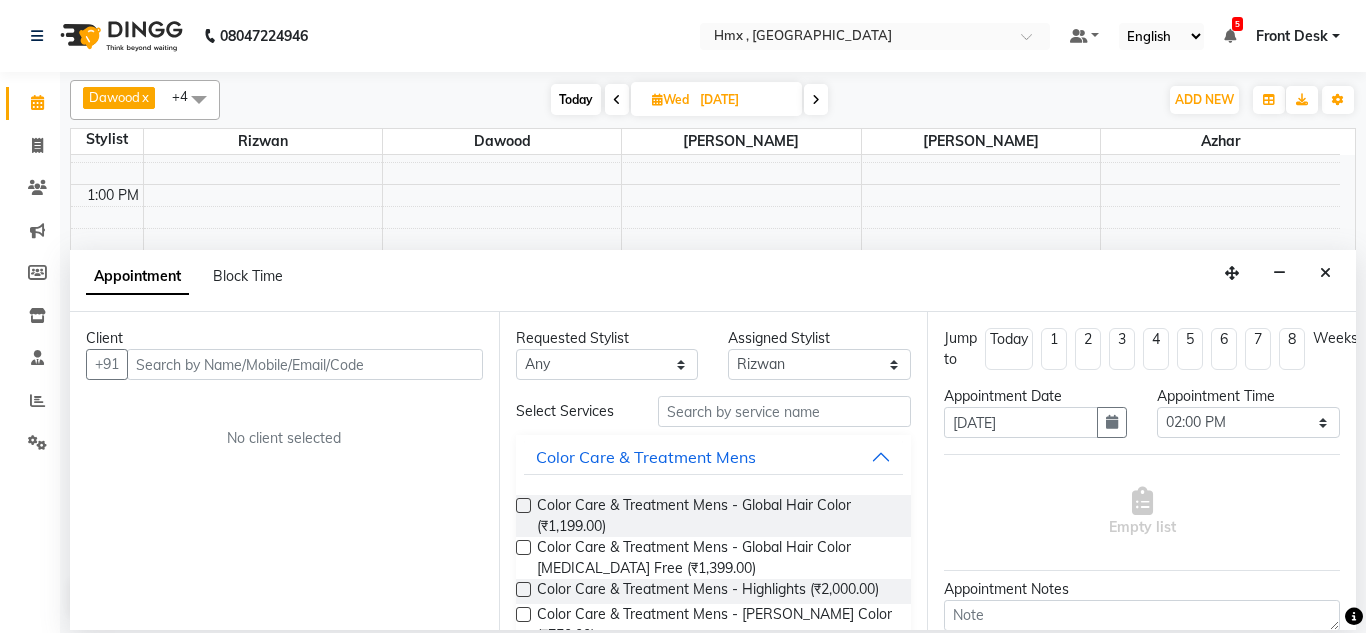 click at bounding box center (305, 364) 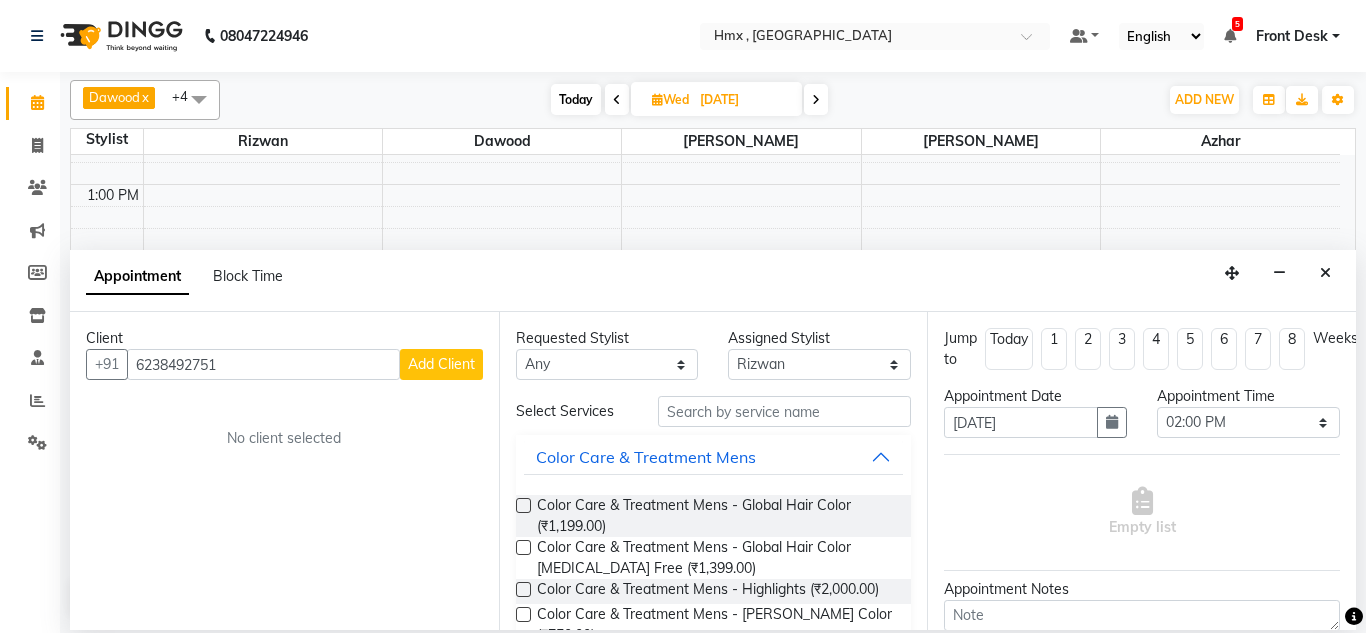 type on "6238492751" 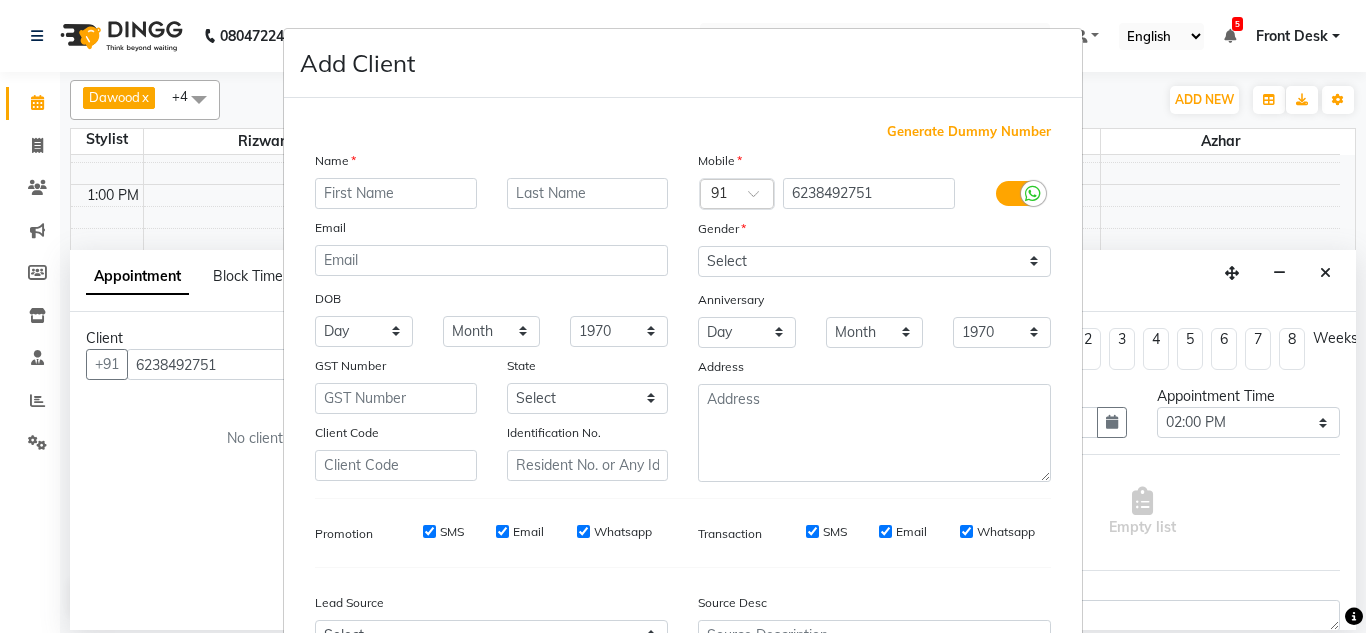 click at bounding box center [396, 193] 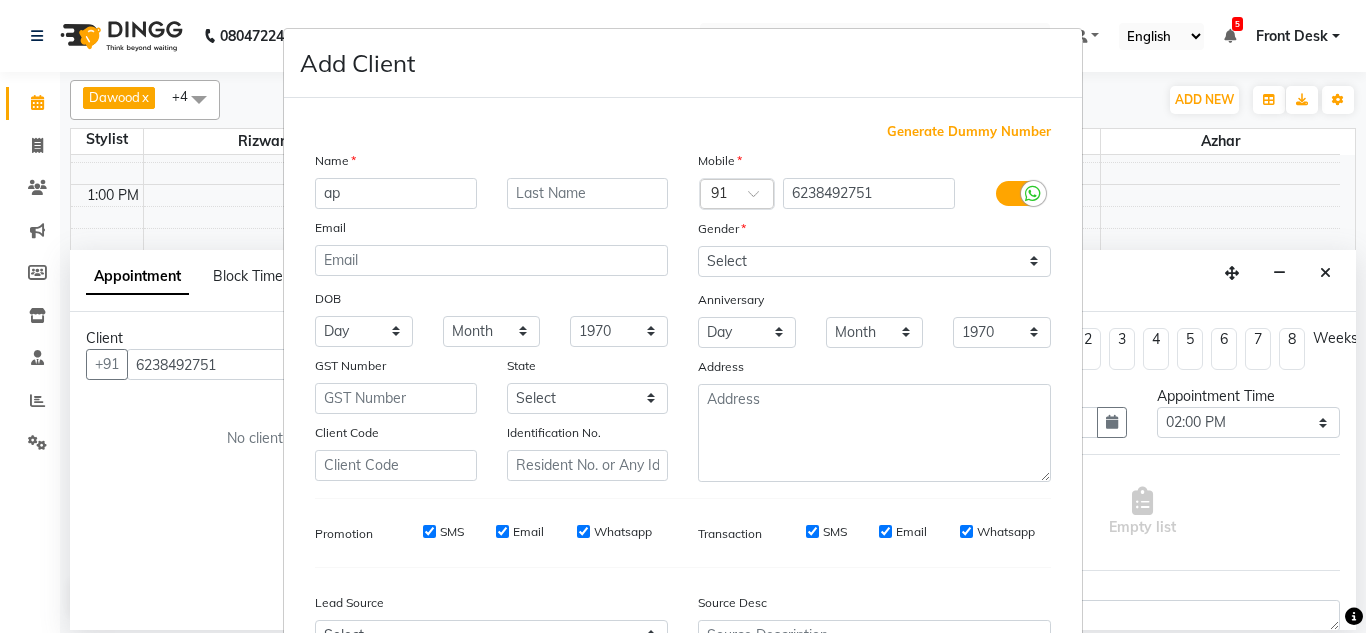 click on "ap" at bounding box center (396, 193) 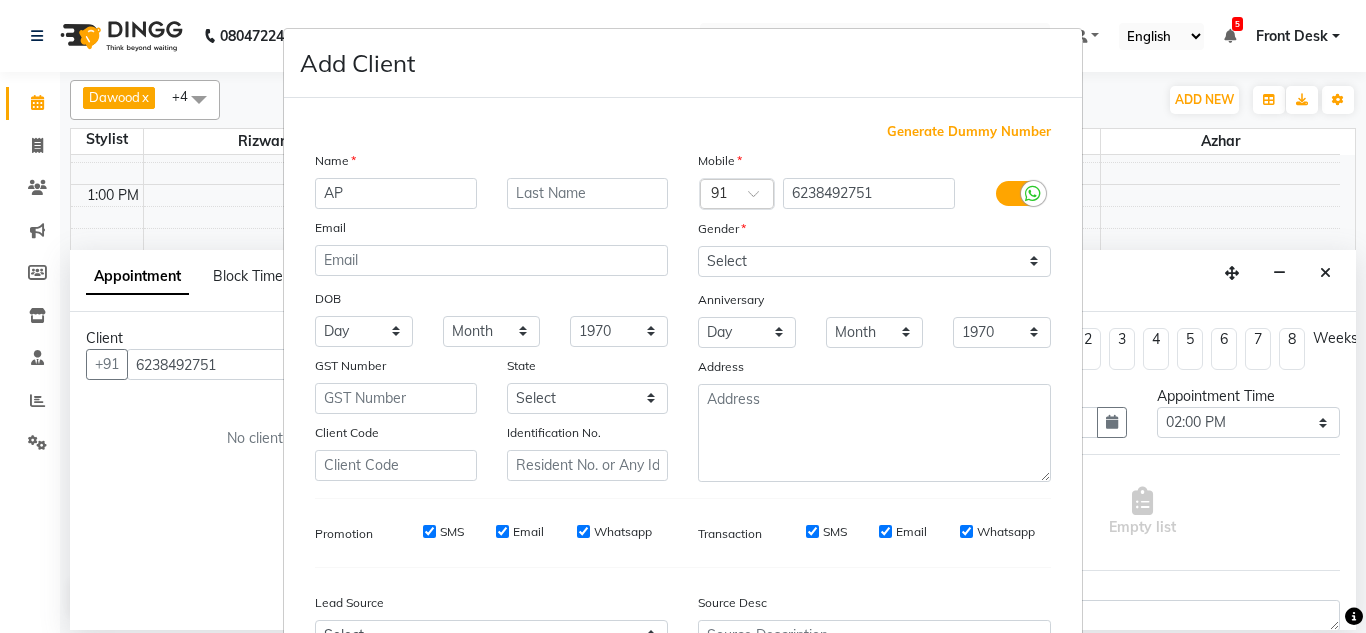 type on "AP" 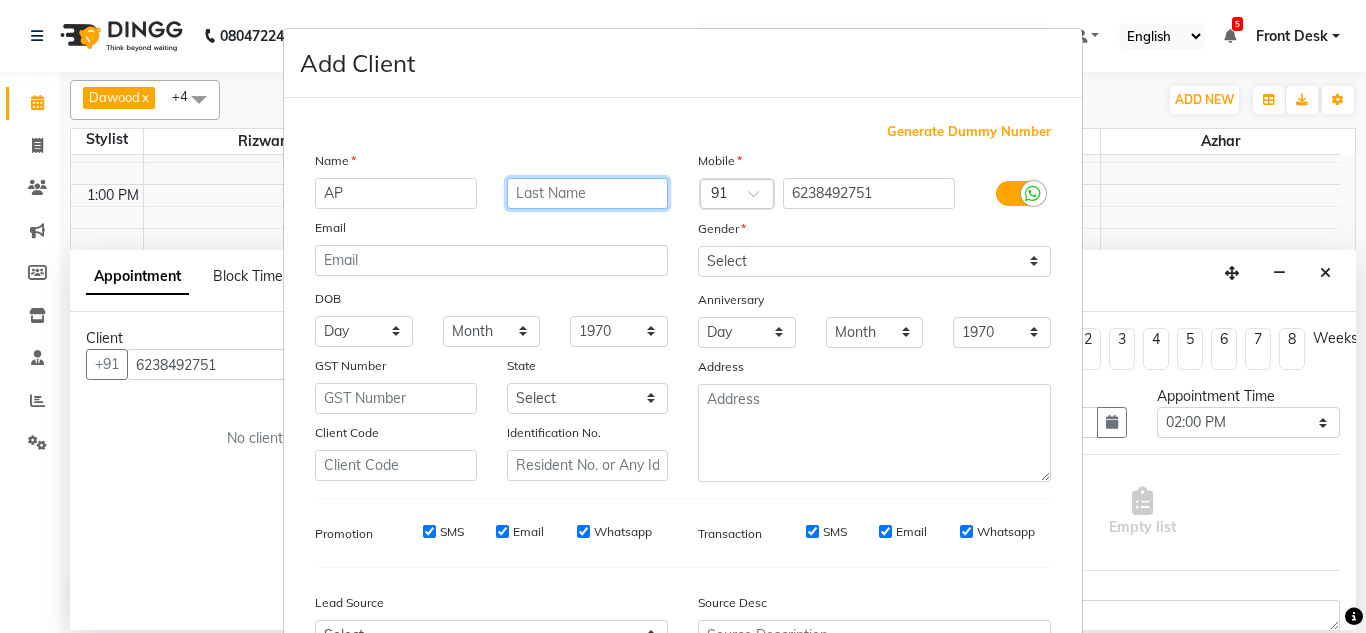 click at bounding box center [588, 193] 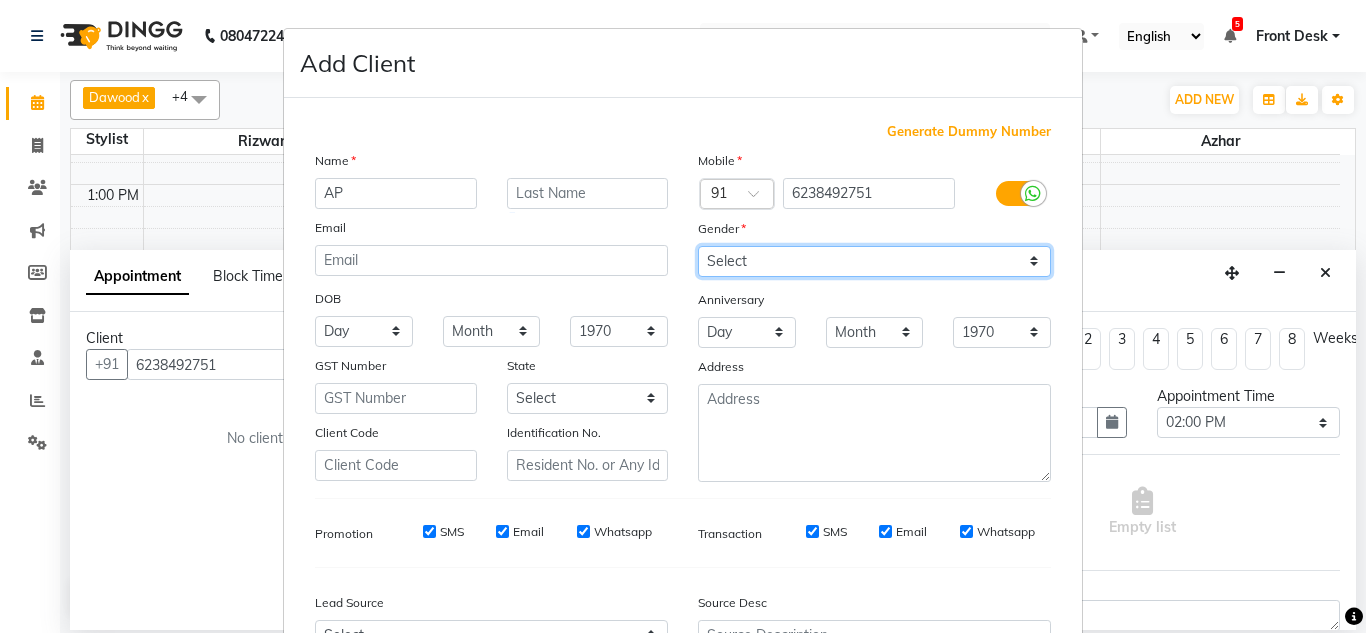 click on "Select [DEMOGRAPHIC_DATA] [DEMOGRAPHIC_DATA] Other Prefer Not To Say" at bounding box center [874, 261] 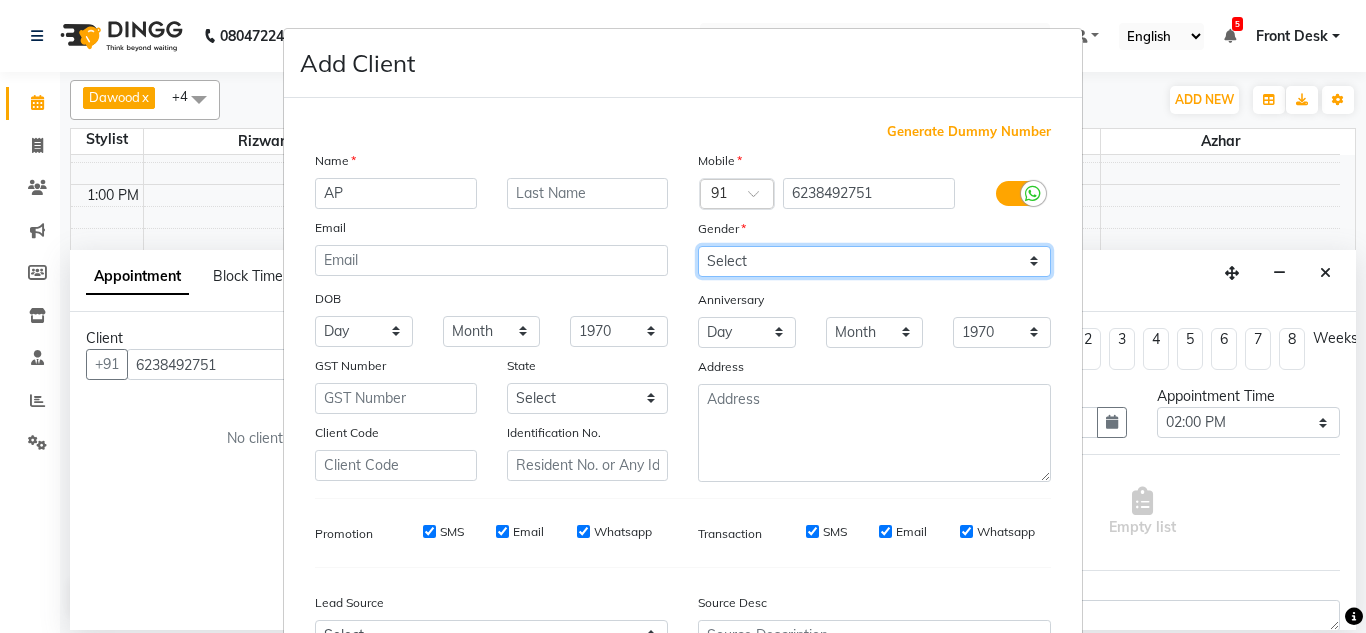 select on "[DEMOGRAPHIC_DATA]" 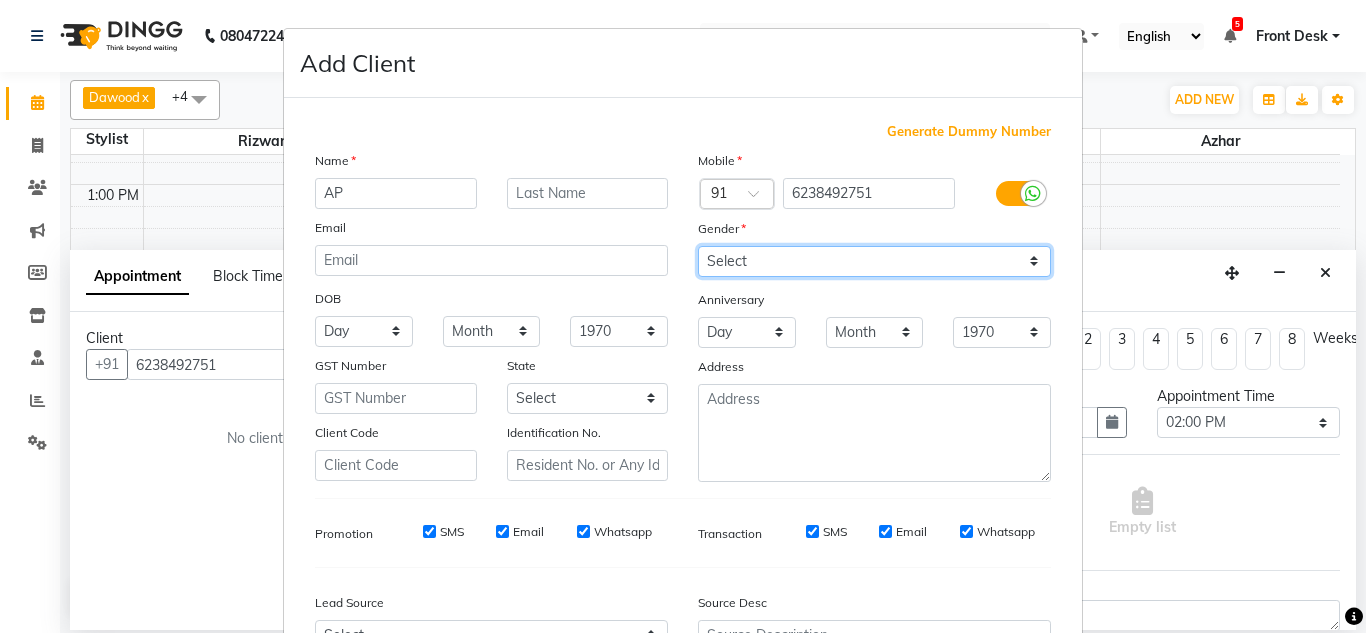 click on "Select [DEMOGRAPHIC_DATA] [DEMOGRAPHIC_DATA] Other Prefer Not To Say" at bounding box center [874, 261] 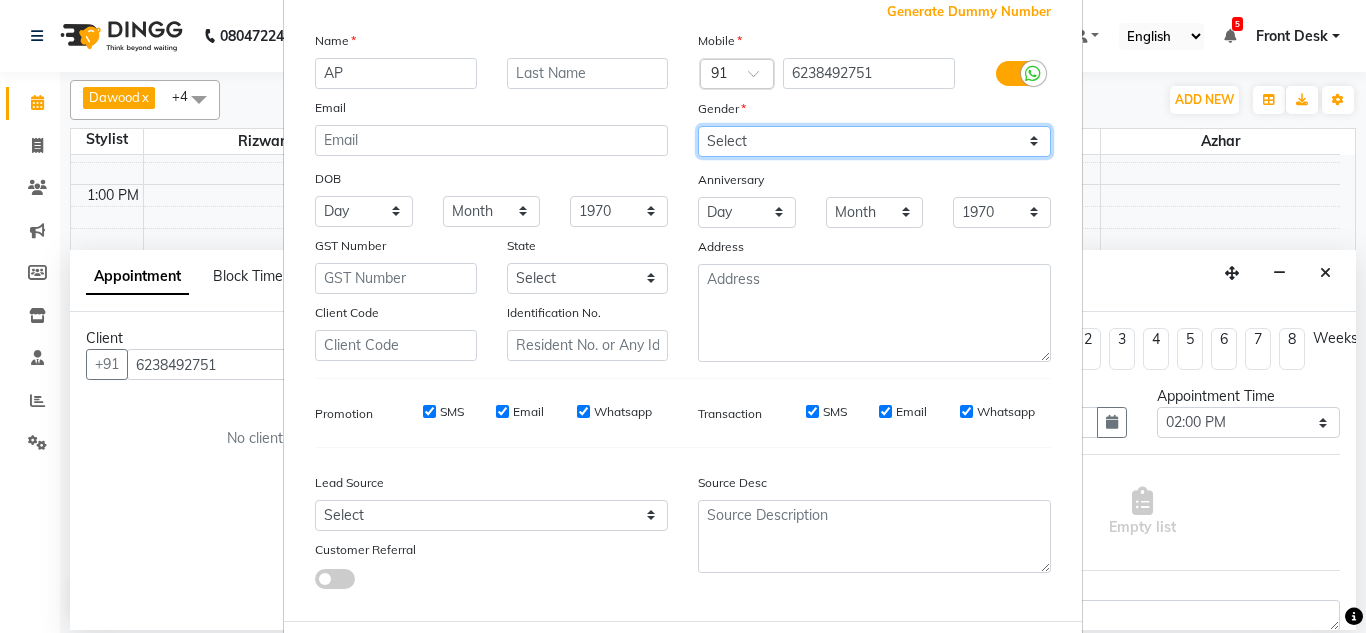 scroll, scrollTop: 216, scrollLeft: 0, axis: vertical 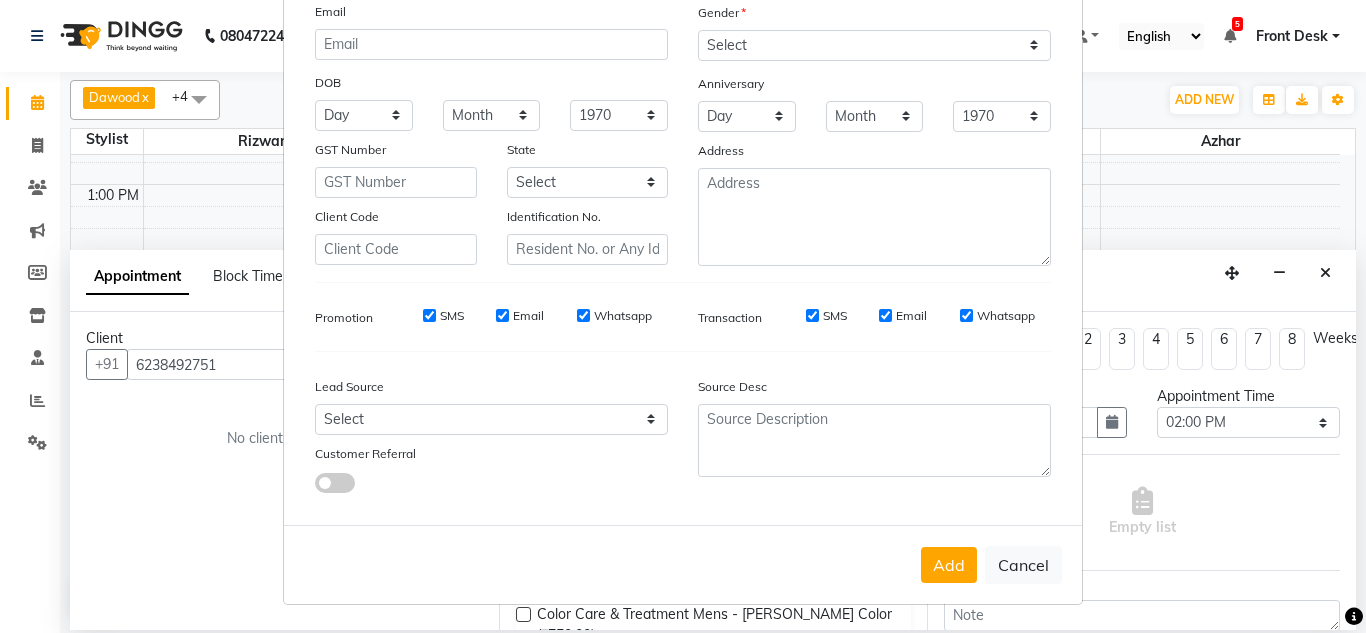 click on "Add" at bounding box center [949, 565] 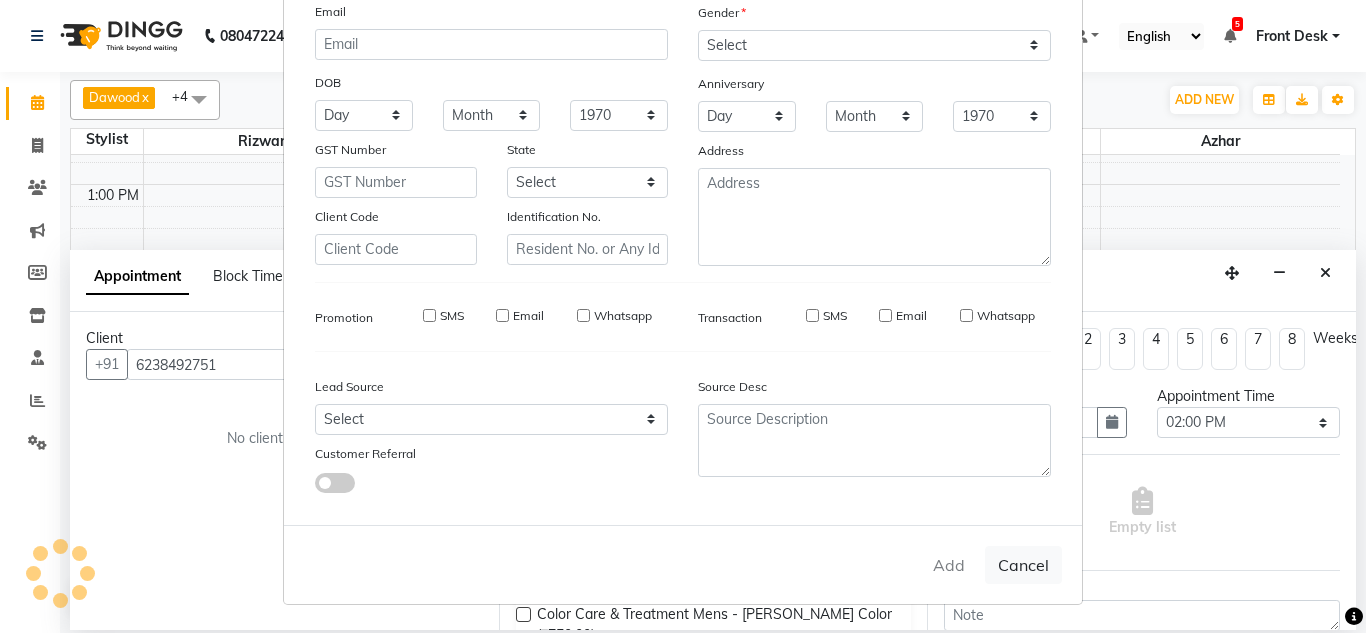 type 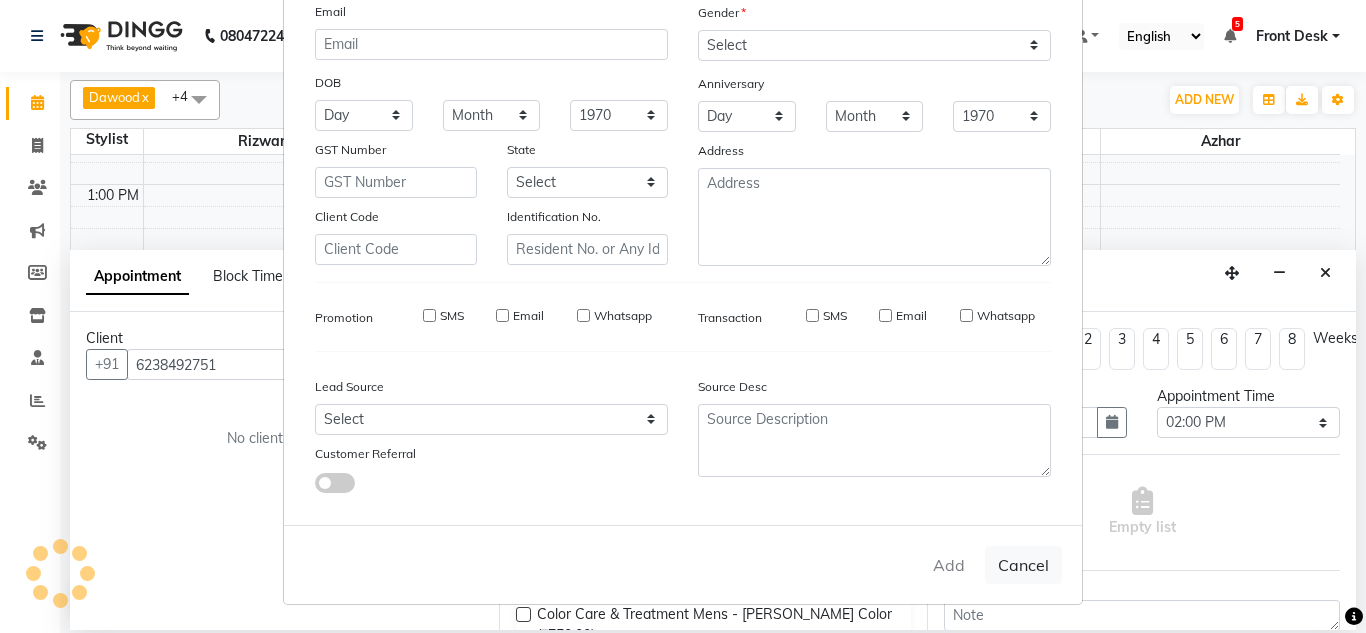 select 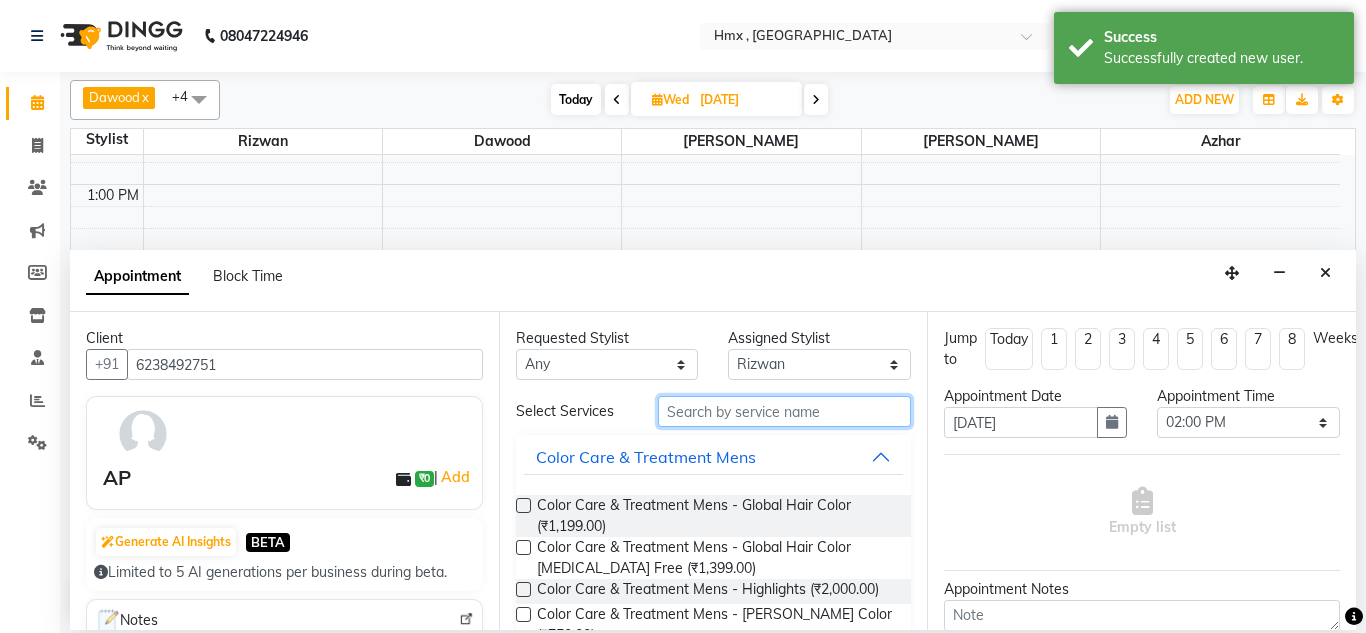 click at bounding box center (785, 411) 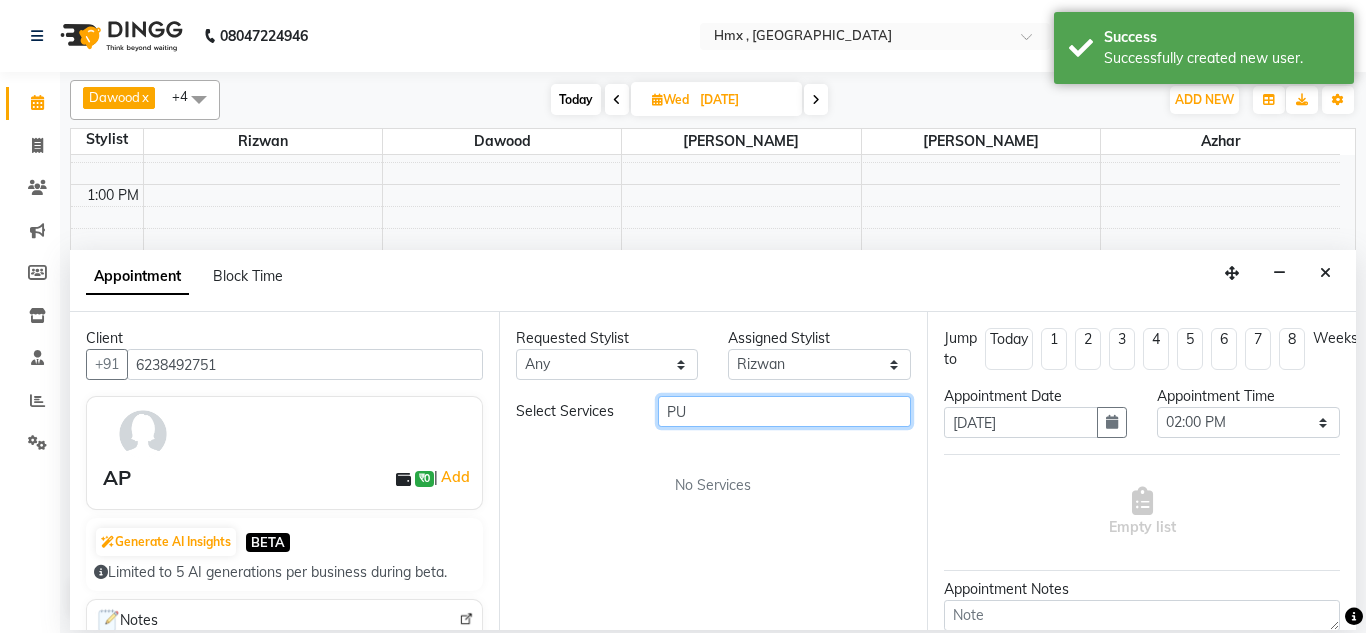 type on "P" 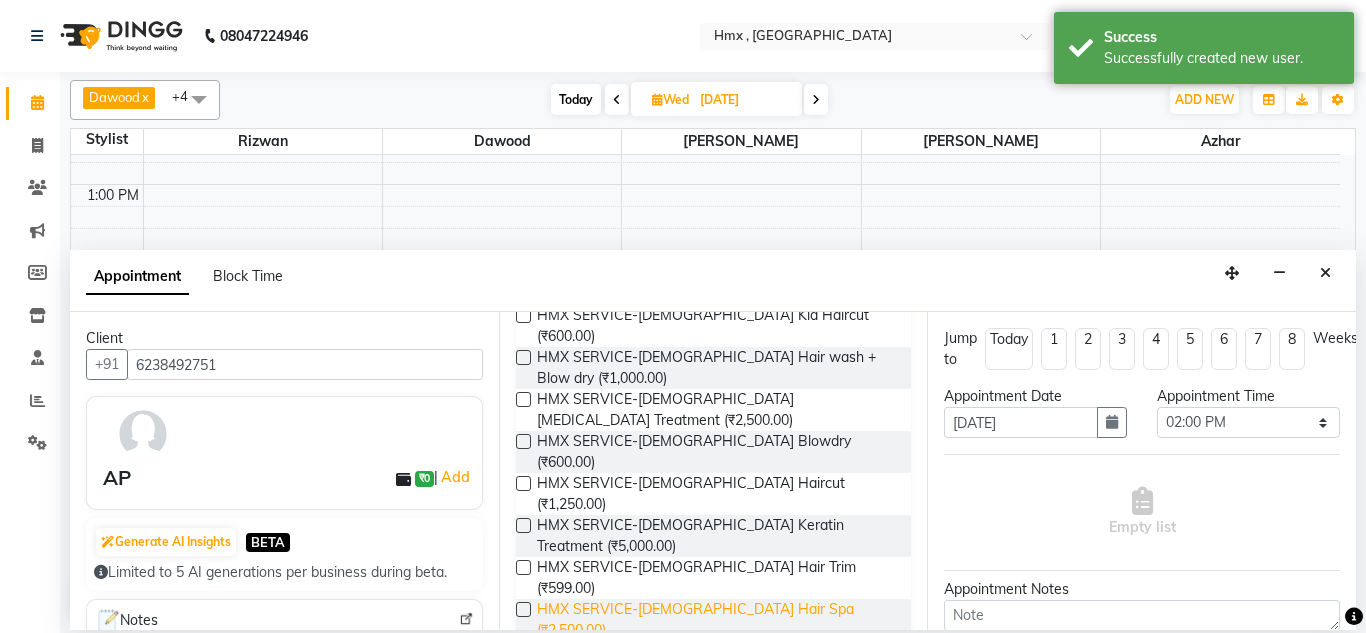 scroll, scrollTop: 500, scrollLeft: 0, axis: vertical 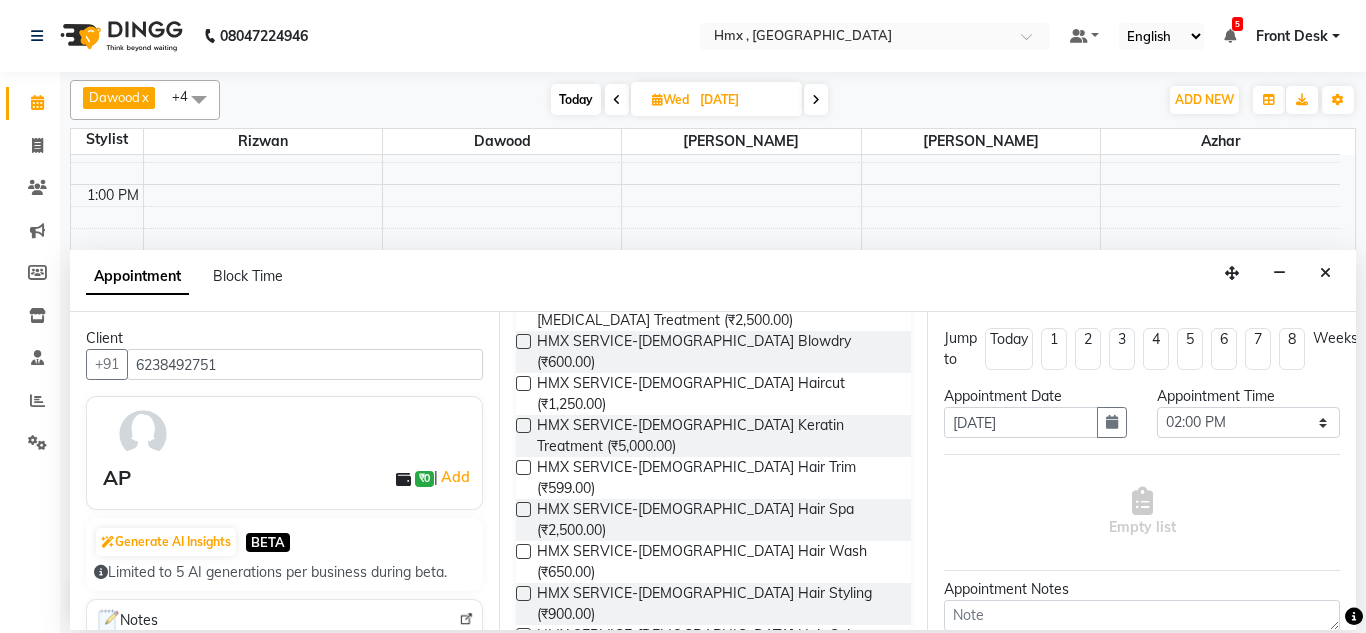 type on "FEM" 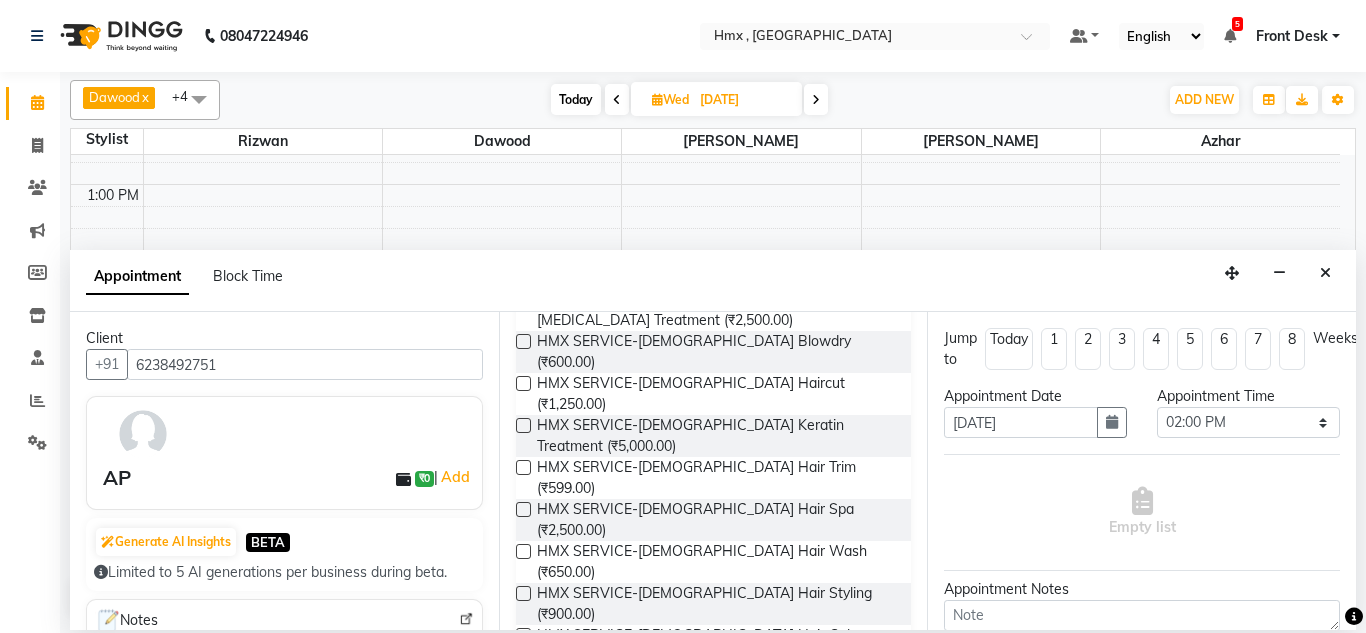 click on "HAIR COLOR" at bounding box center (584, 749) 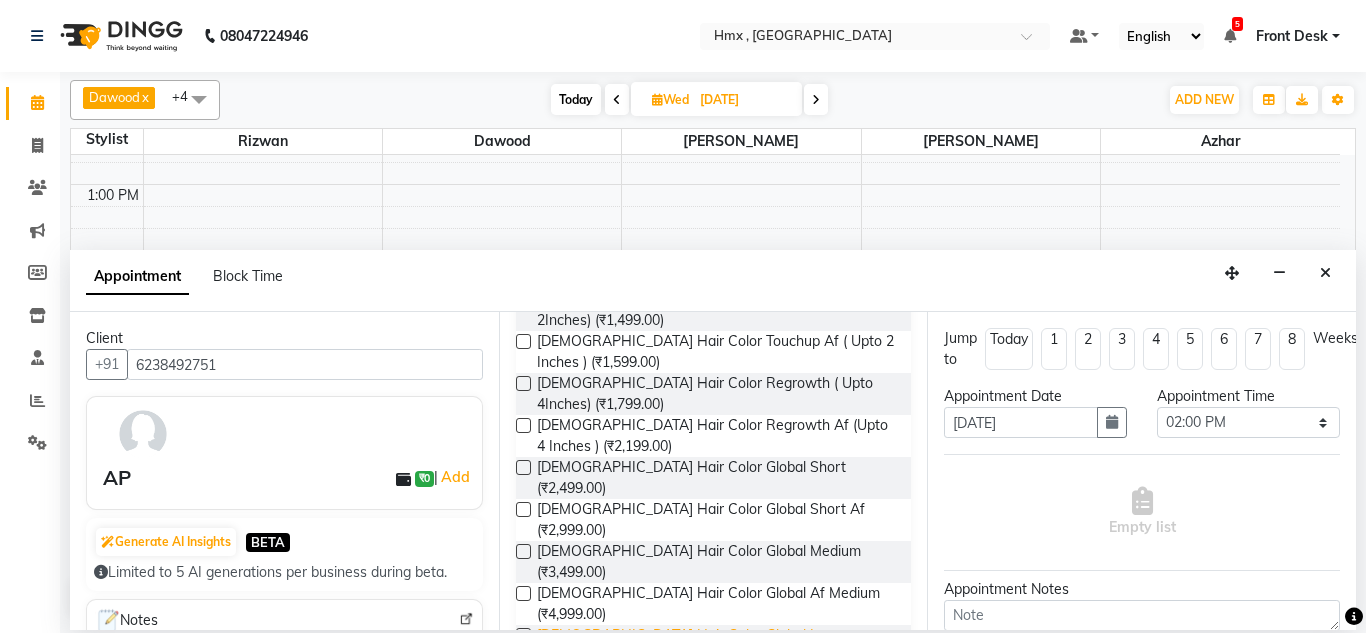 scroll, scrollTop: 1000, scrollLeft: 0, axis: vertical 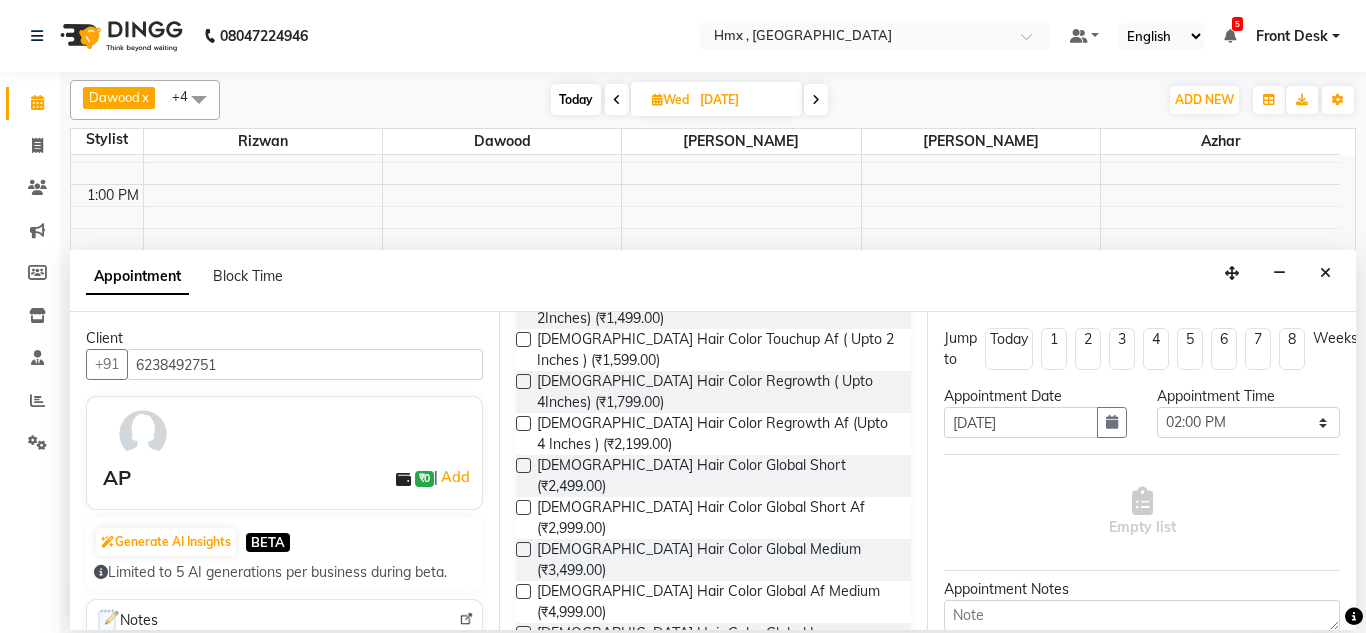 click on "Hair" at bounding box center [714, 789] 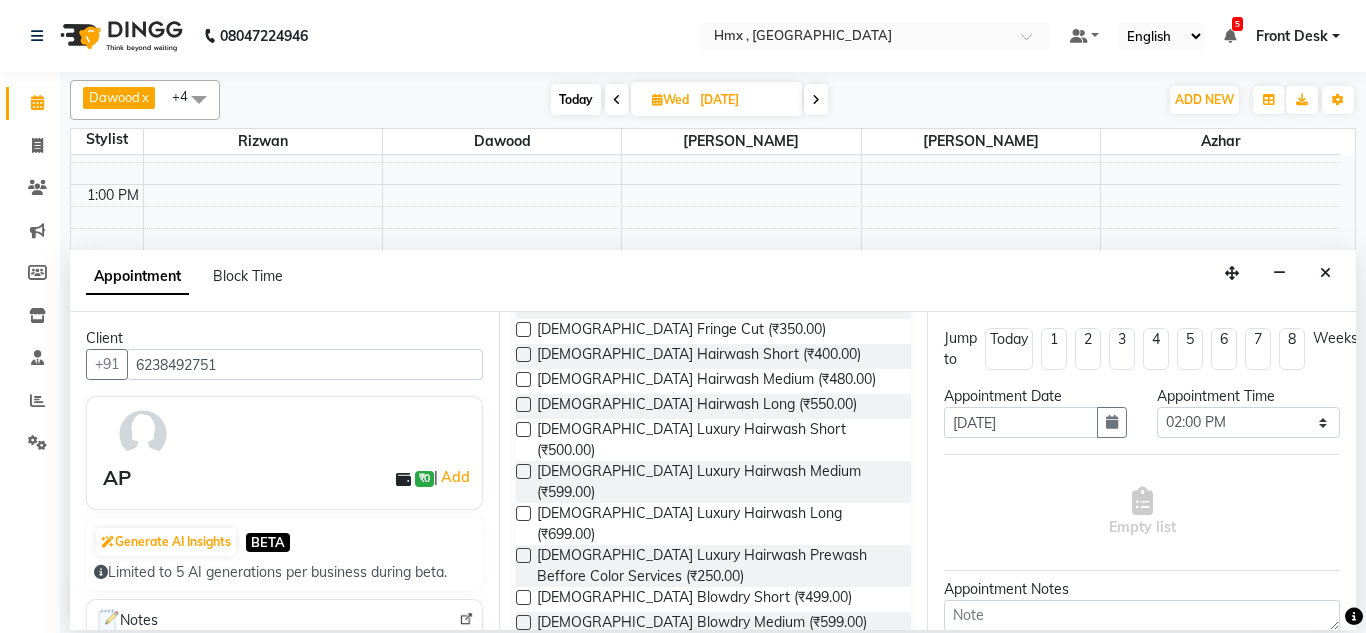 scroll, scrollTop: 1850, scrollLeft: 0, axis: vertical 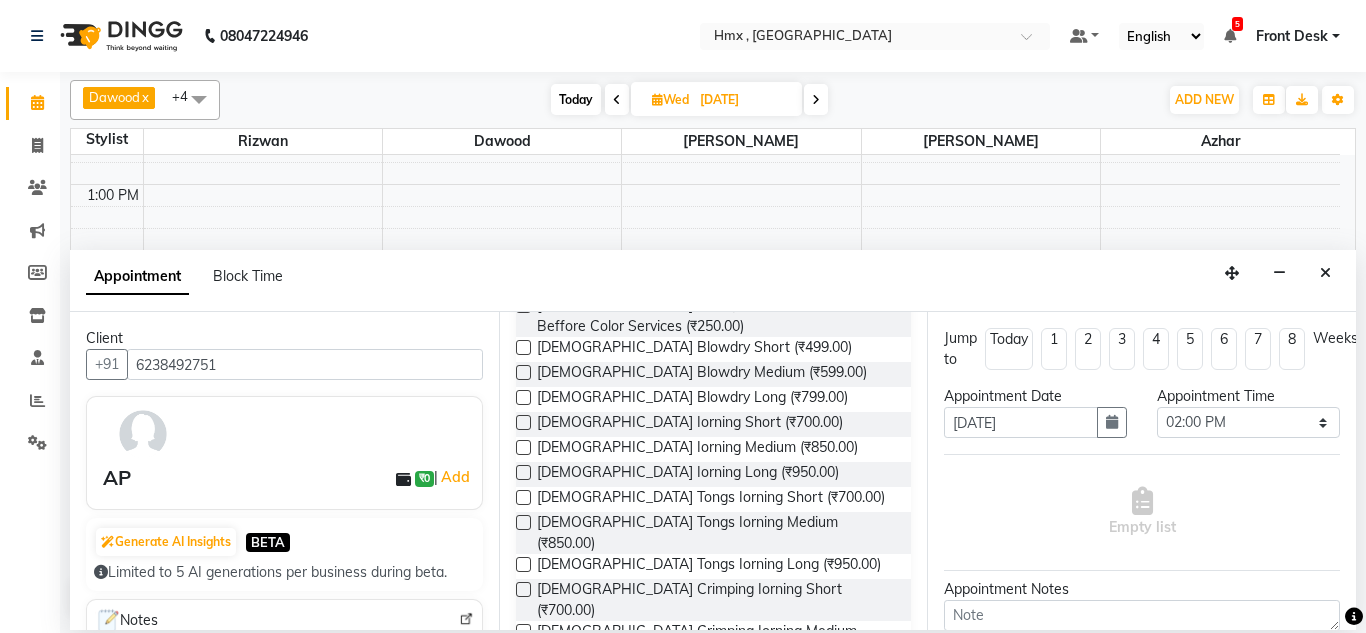 click on "HAIR CARE" at bounding box center (579, 875) 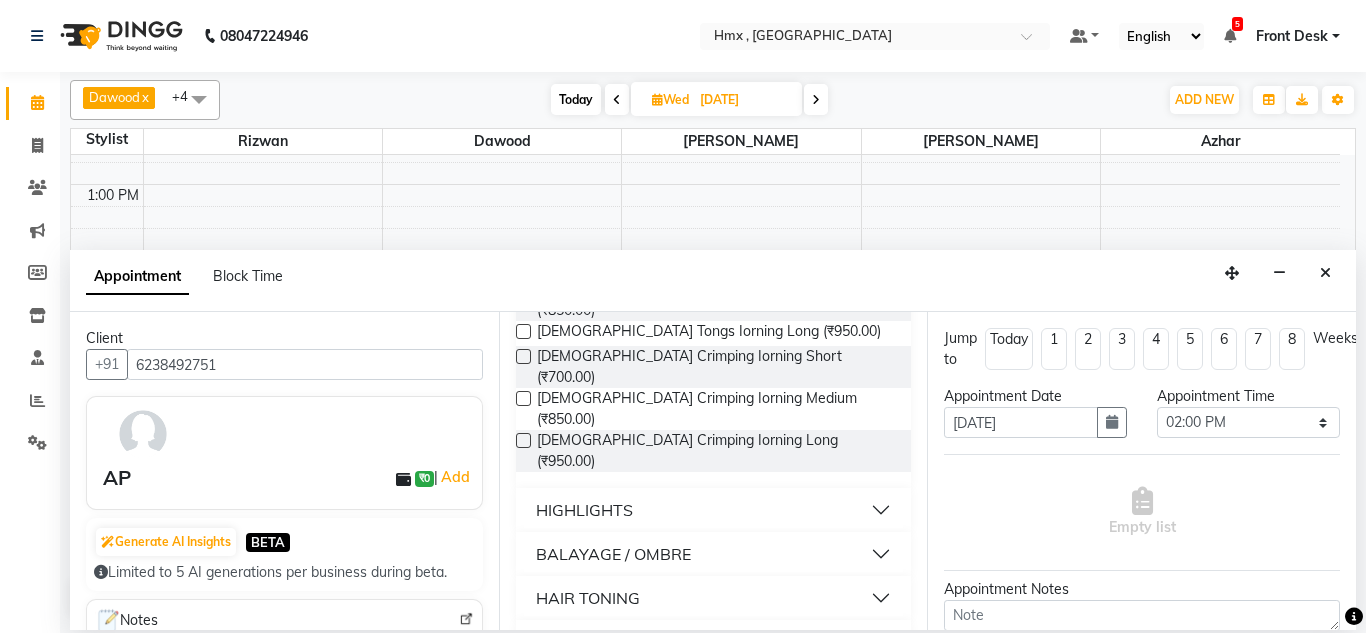 scroll, scrollTop: 2099, scrollLeft: 0, axis: vertical 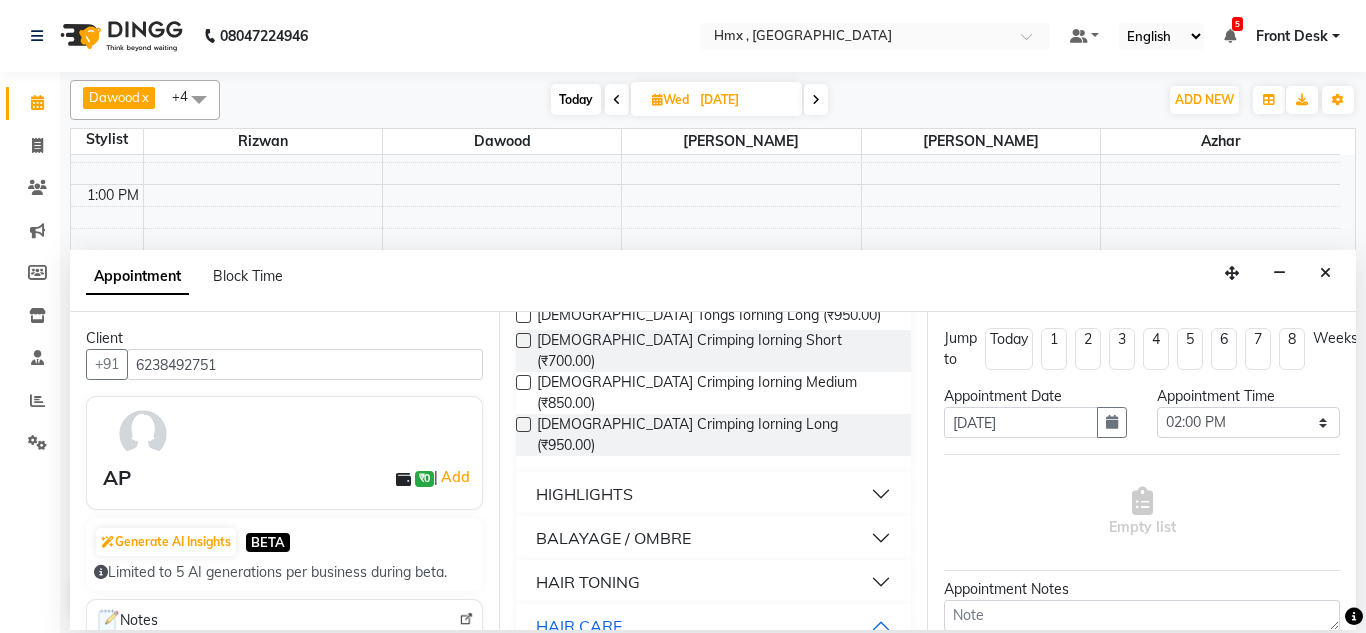 drag, startPoint x: 623, startPoint y: 468, endPoint x: 637, endPoint y: 475, distance: 15.652476 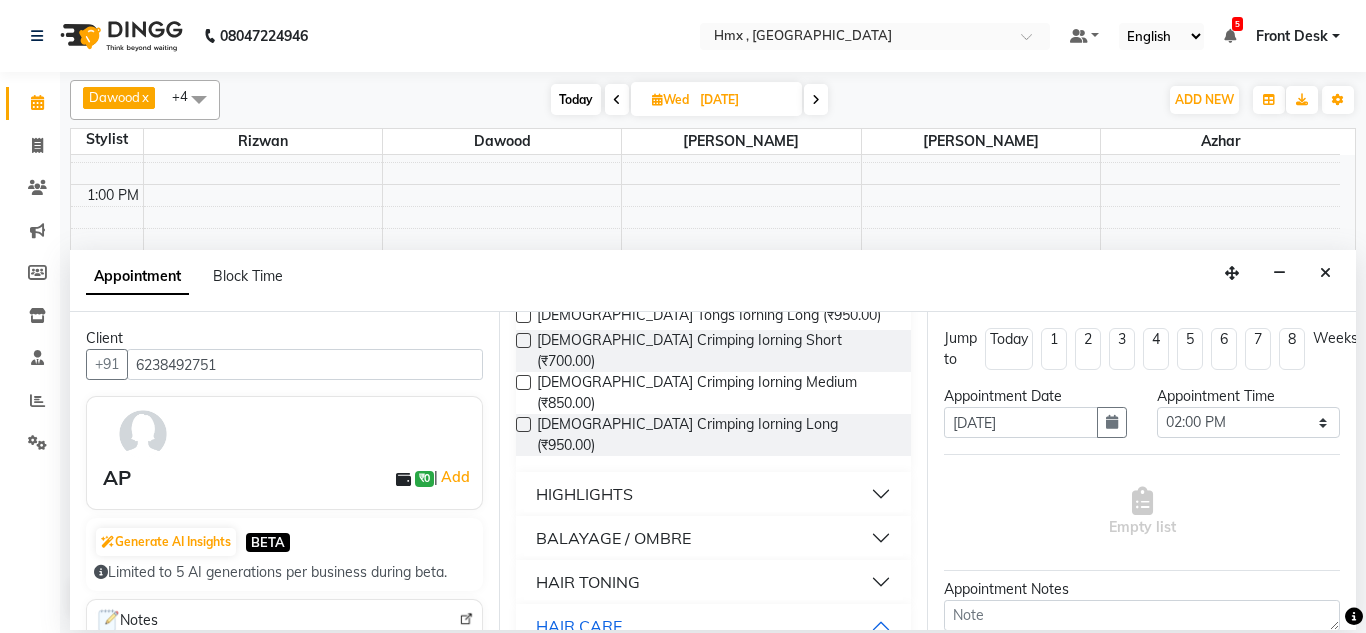 click at bounding box center [523, 1170] 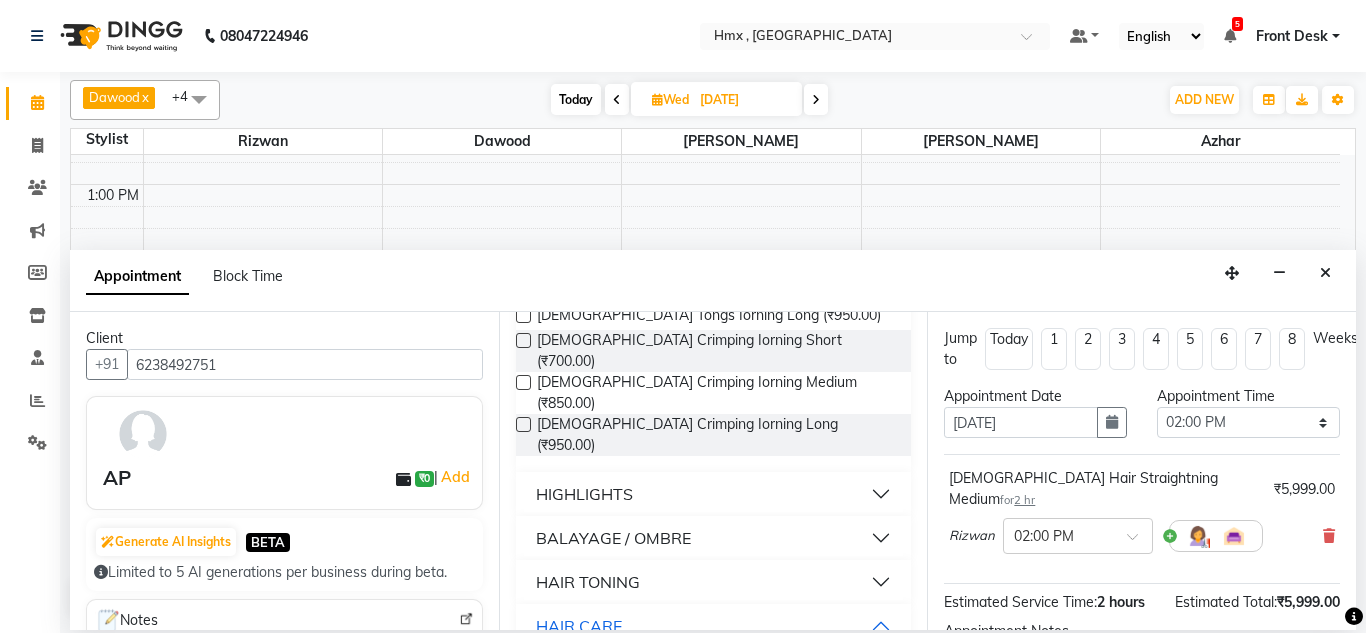 checkbox on "false" 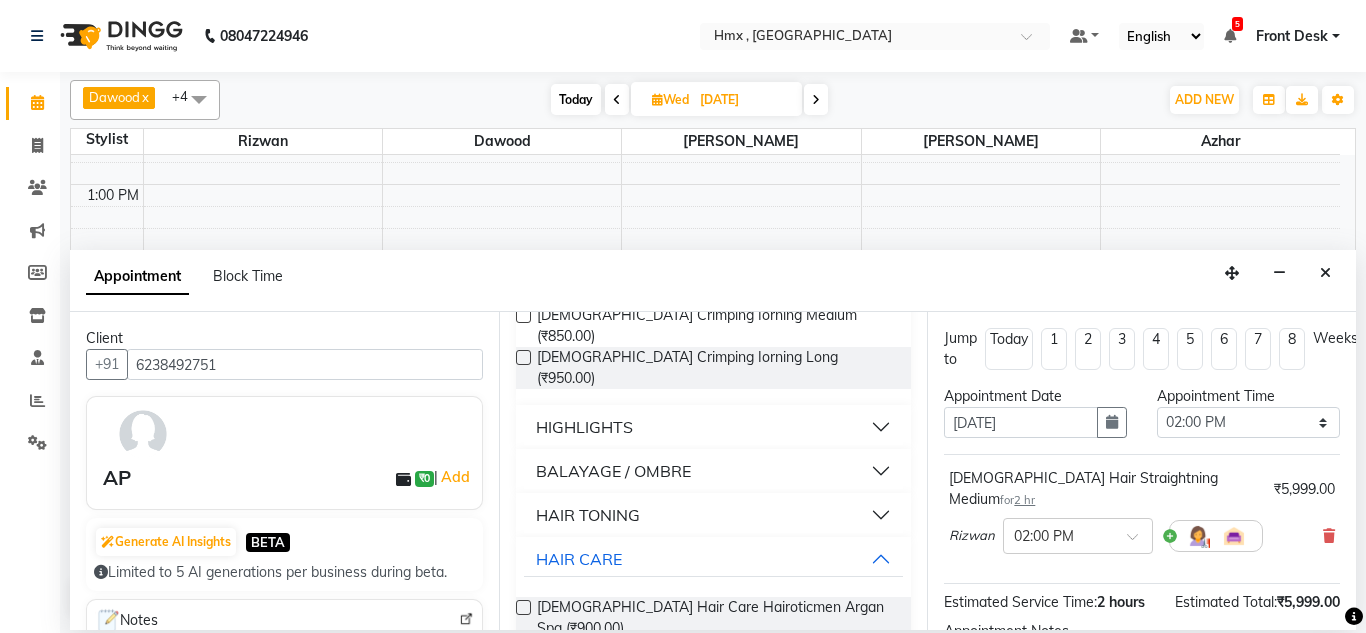 scroll, scrollTop: 2231, scrollLeft: 0, axis: vertical 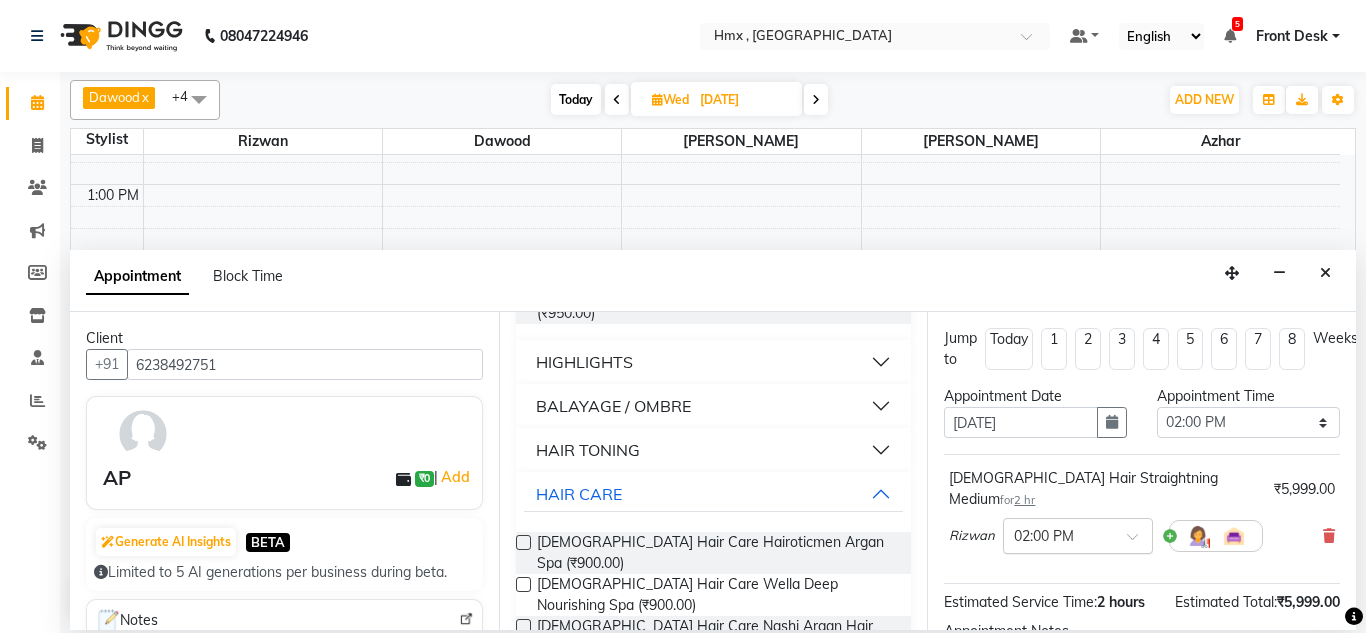 click at bounding box center [1058, 534] 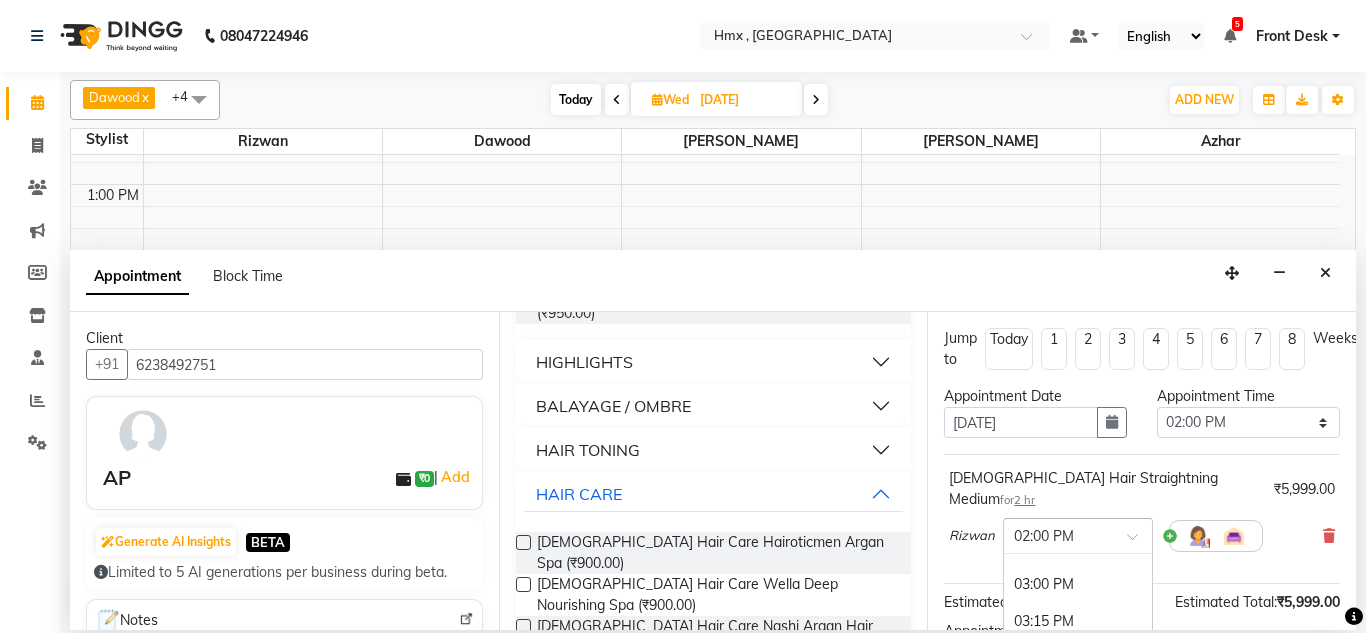 scroll, scrollTop: 840, scrollLeft: 0, axis: vertical 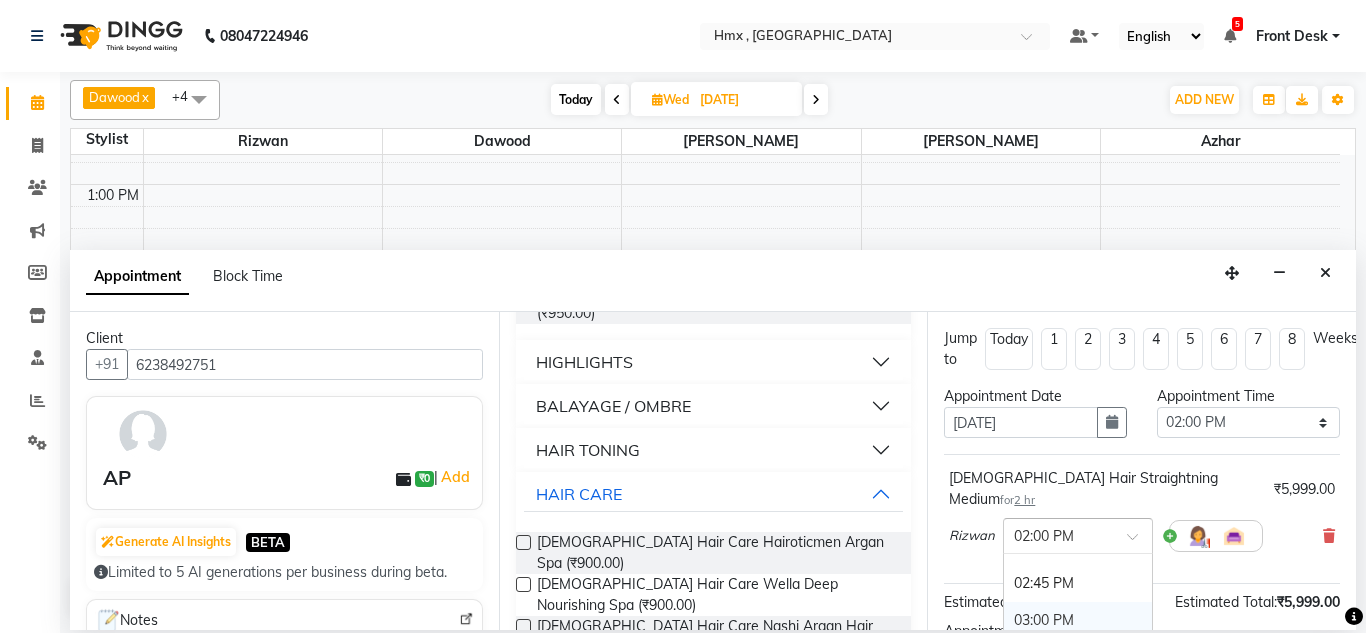 click on "03:00 PM" at bounding box center (1078, 620) 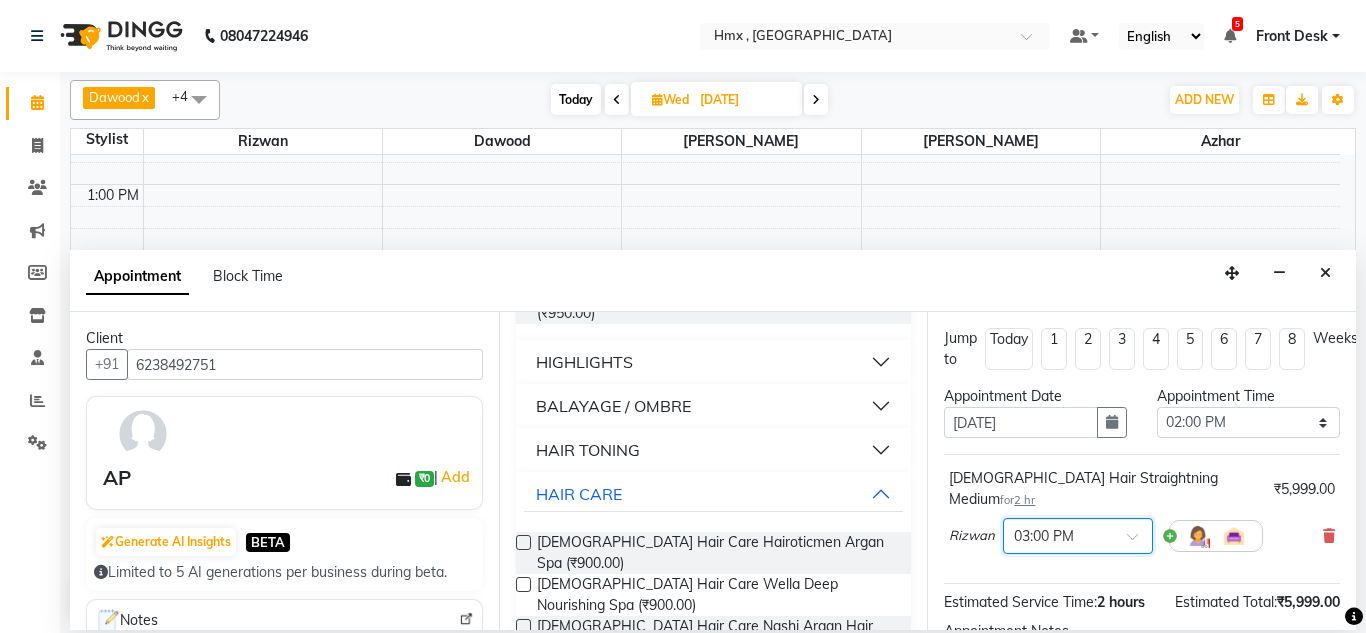 scroll, scrollTop: 244, scrollLeft: 0, axis: vertical 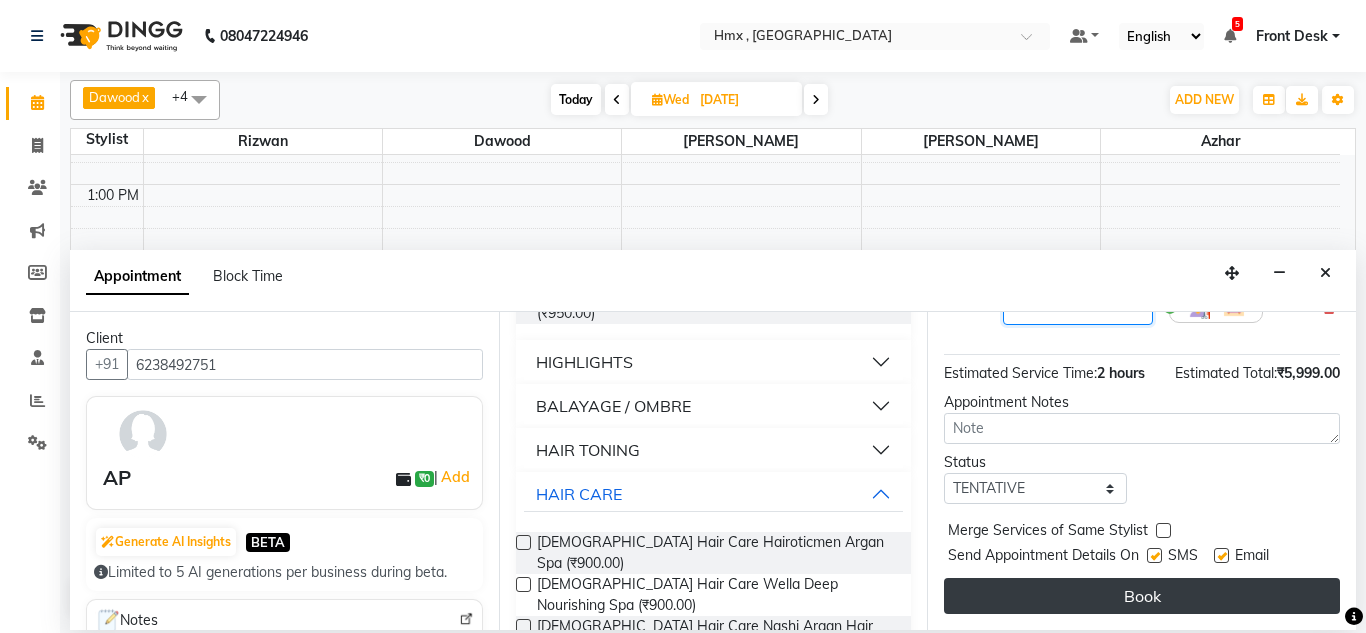 click on "Book" at bounding box center [1142, 596] 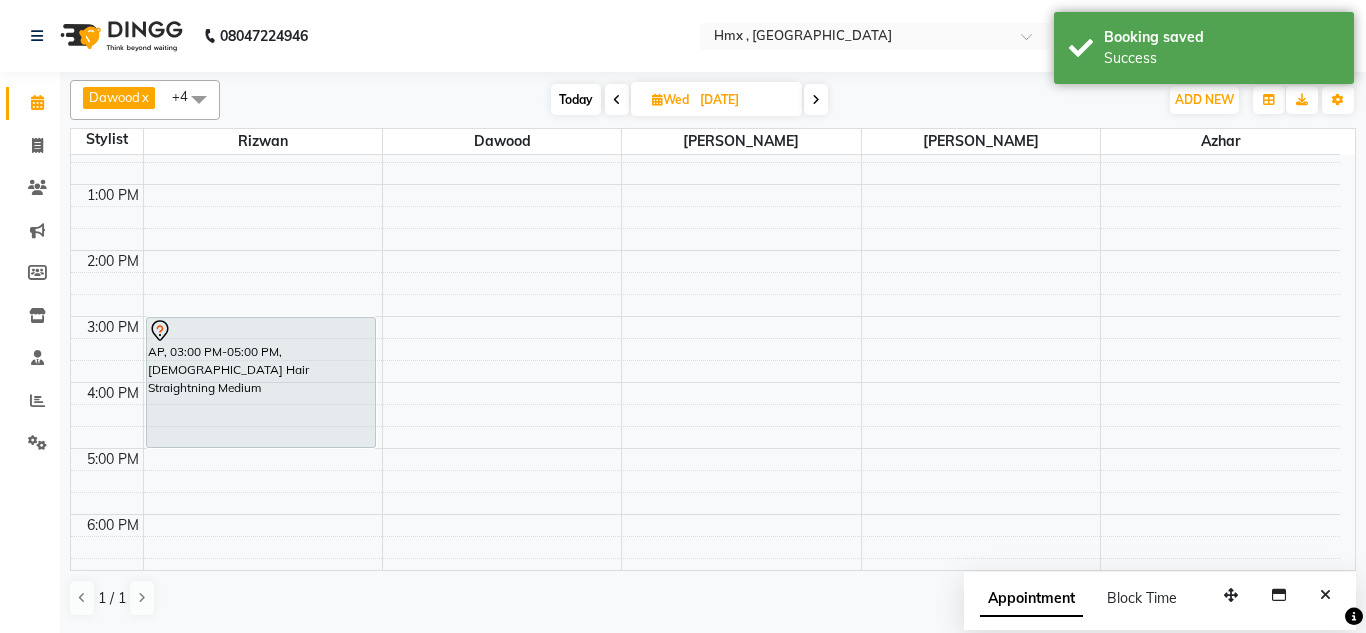 click on "Appointment Block Time" at bounding box center (1160, 603) 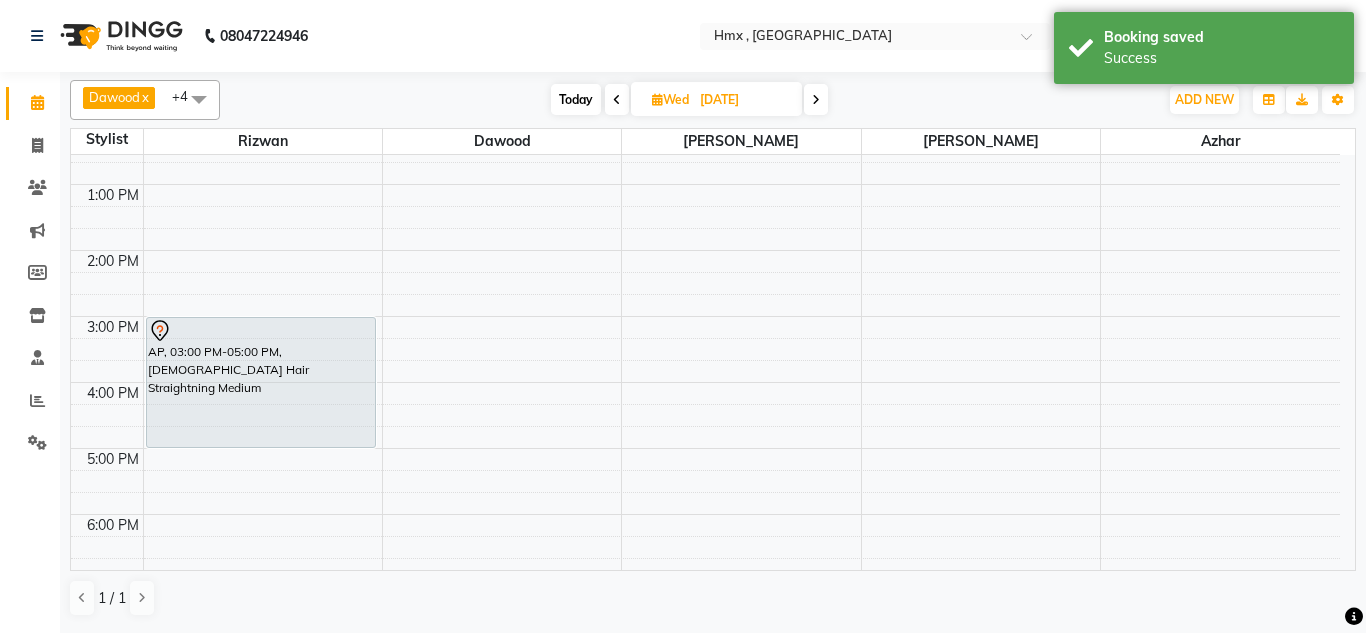 click on "AP, 03:00 PM-05:00 PM, [DEMOGRAPHIC_DATA] Hair Straightning Medium" at bounding box center (261, 382) 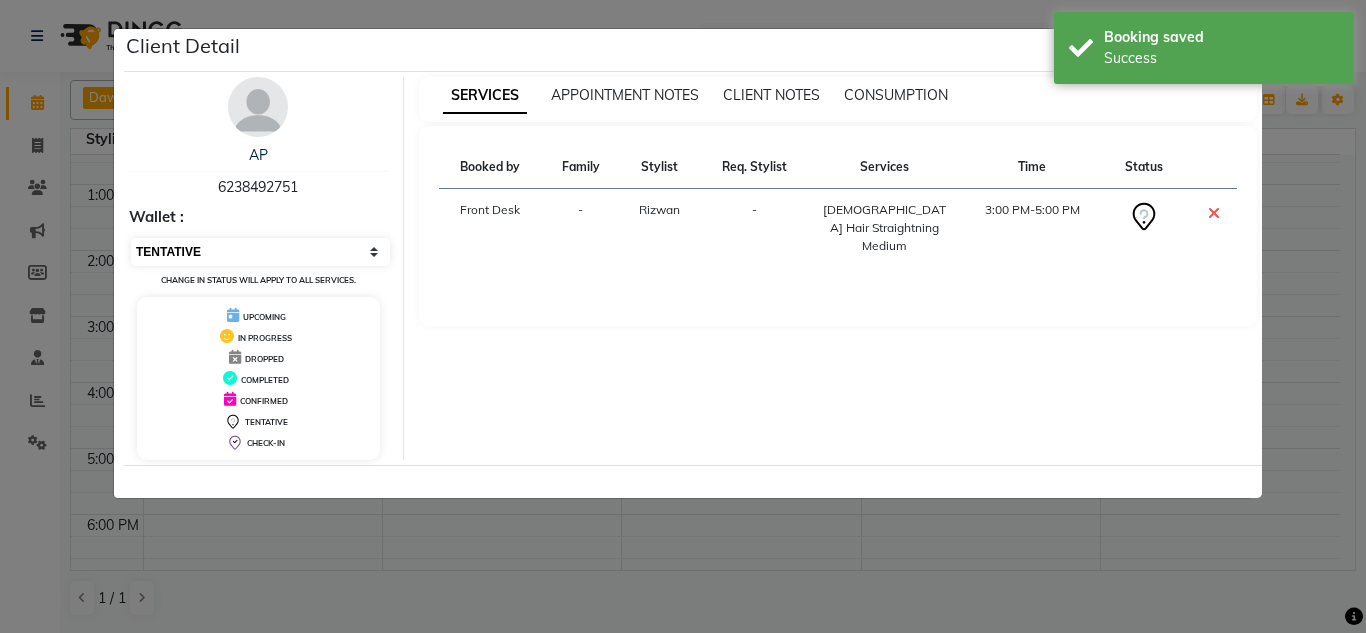 click on "Select CONFIRMED TENTATIVE" at bounding box center [260, 252] 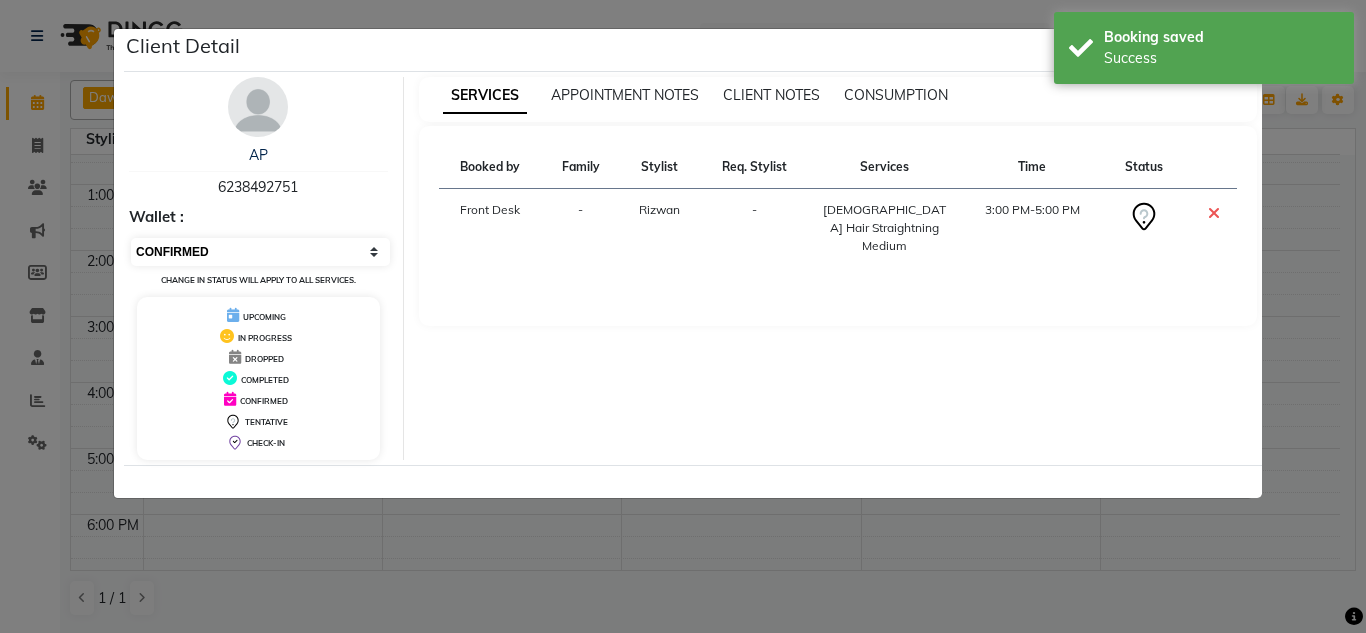 click on "Select CONFIRMED TENTATIVE" at bounding box center [260, 252] 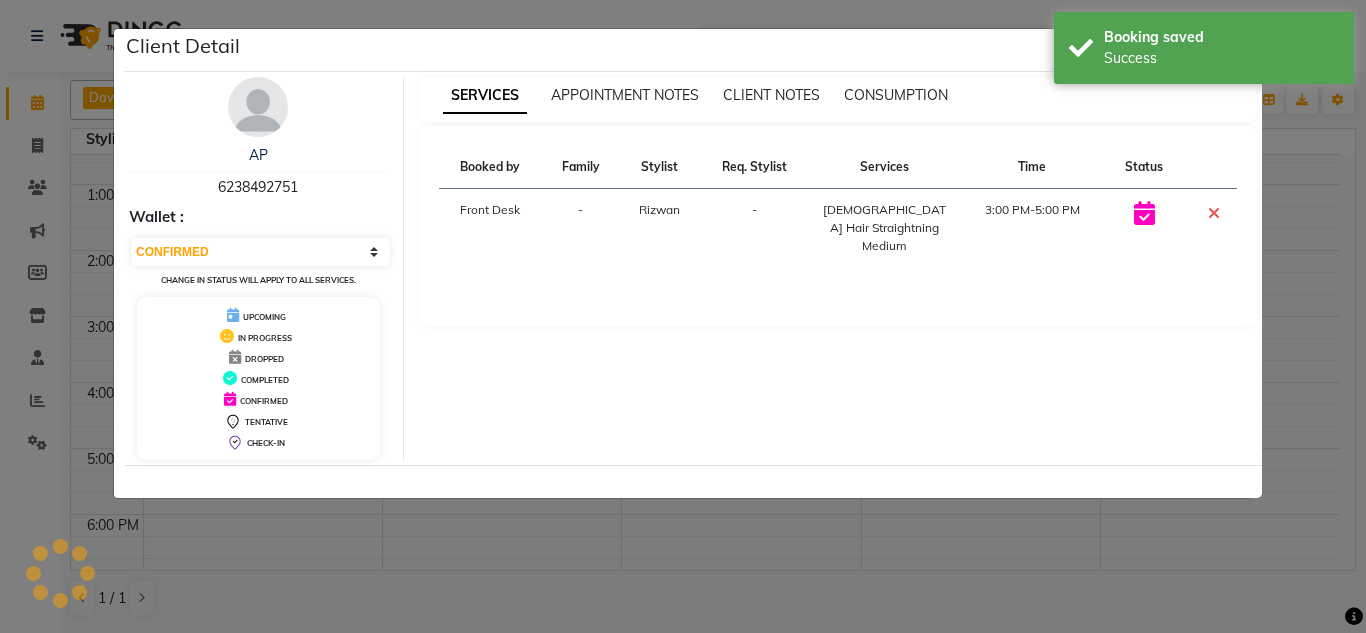 click on "Client Detail  AP    6238492751 Wallet : Select CONFIRMED TENTATIVE Change in status will apply to all services. UPCOMING IN PROGRESS DROPPED COMPLETED CONFIRMED TENTATIVE CHECK-IN SERVICES APPOINTMENT NOTES CLIENT NOTES CONSUMPTION Booked by Family Stylist Req. Stylist Services Time Status  Front Desk  - [PERSON_NAME] -  [DEMOGRAPHIC_DATA] Hair Straightning Medium   3:00 PM-5:00 PM" 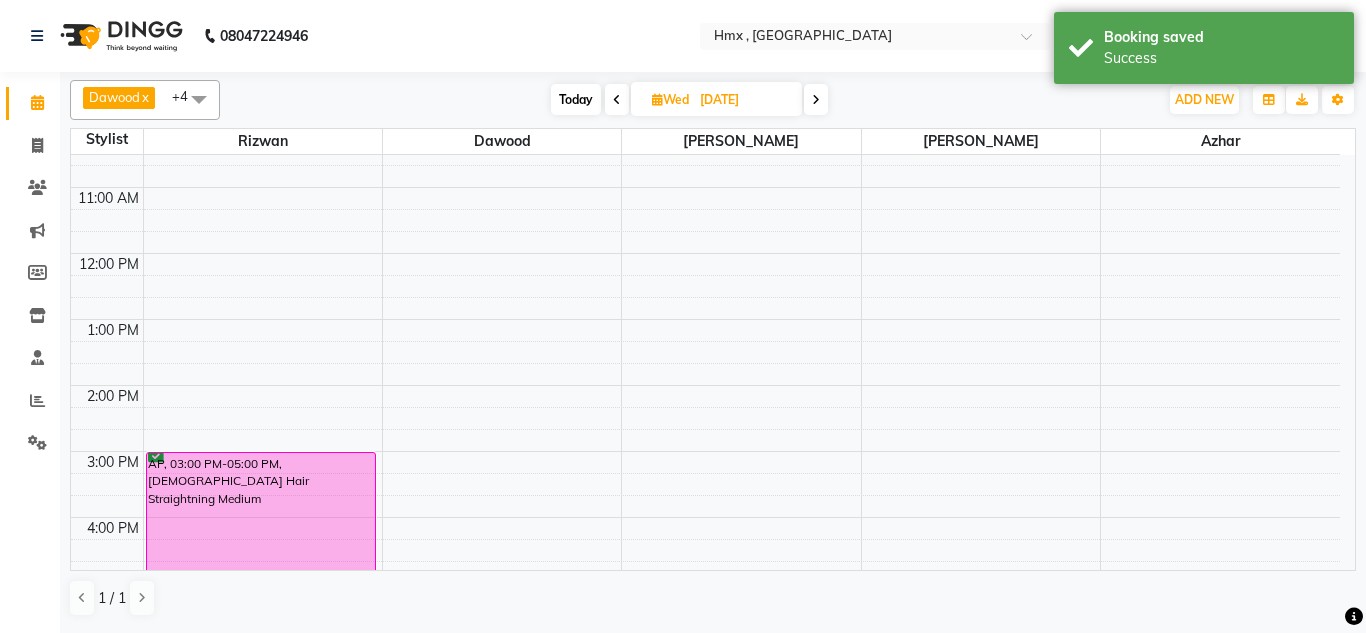 scroll, scrollTop: 0, scrollLeft: 0, axis: both 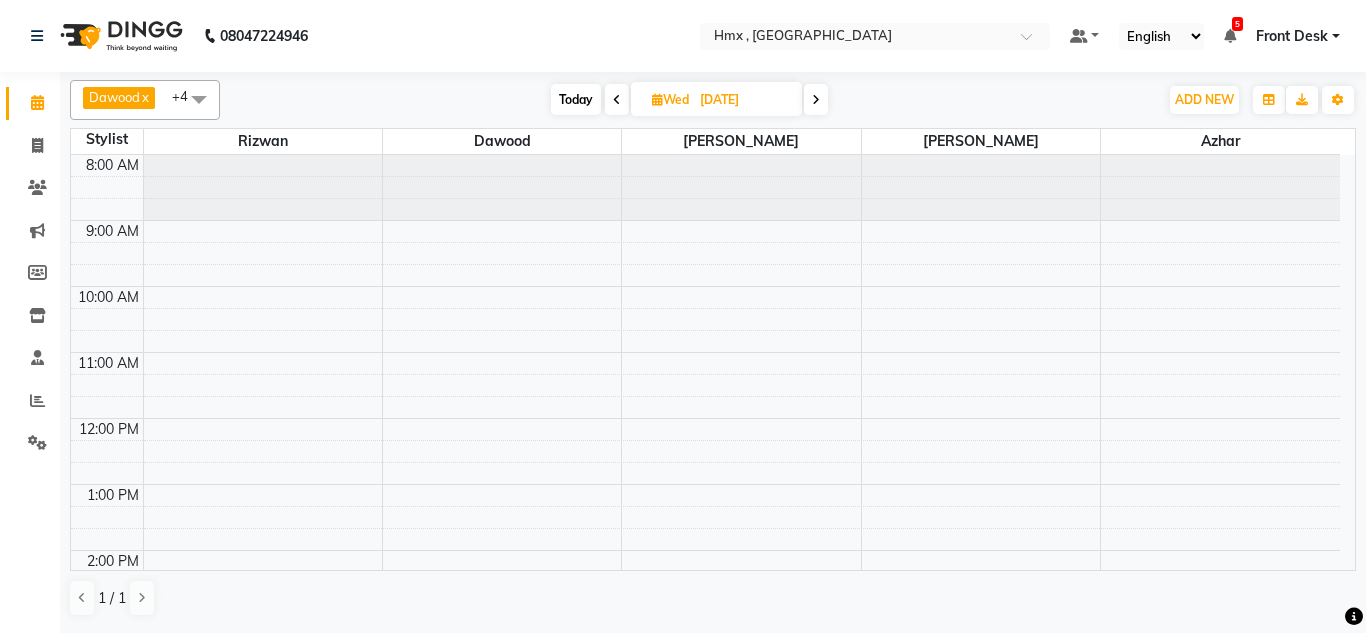 click on "Today" at bounding box center (576, 99) 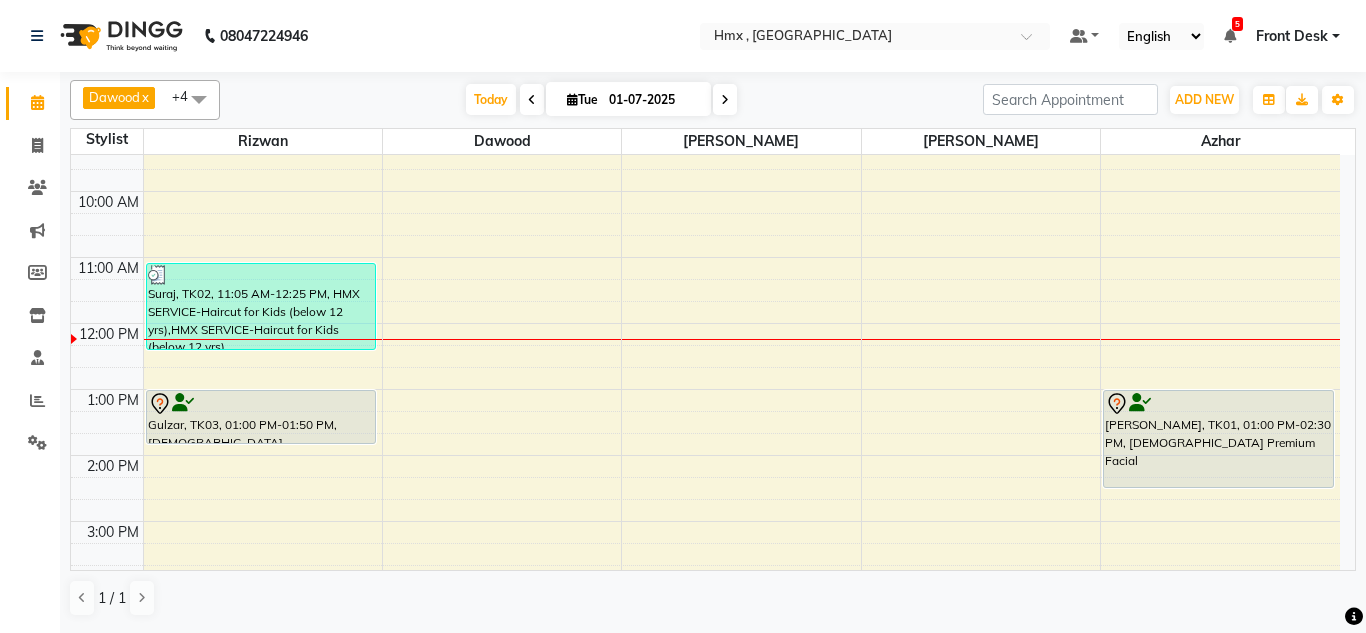 scroll, scrollTop: 200, scrollLeft: 0, axis: vertical 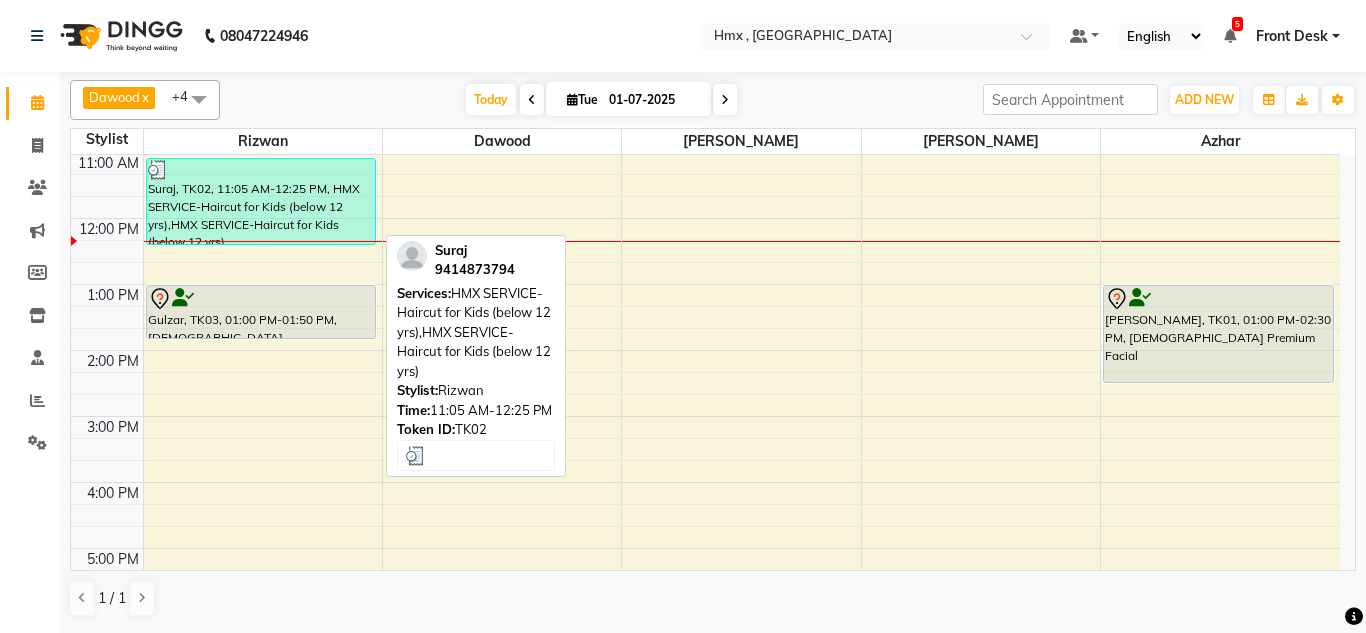 click on "Suraj, TK02, 11:05 AM-12:25 PM, HMX SERVICE-Haircut for Kids (below 12 yrs),HMX SERVICE-Haircut for Kids (below 12 yrs)" at bounding box center (261, 201) 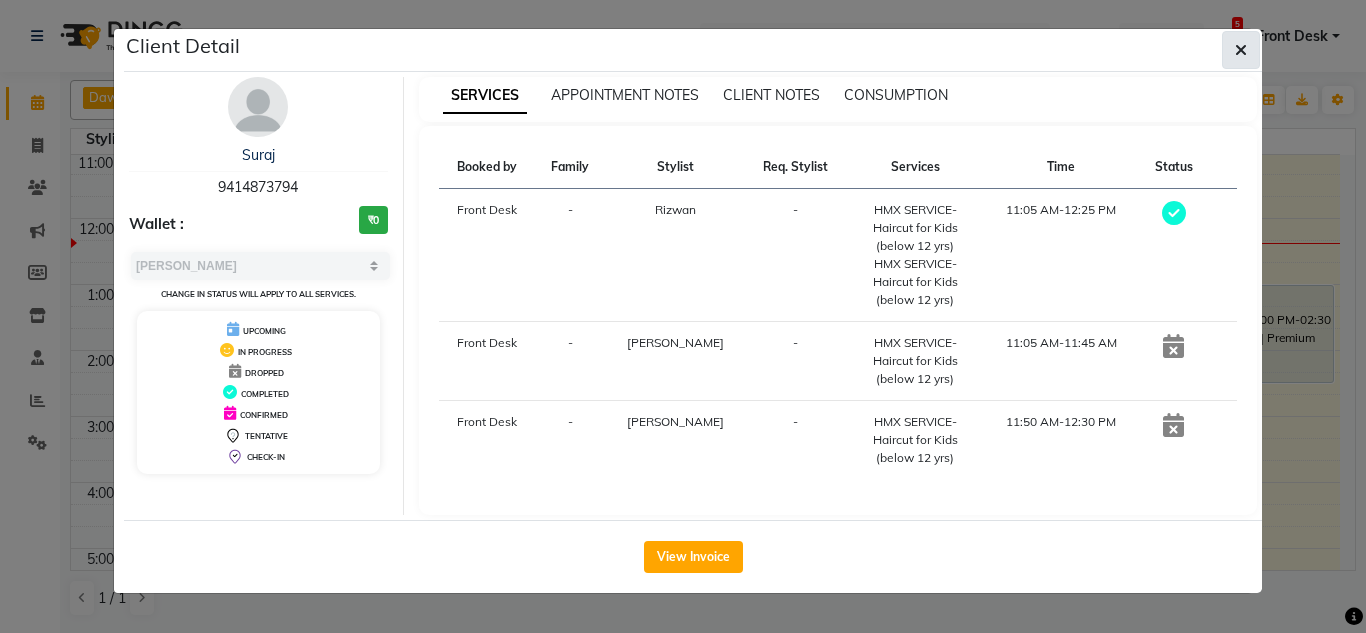 click 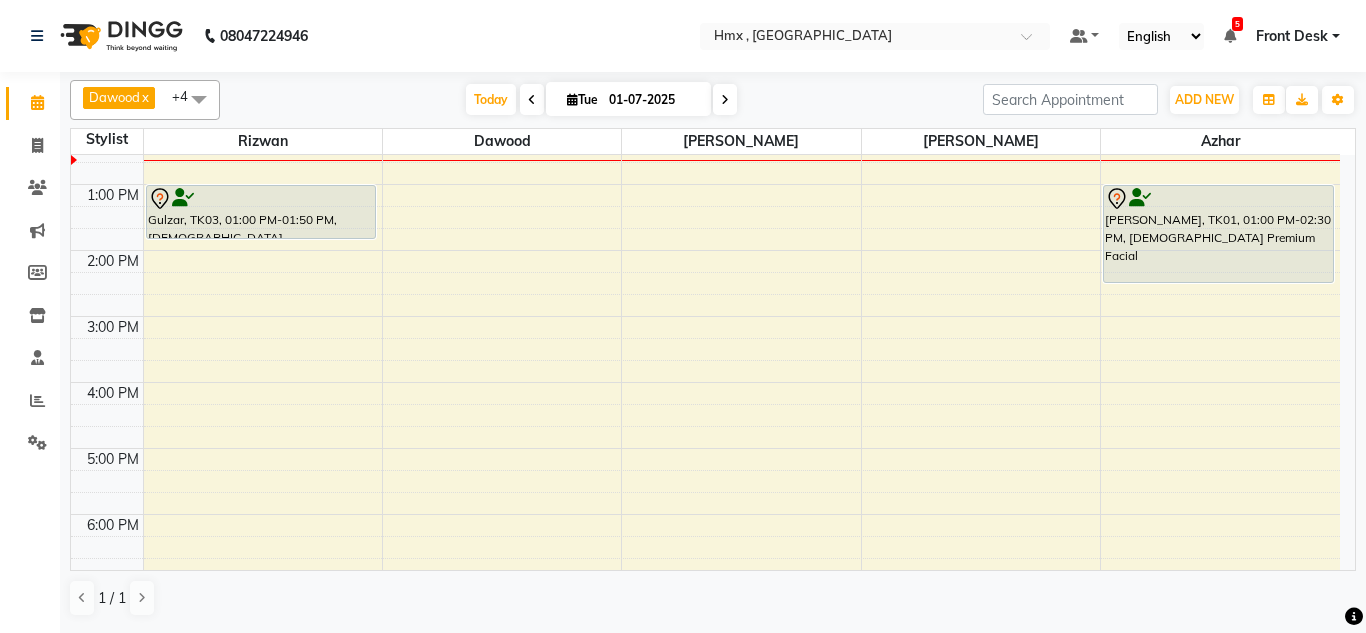 scroll, scrollTop: 200, scrollLeft: 0, axis: vertical 